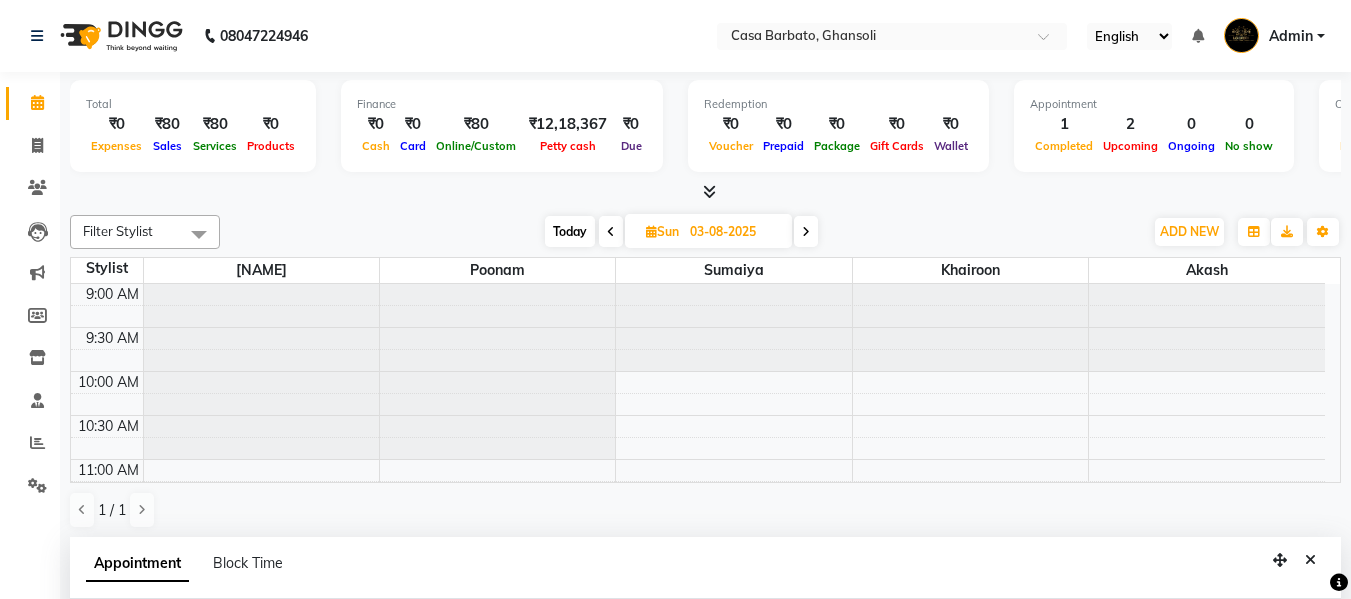 select on "10554" 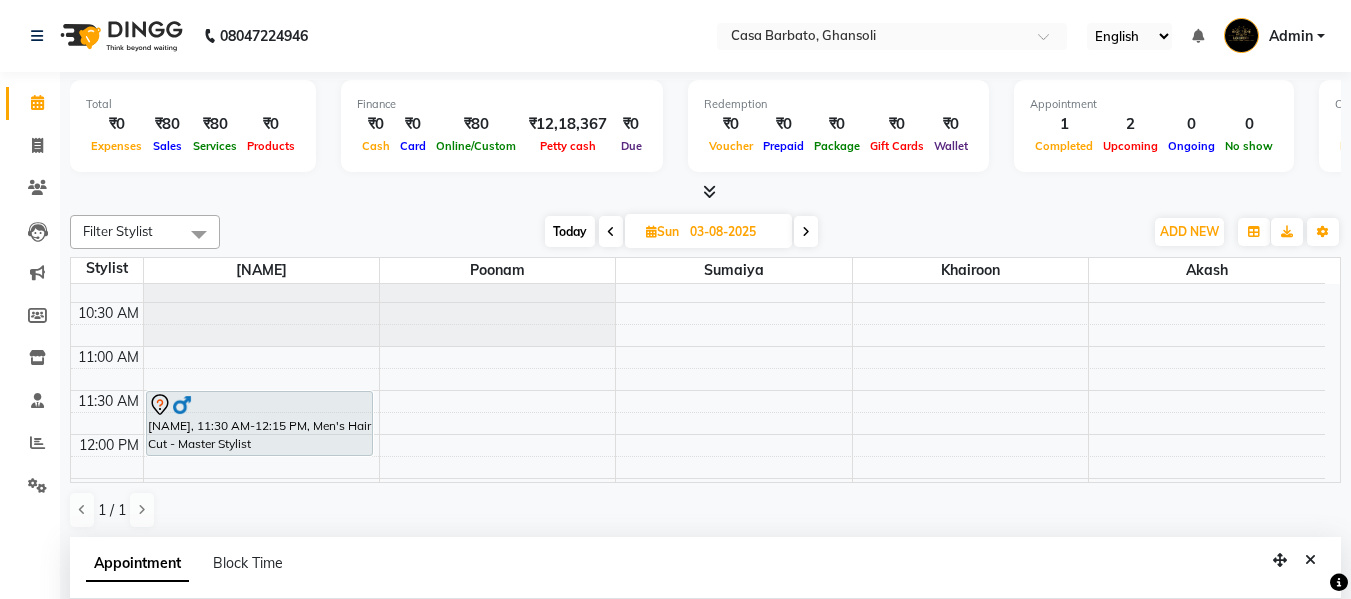 click on "Today" at bounding box center (570, 231) 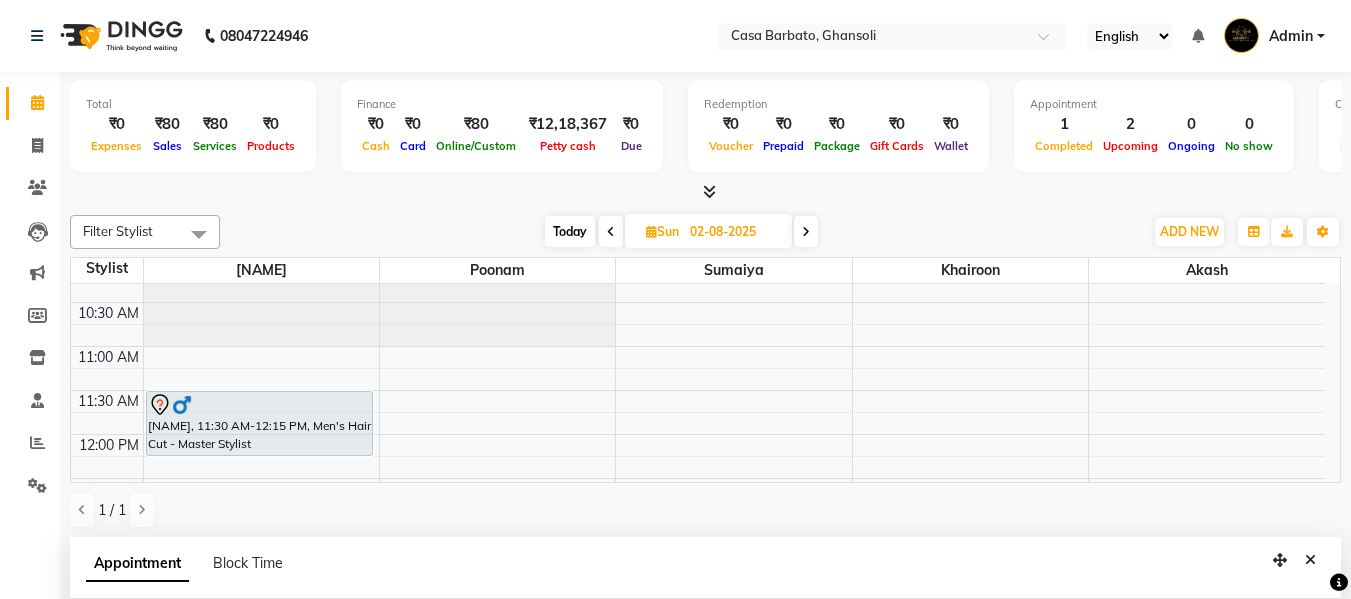 scroll, scrollTop: 0, scrollLeft: 0, axis: both 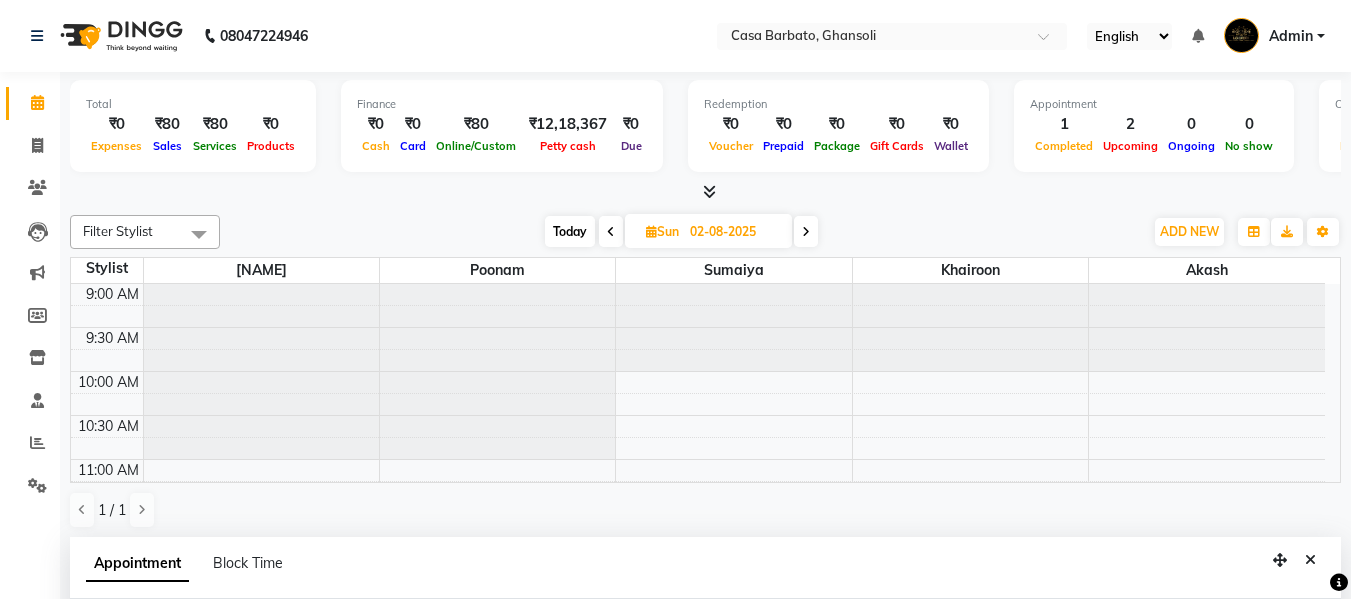 select on "690" 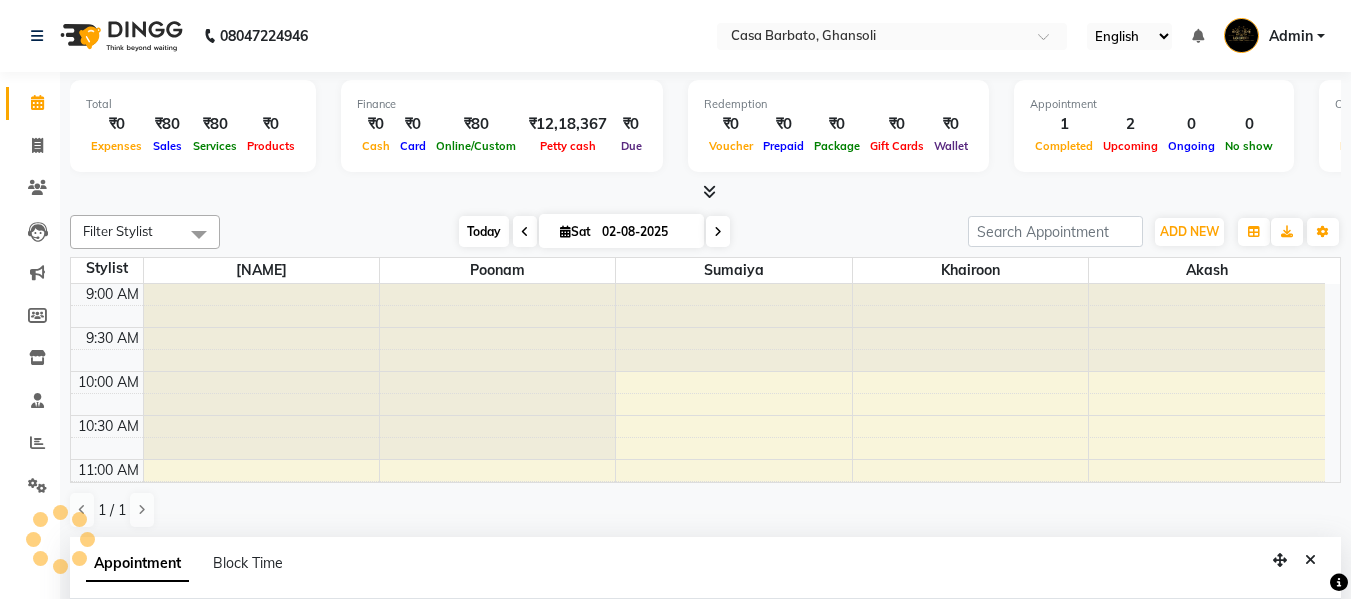 scroll, scrollTop: 441, scrollLeft: 0, axis: vertical 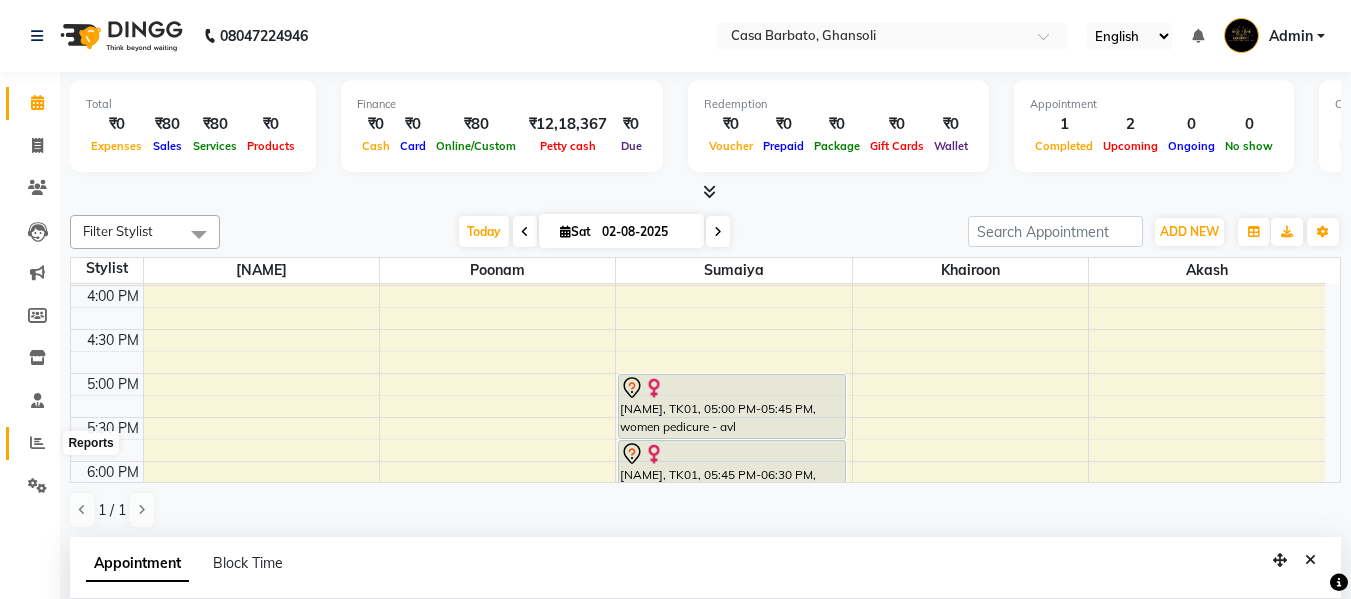 click 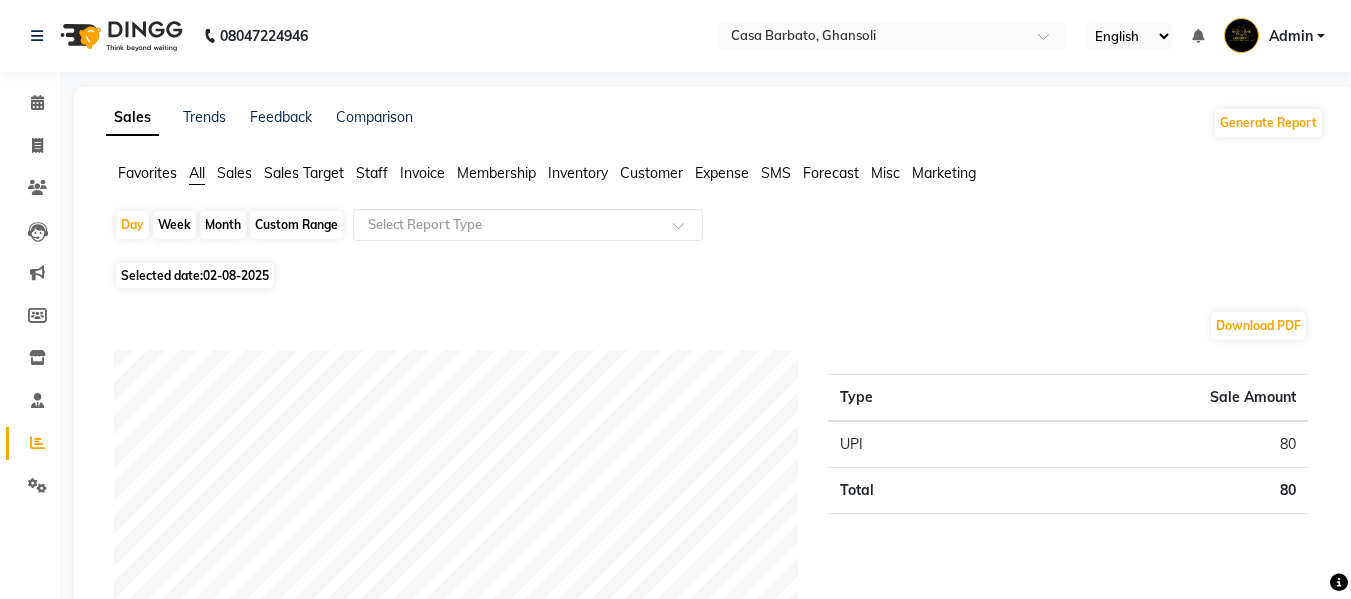 click on "Reports" 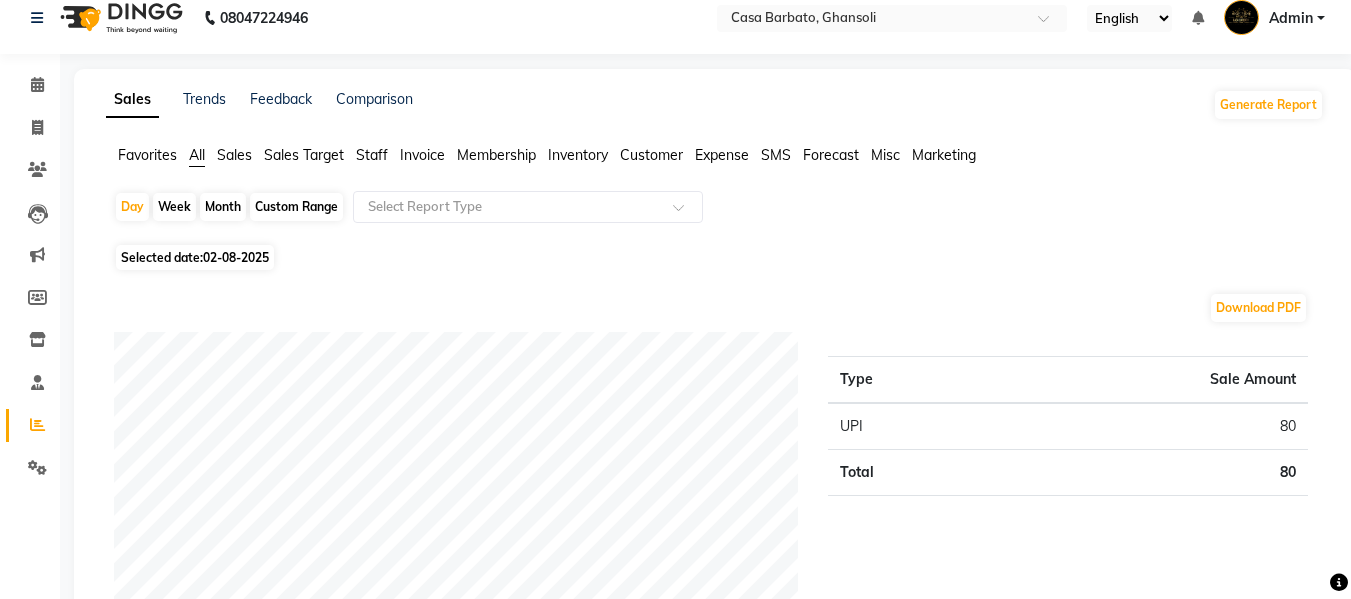 scroll, scrollTop: 0, scrollLeft: 0, axis: both 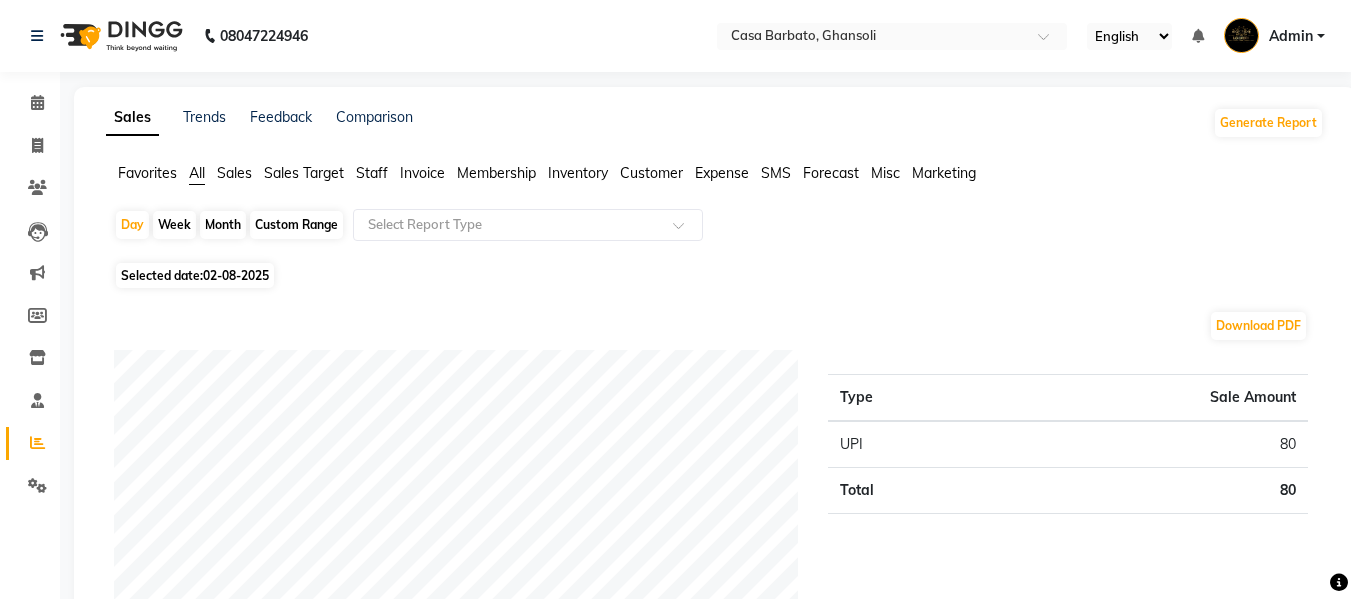 click on "Month" 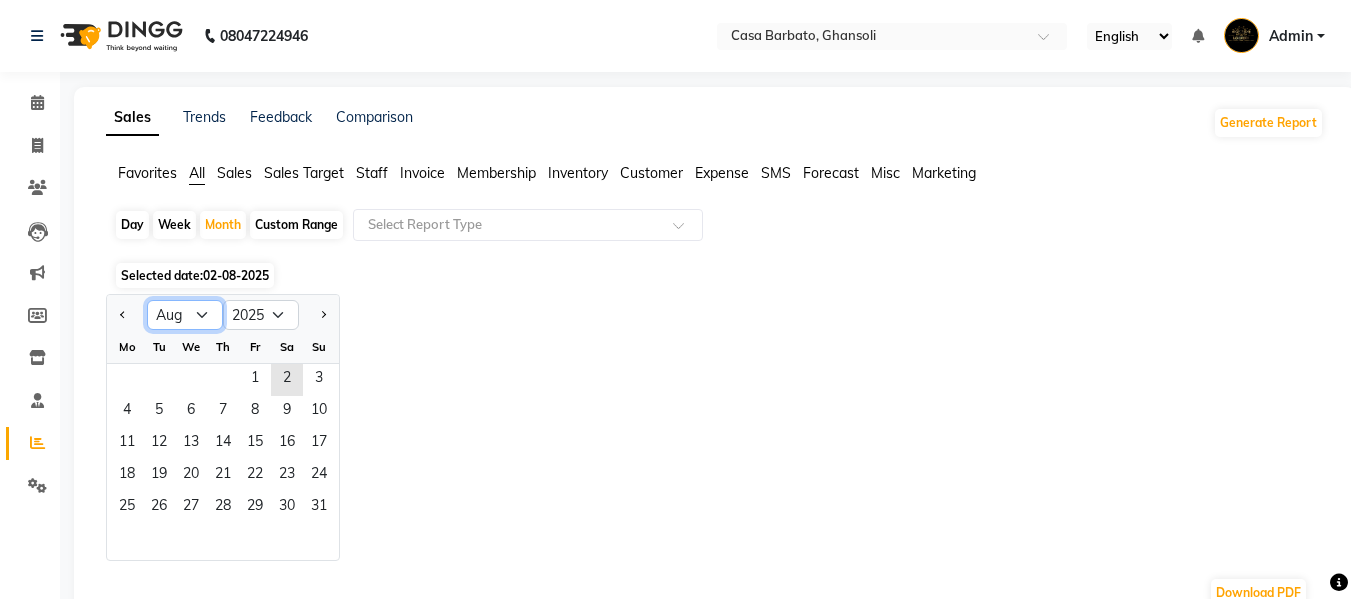 click on "Jan Feb Mar Apr May Jun Jul Aug Sep Oct Nov Dec" 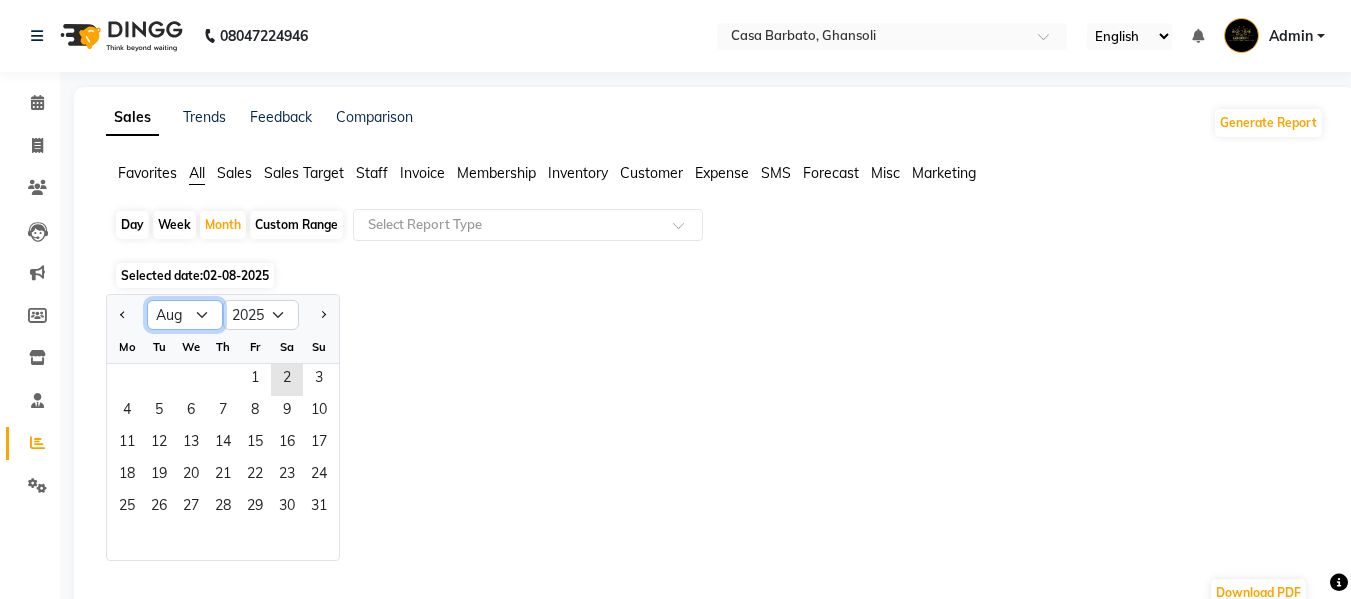 select on "7" 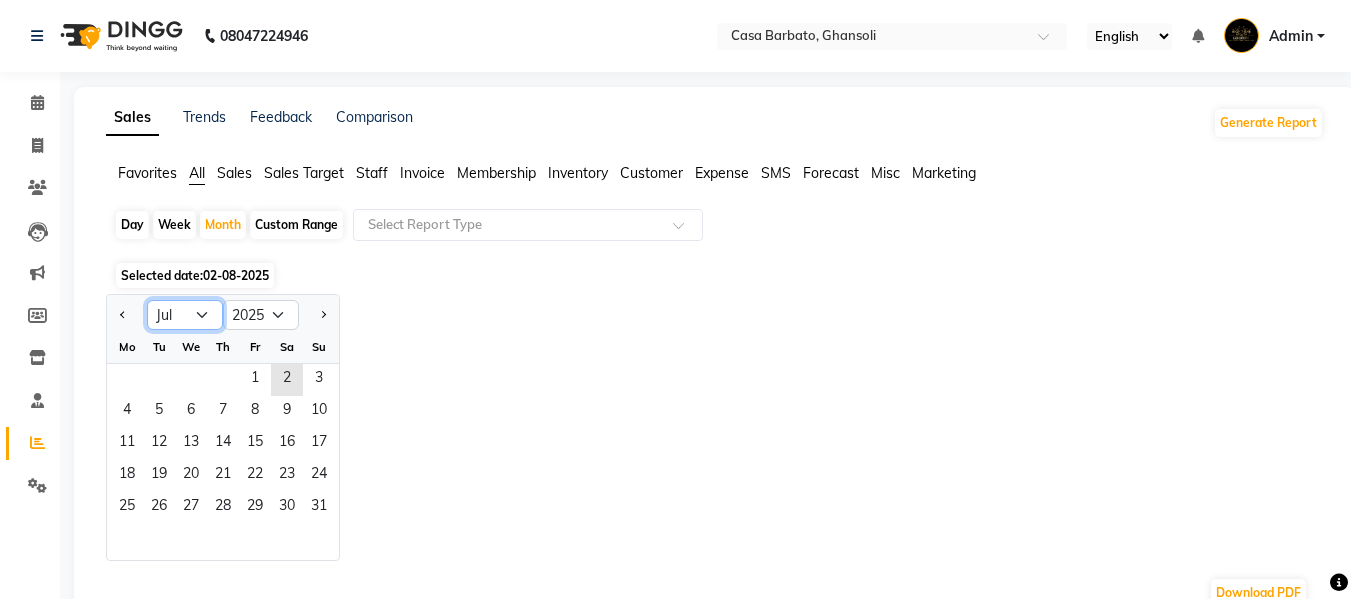 click on "Jan Feb Mar Apr May Jun Jul Aug Sep Oct Nov Dec" 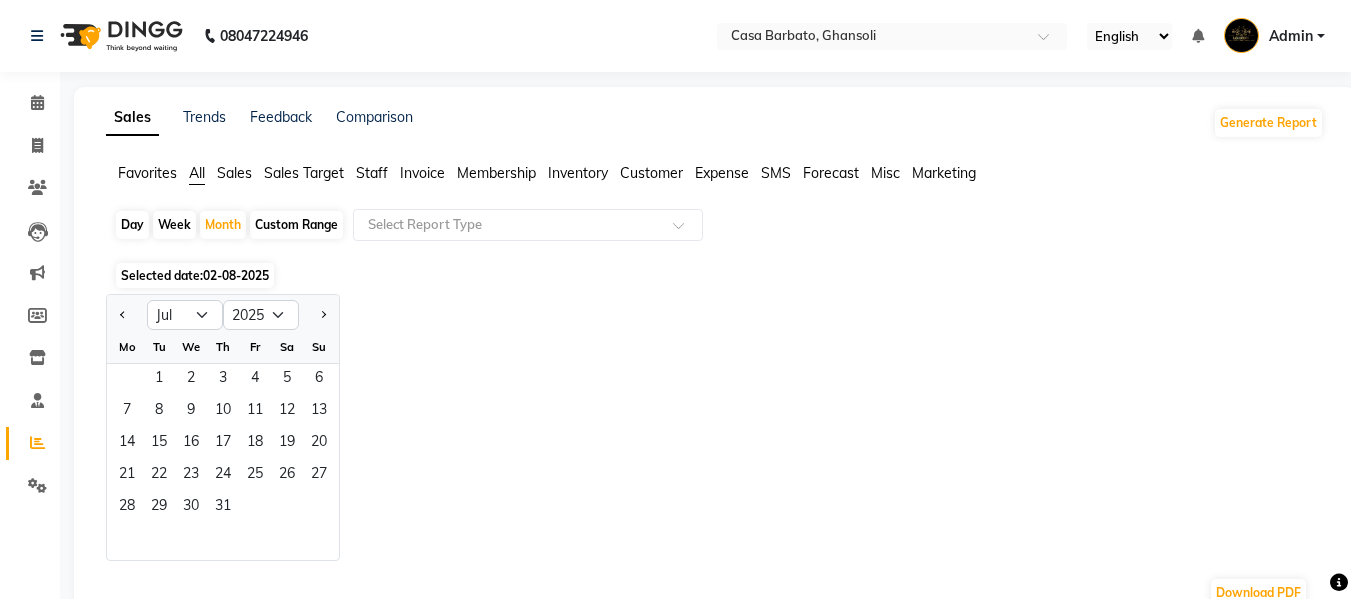 click on "Week" 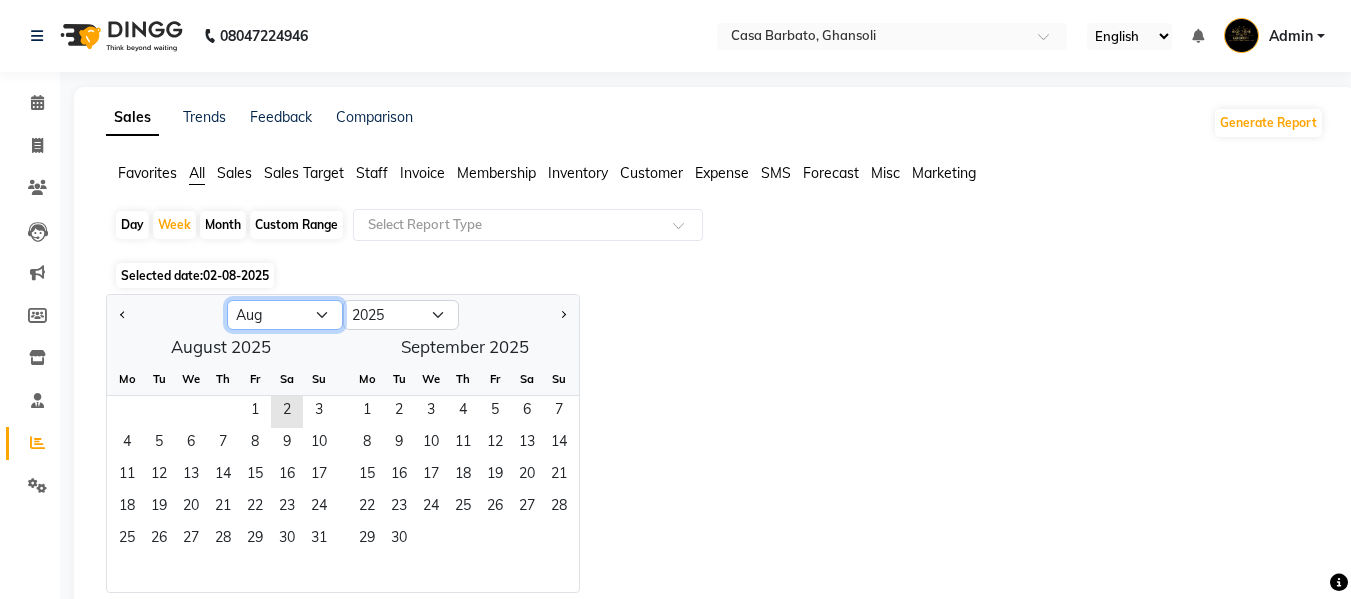 click on "Jan Feb Mar Apr May Jun Jul Aug Sep Oct Nov Dec" 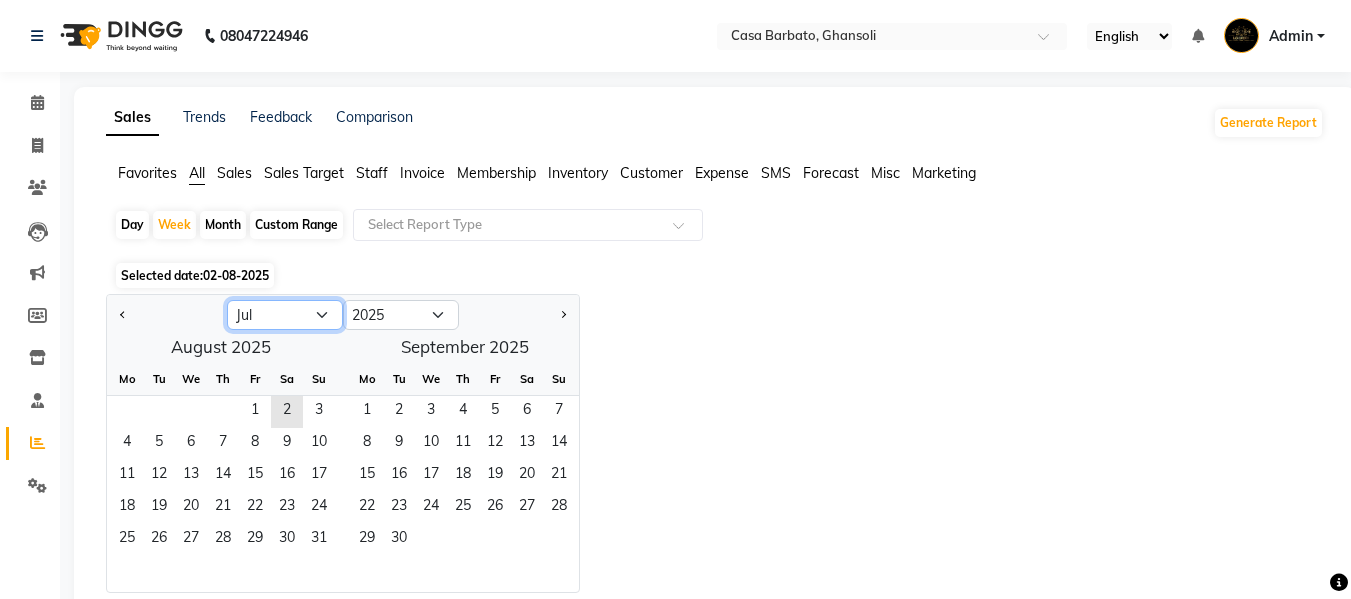 click on "Jan Feb Mar Apr May Jun Jul Aug Sep Oct Nov Dec" 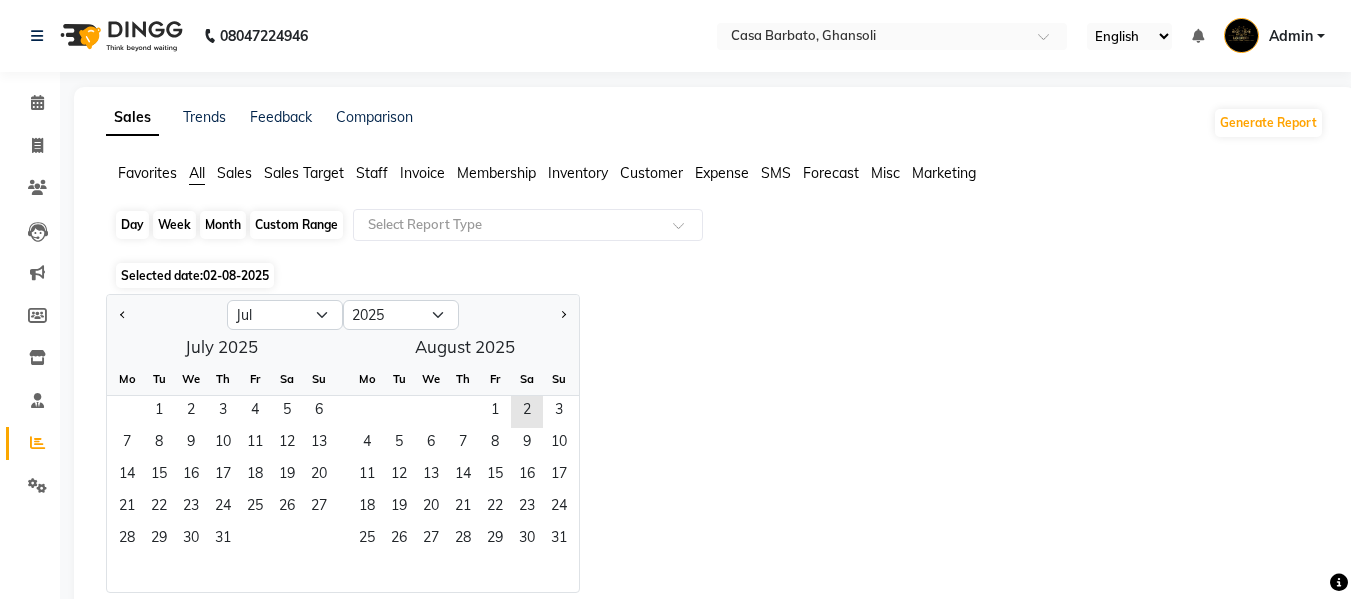 click on "Week" 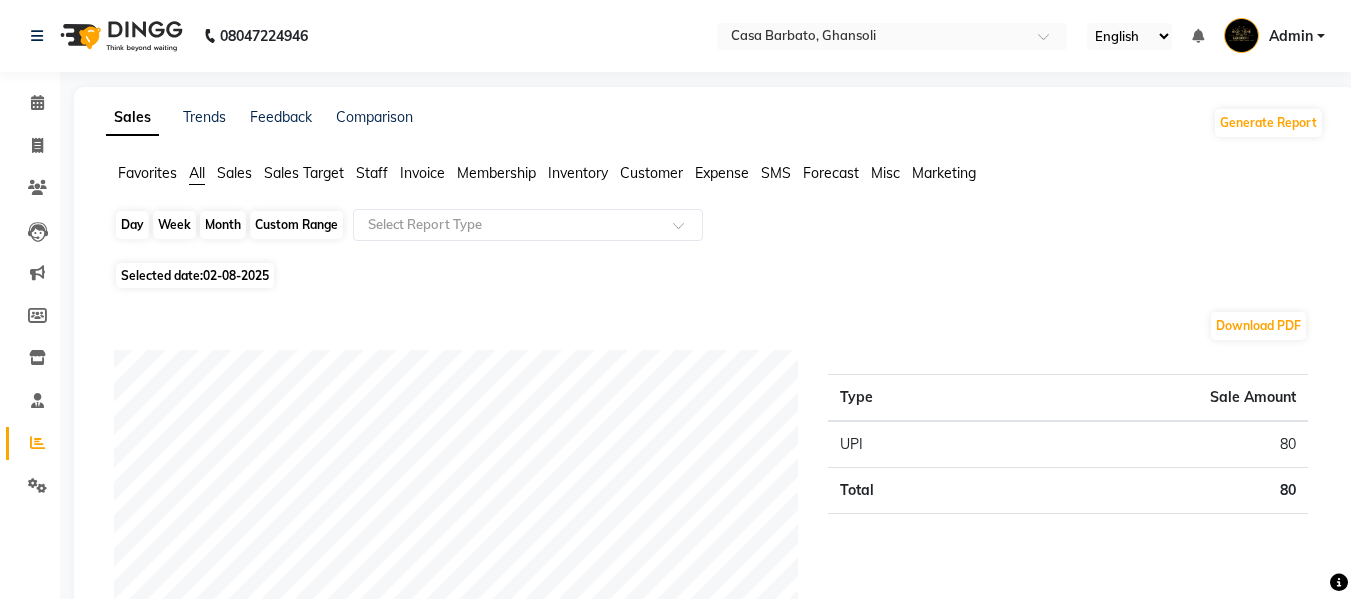 click on "Week" 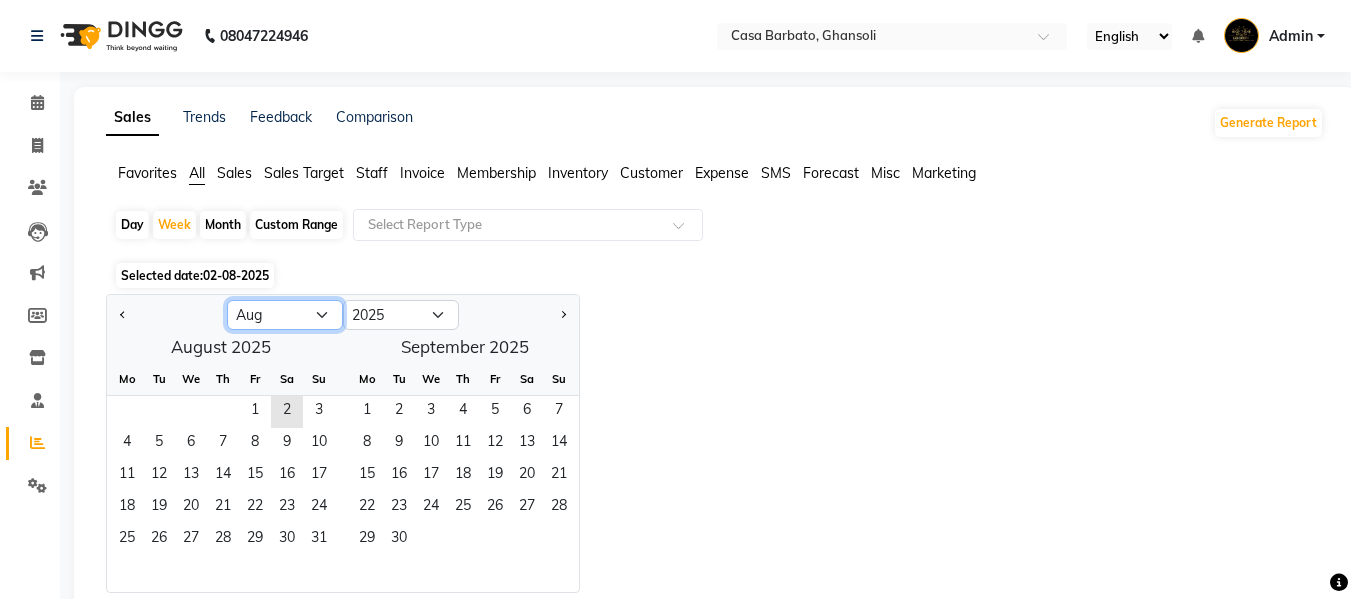 click on "Jan Feb Mar Apr May Jun Jul Aug Sep Oct Nov Dec" 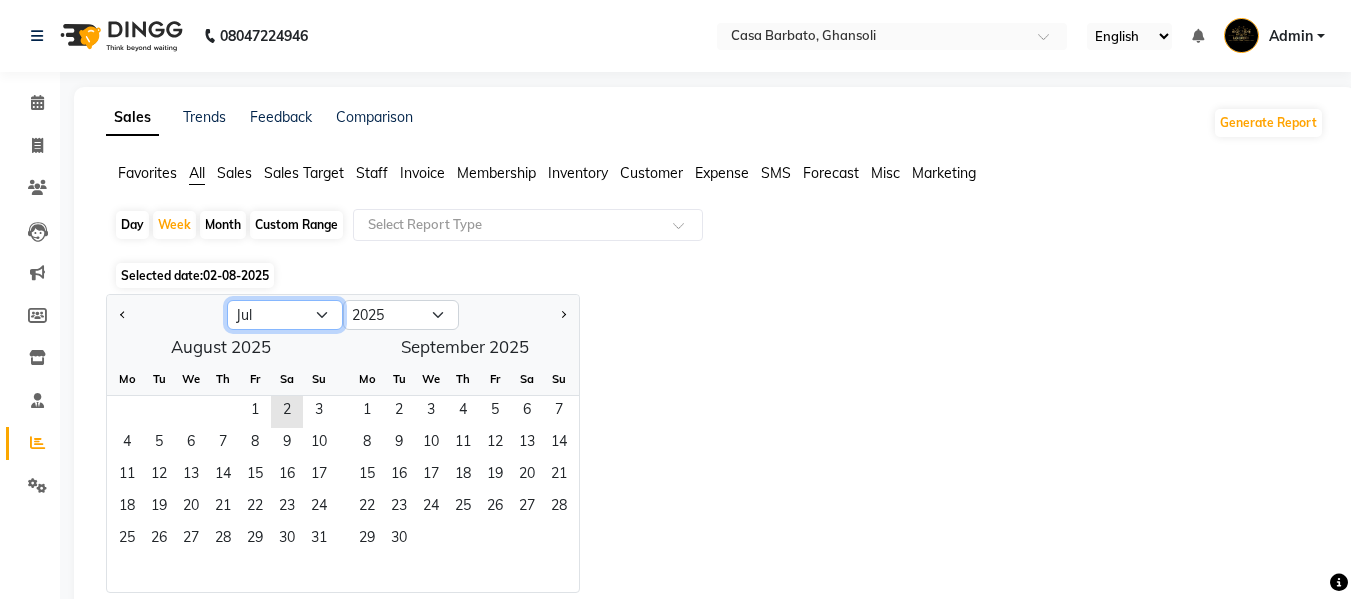 click on "Jan Feb Mar Apr May Jun Jul Aug Sep Oct Nov Dec" 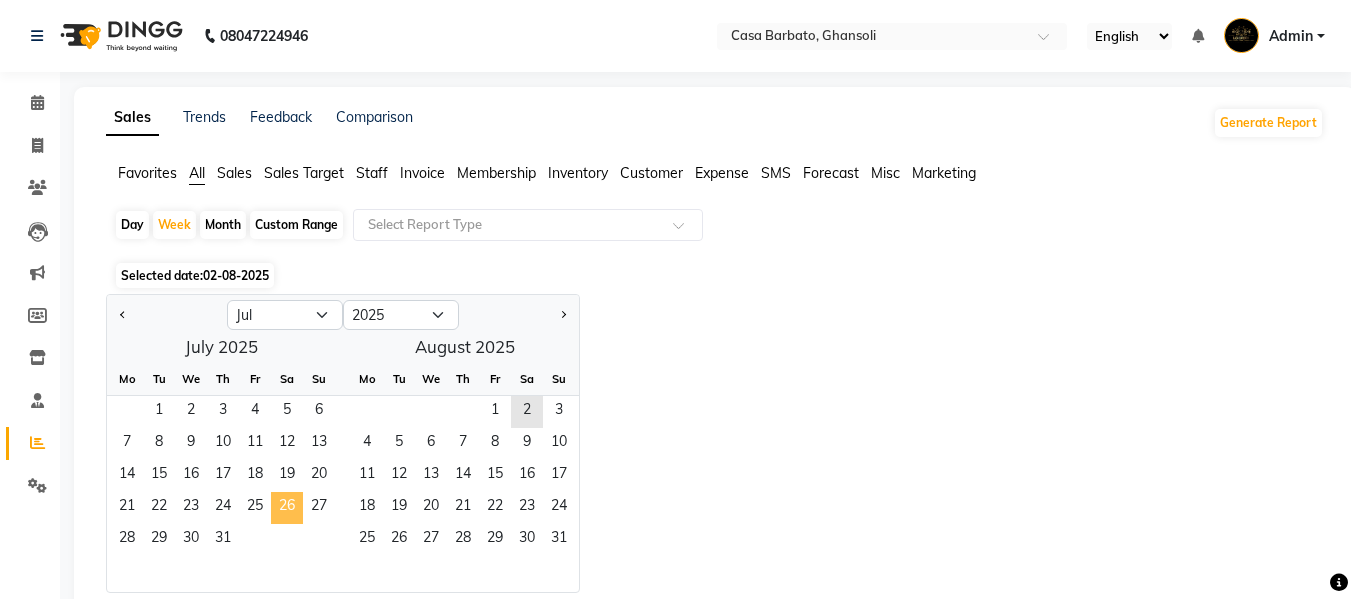 click on "26" 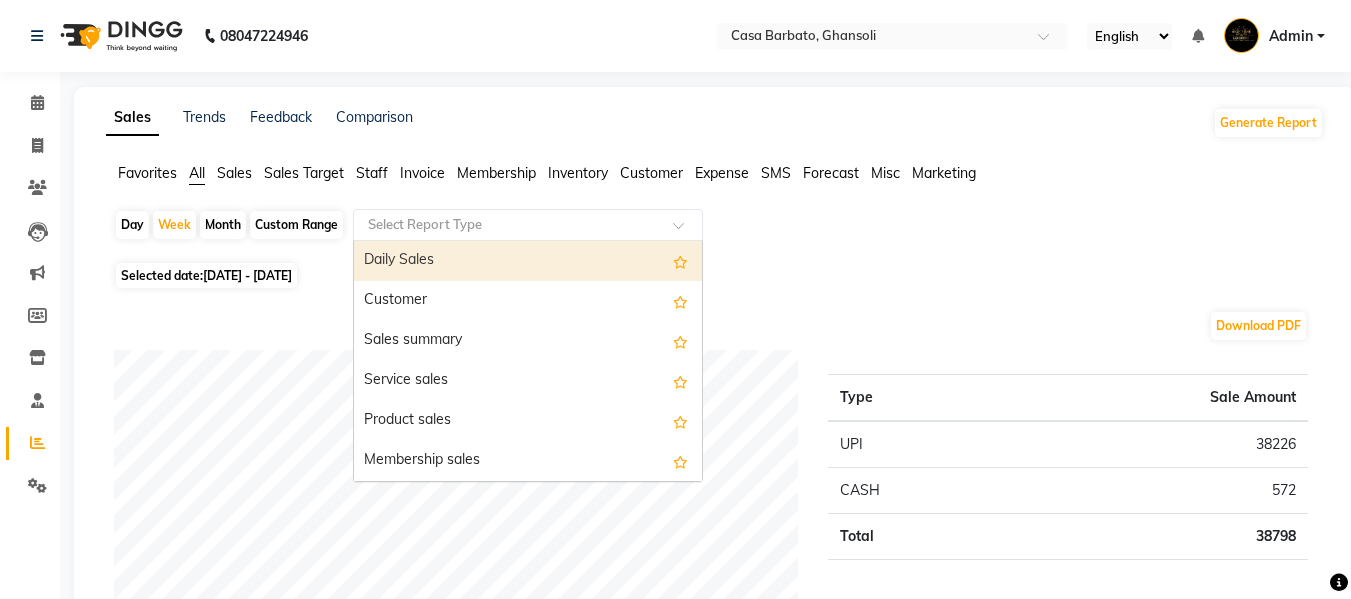 click 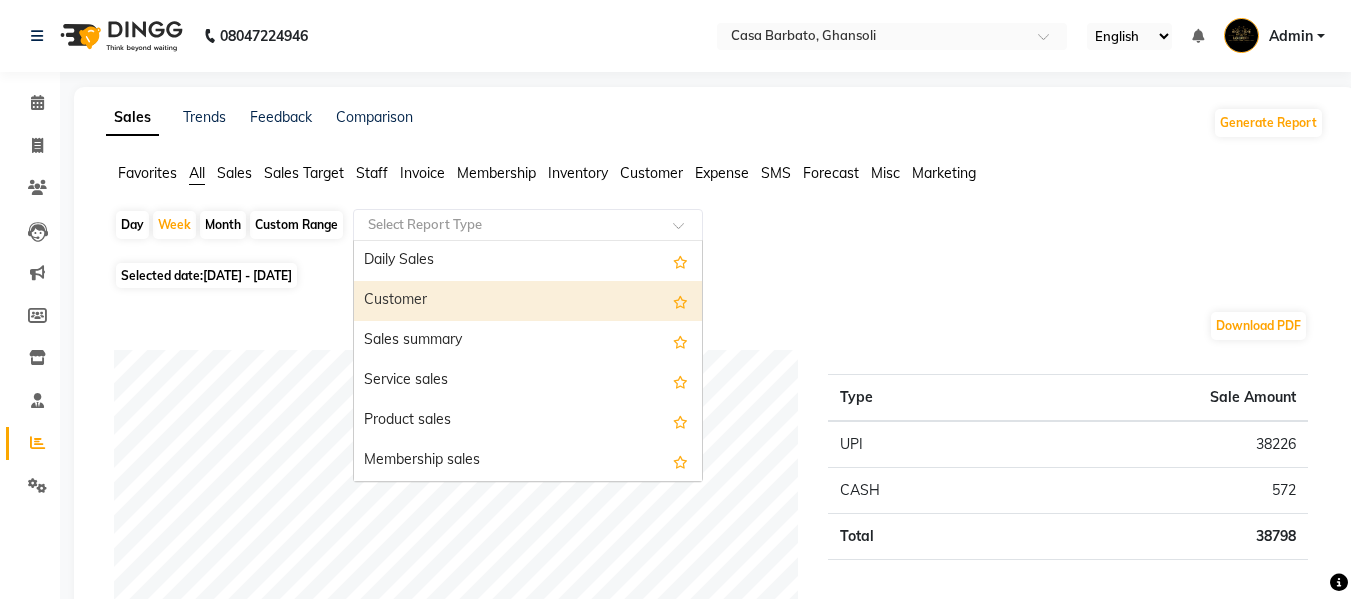 click on "Customer" at bounding box center [528, 301] 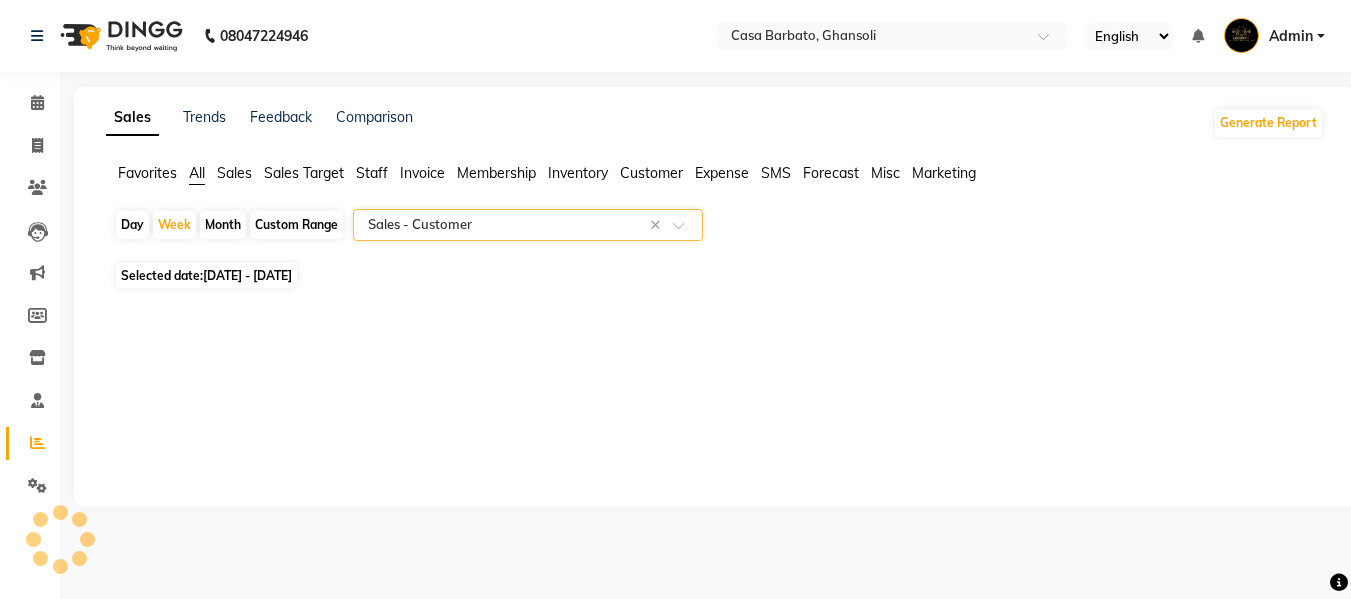 select on "filtered_report" 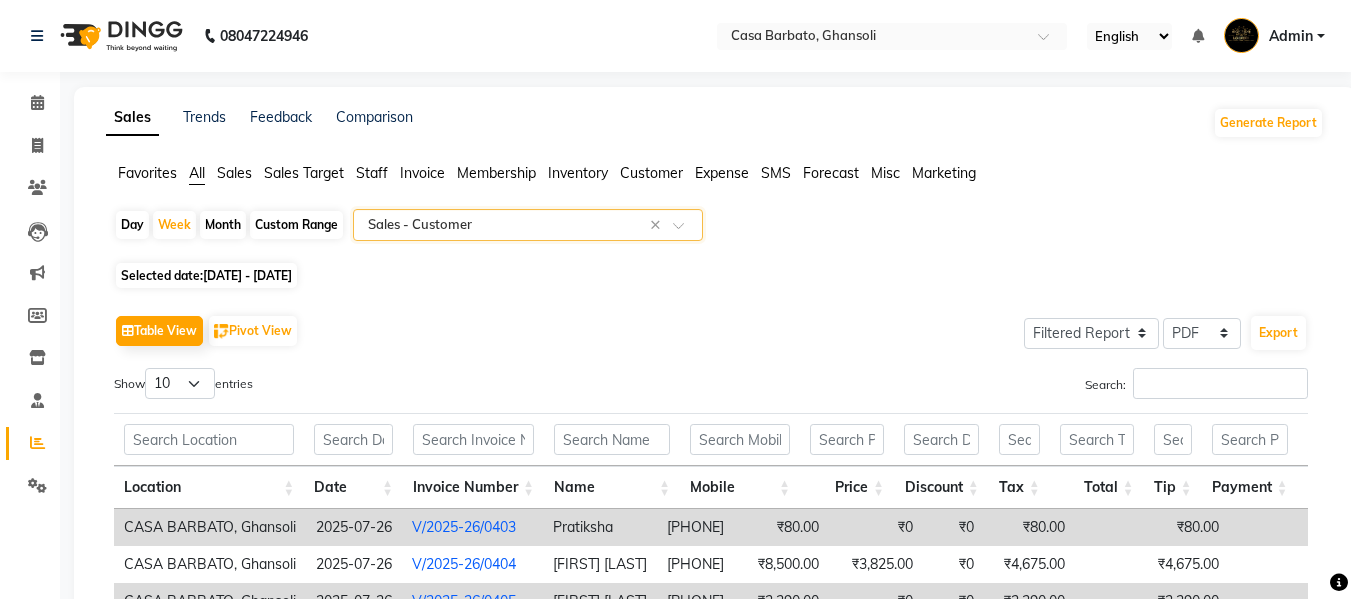 scroll, scrollTop: 461, scrollLeft: 0, axis: vertical 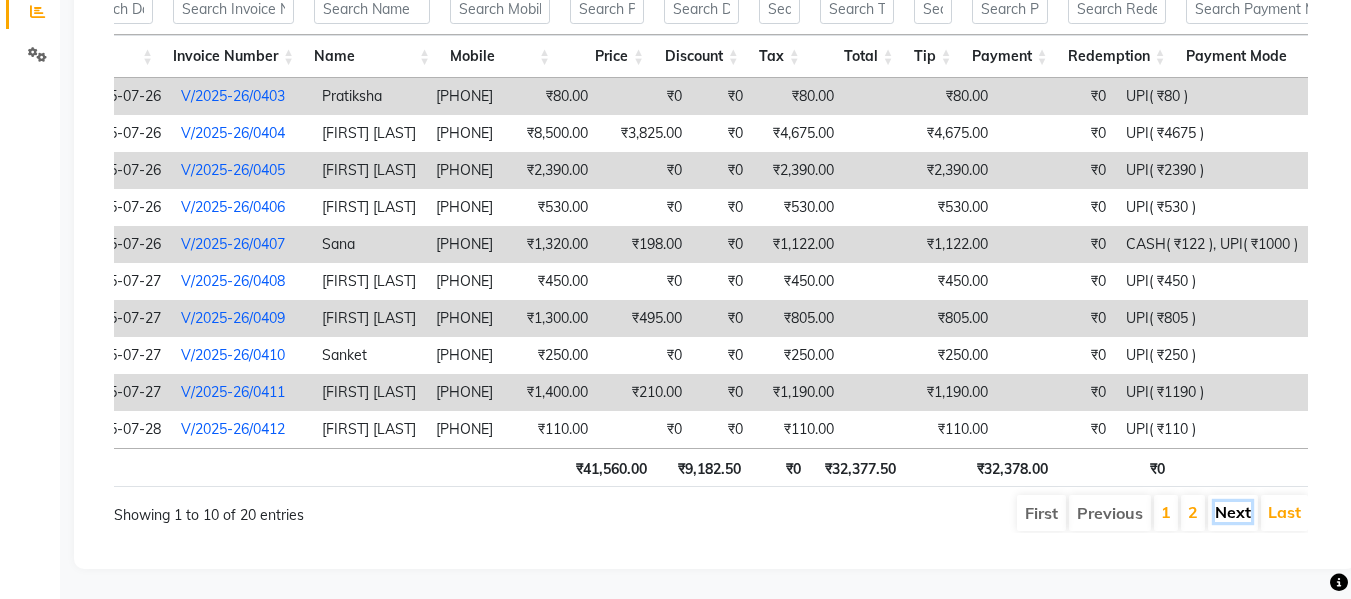 click on "Next" at bounding box center (1233, 512) 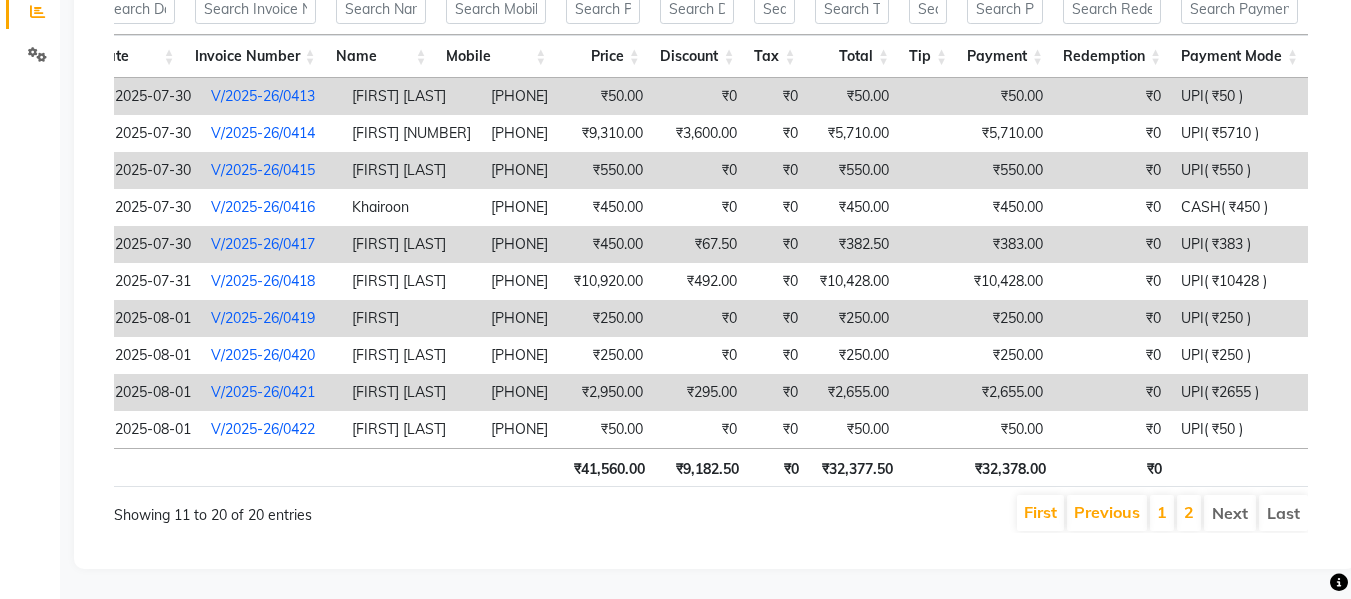scroll, scrollTop: 0, scrollLeft: 217, axis: horizontal 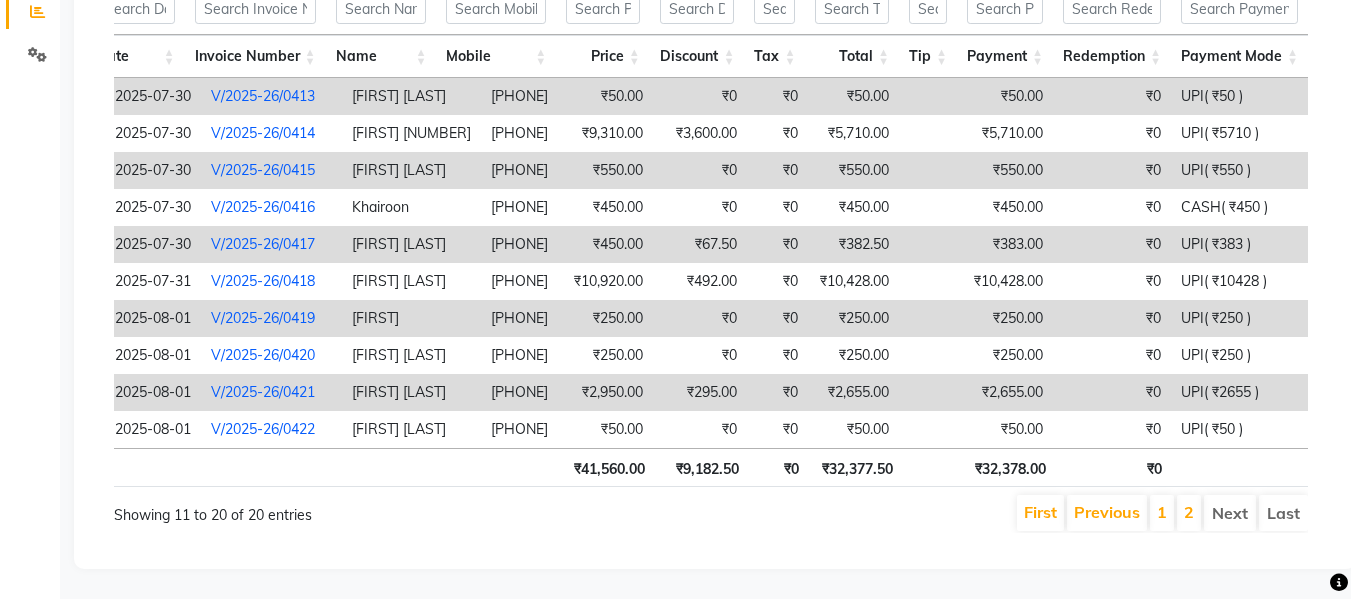 click on "Next" at bounding box center (1230, 513) 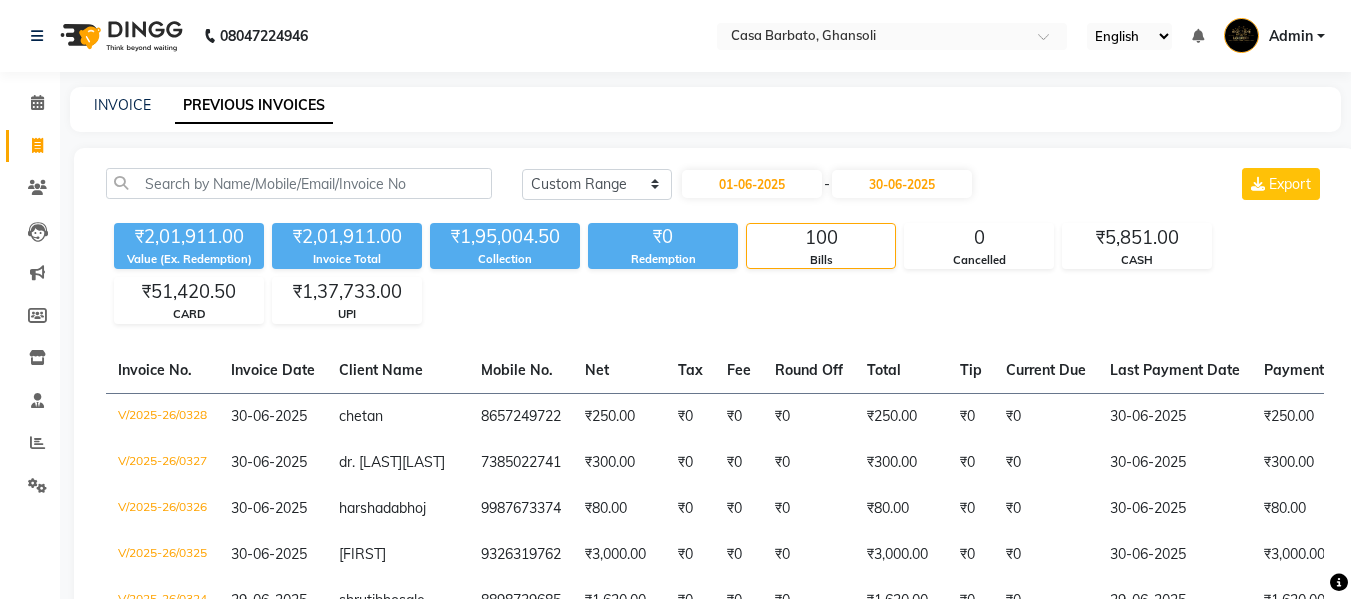 select on "range" 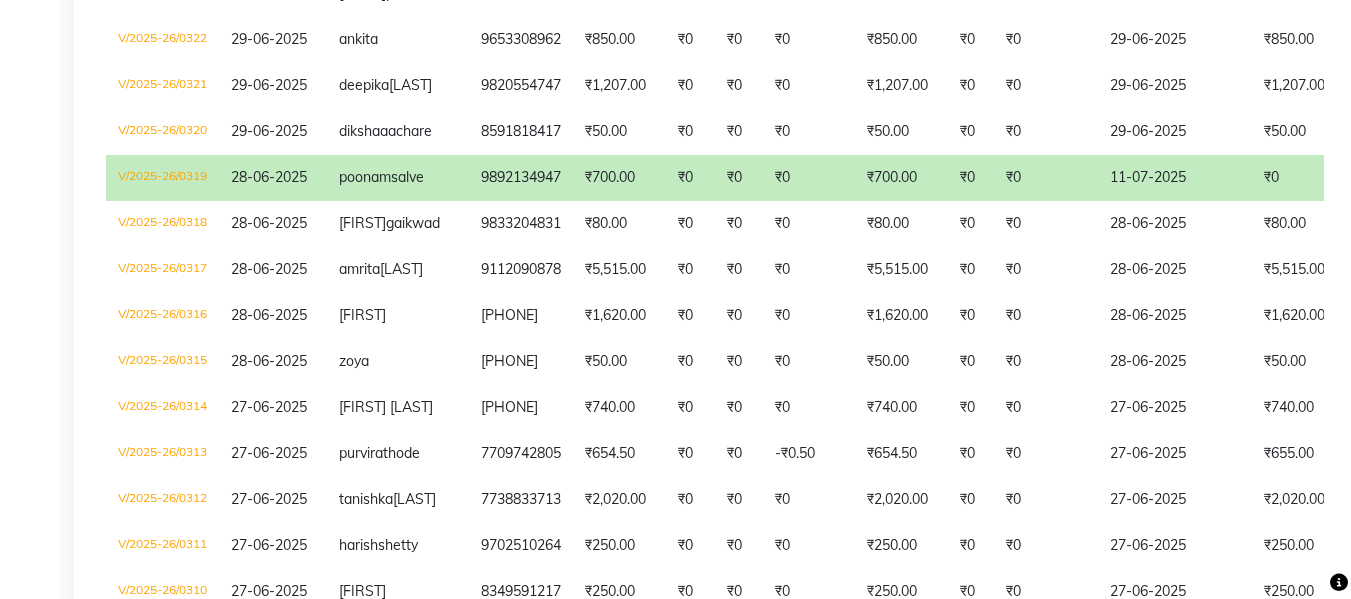scroll, scrollTop: 0, scrollLeft: 0, axis: both 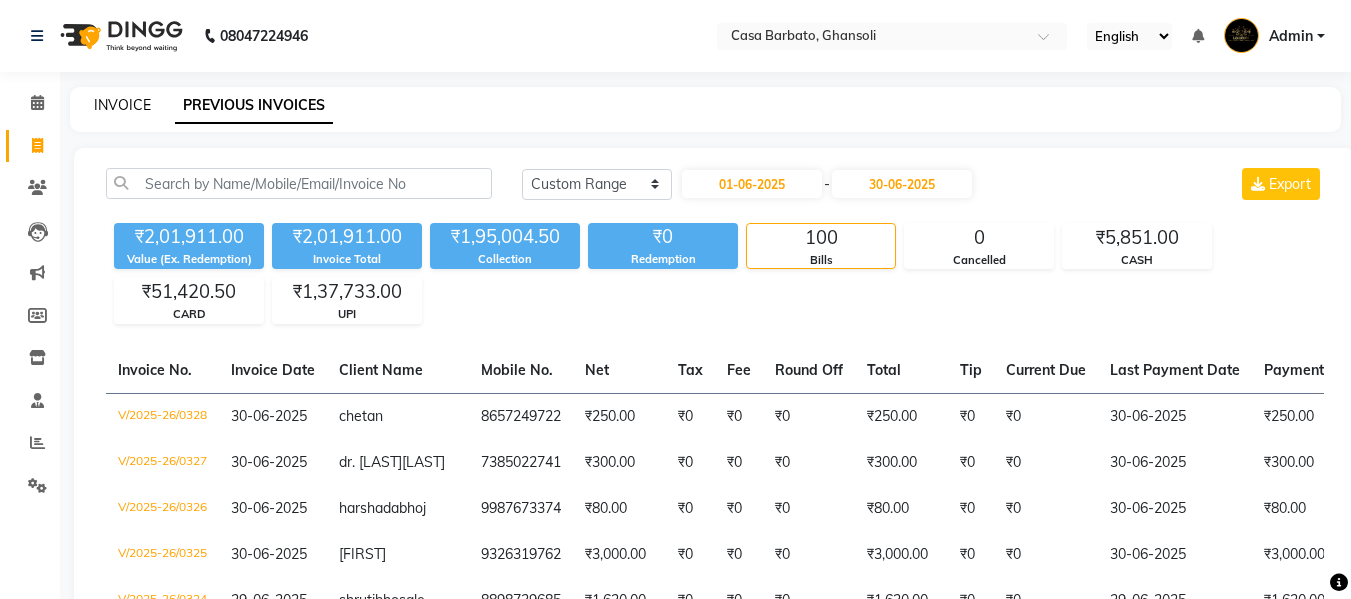 click on "INVOICE" 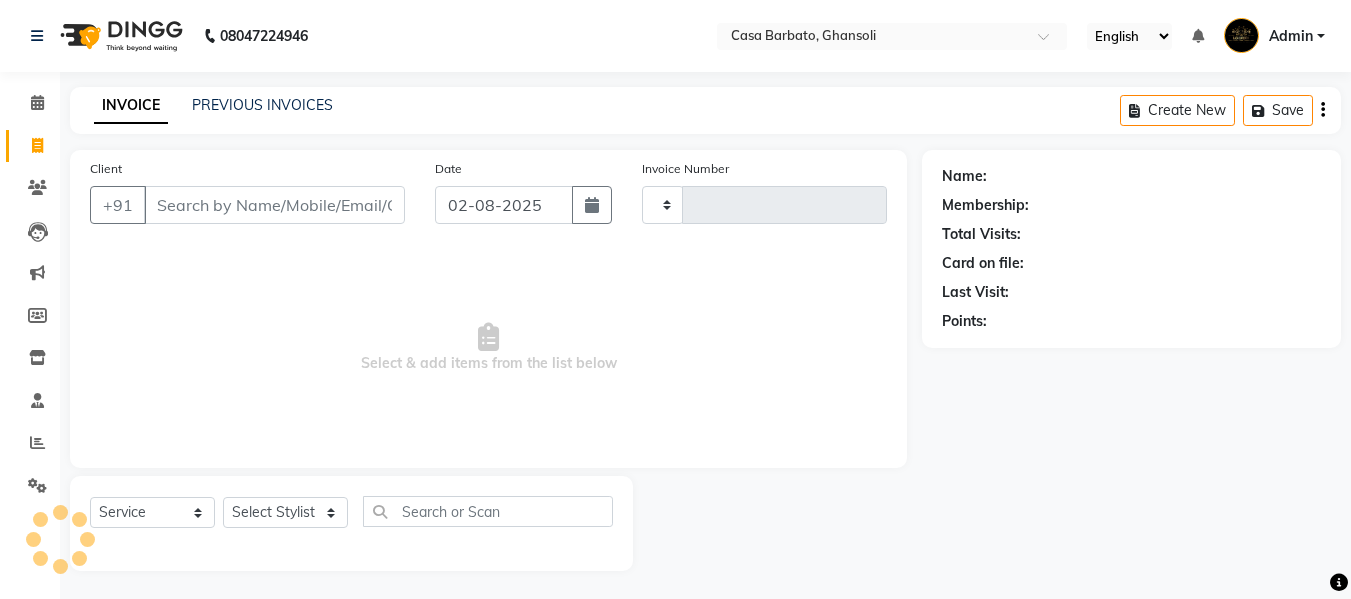 type on "0424" 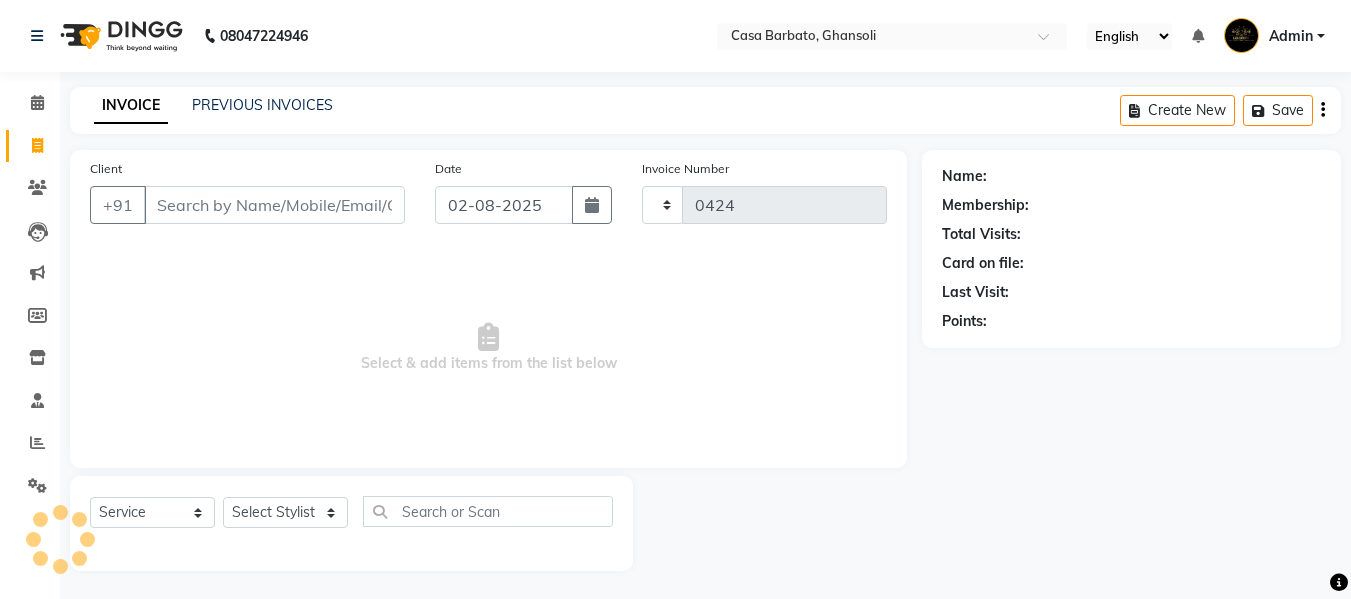 scroll, scrollTop: 2, scrollLeft: 0, axis: vertical 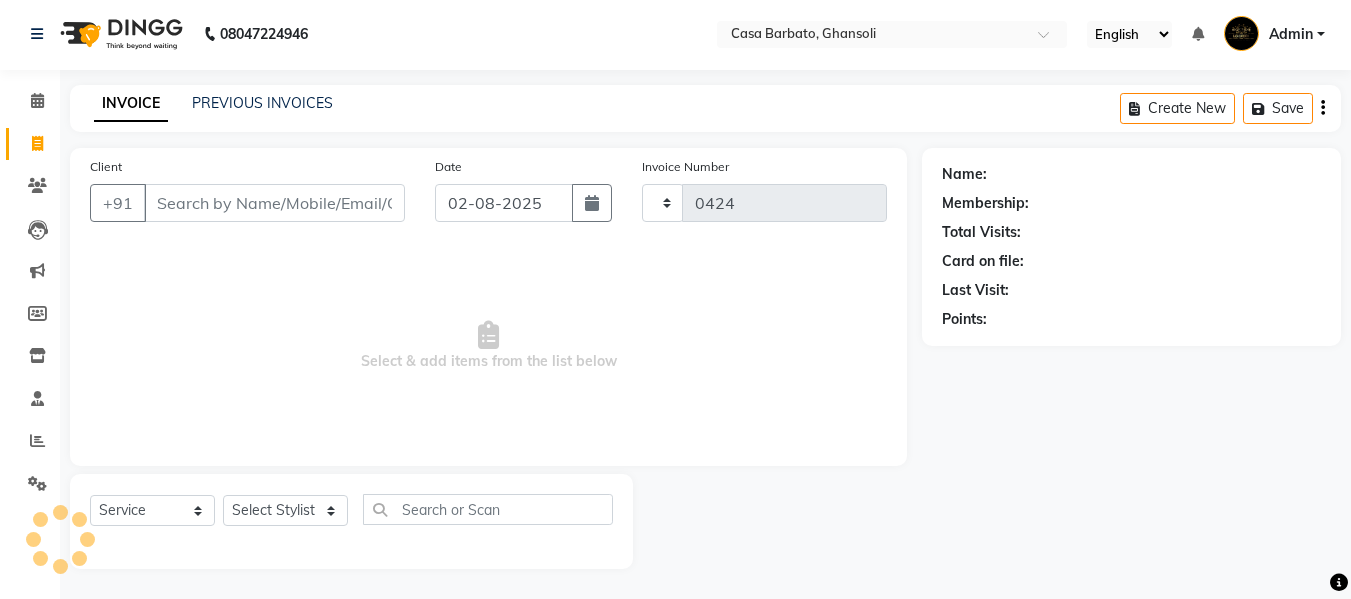select on "700" 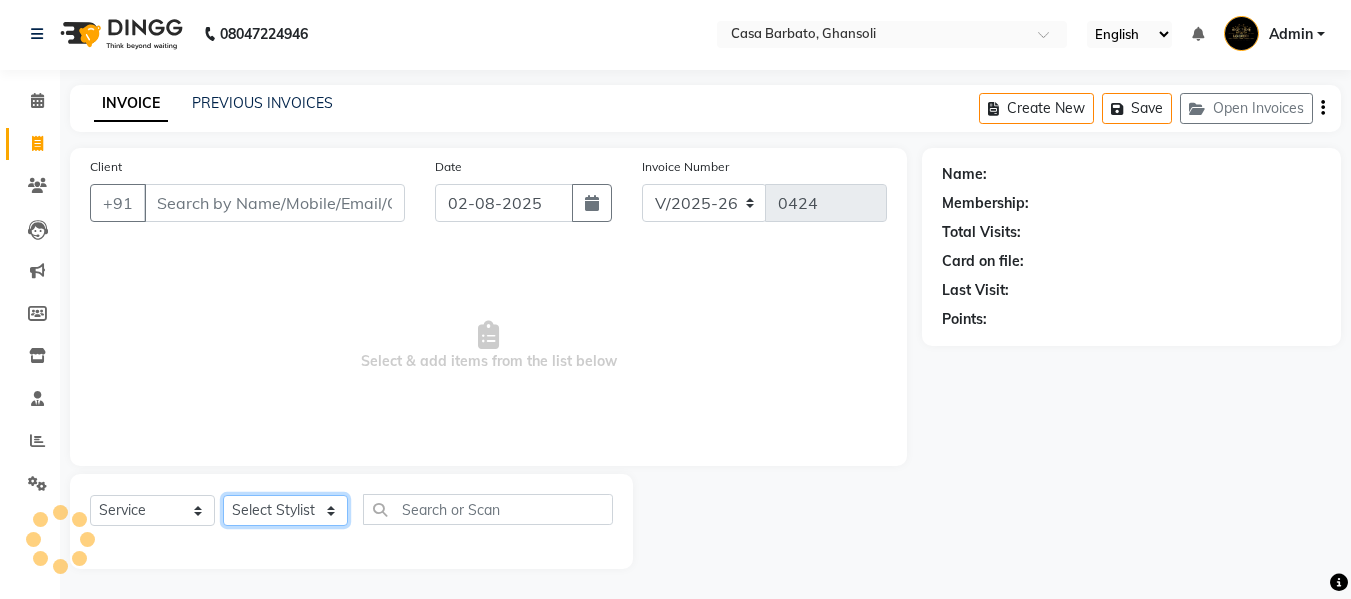 click on "Select Stylist" 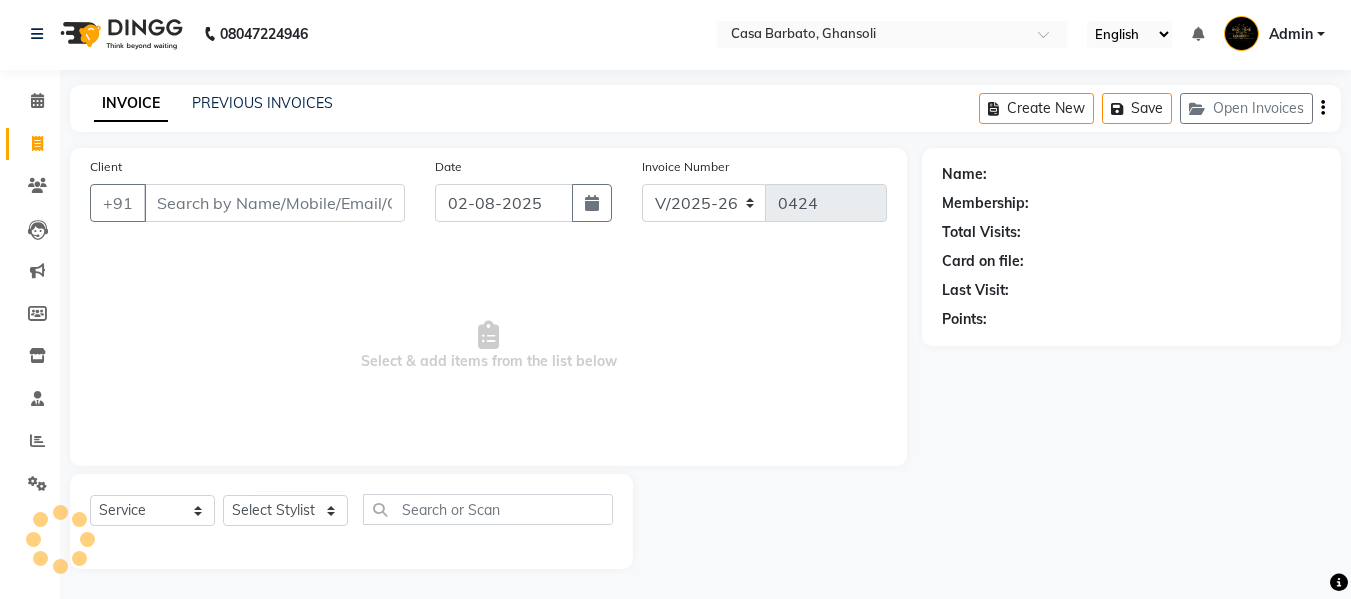 click 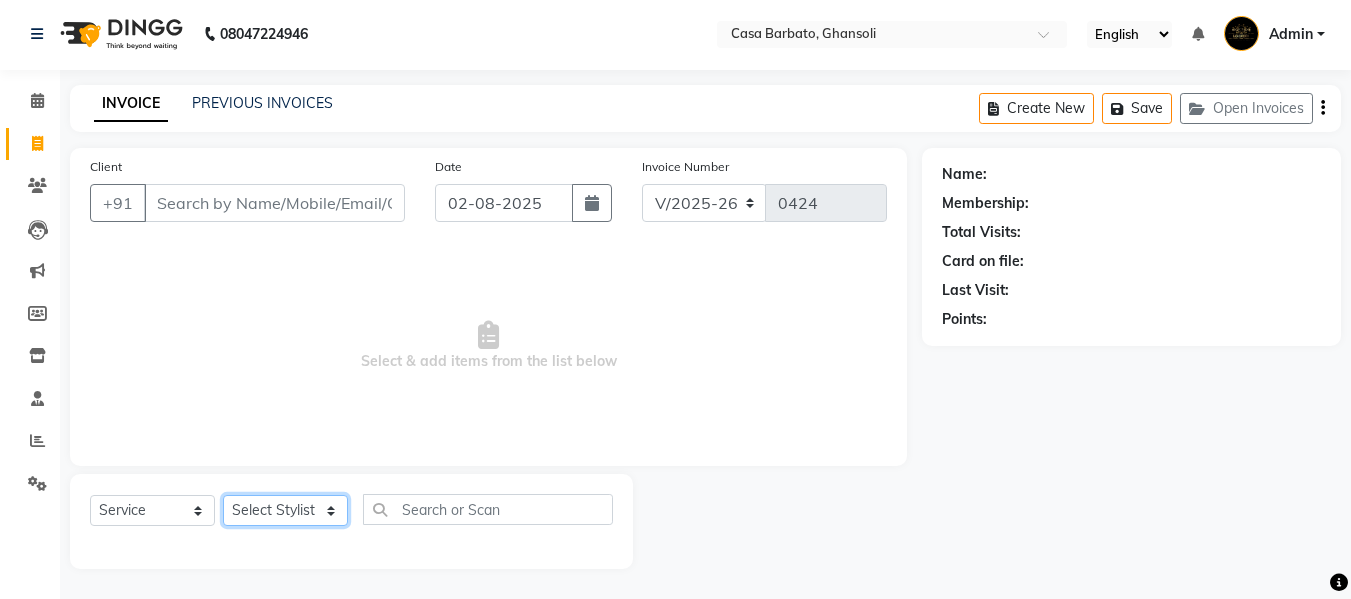 click on "Select Stylist Akash  Khairoon [NAME] Rekha [NAME]  Sumaiya" 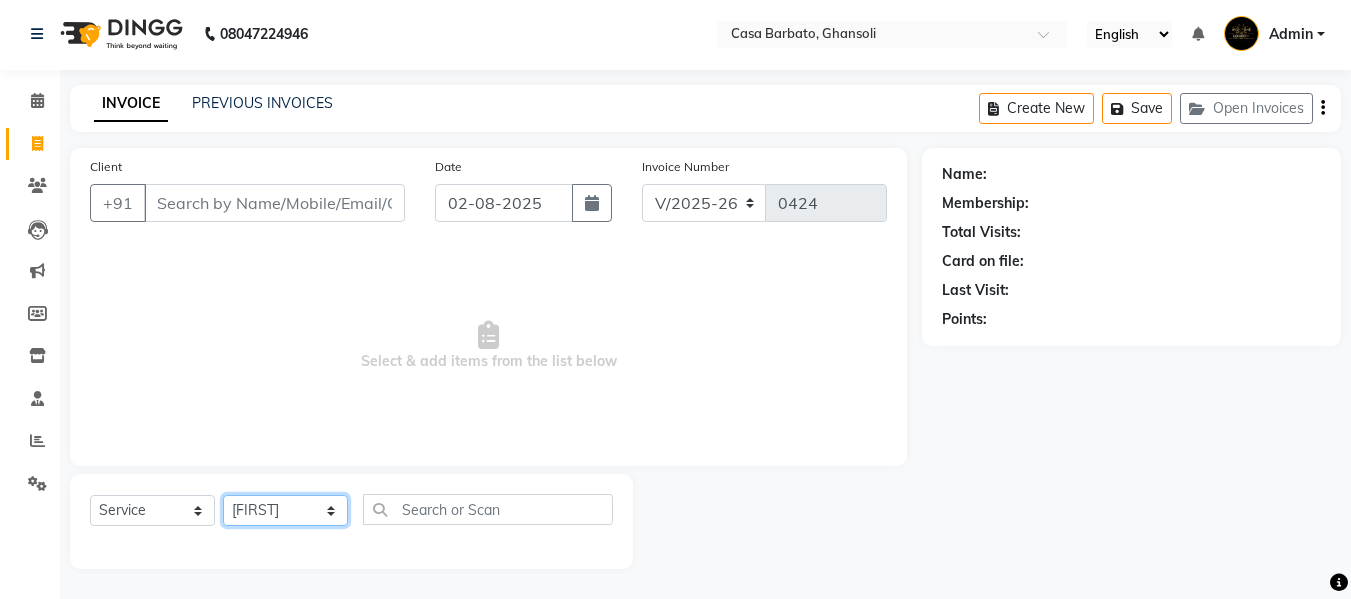 click on "Select Stylist Akash  Khairoon [NAME] Rekha [NAME]  Sumaiya" 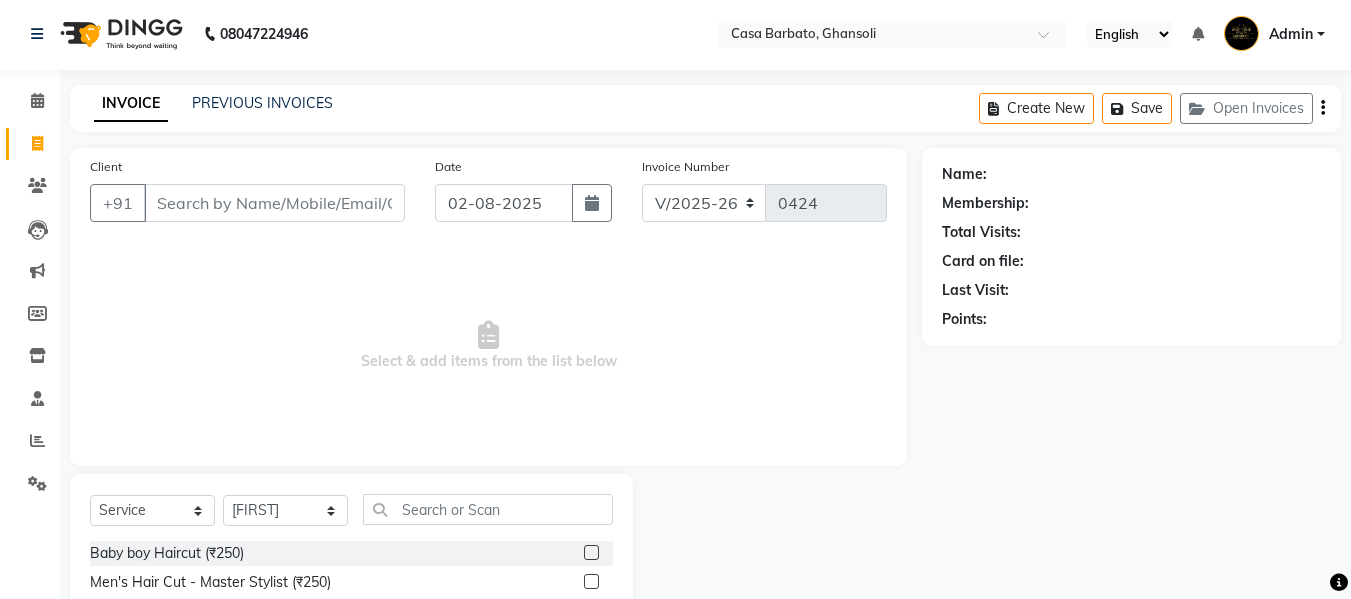 click 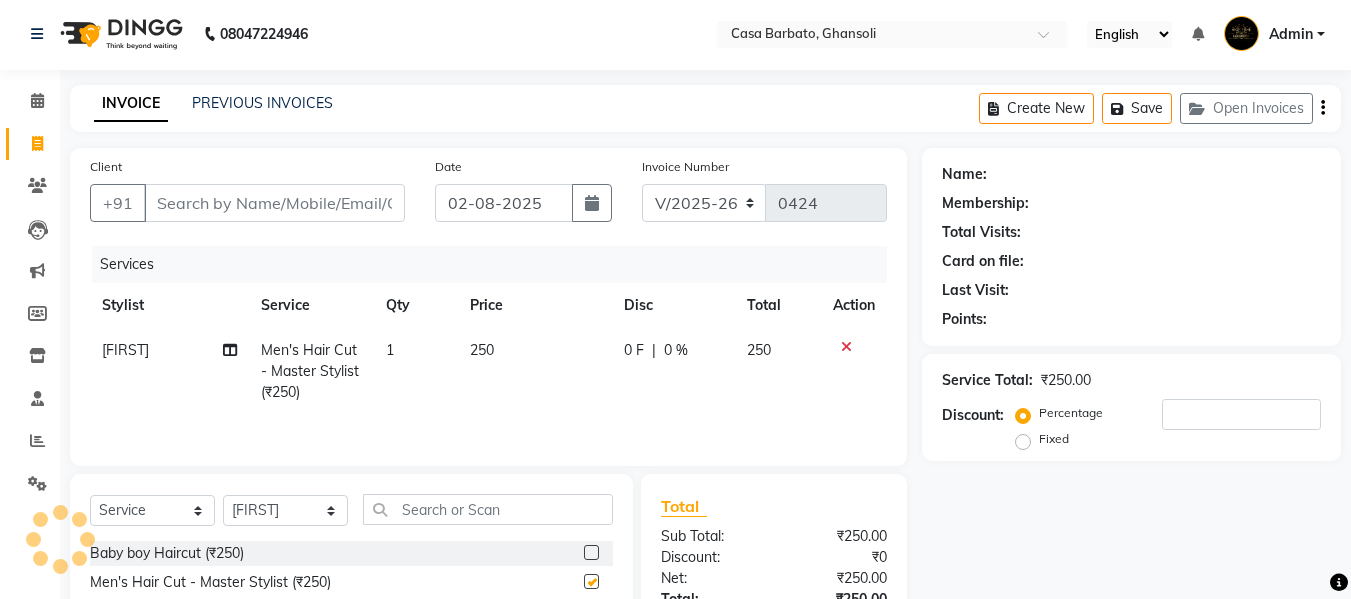 checkbox on "false" 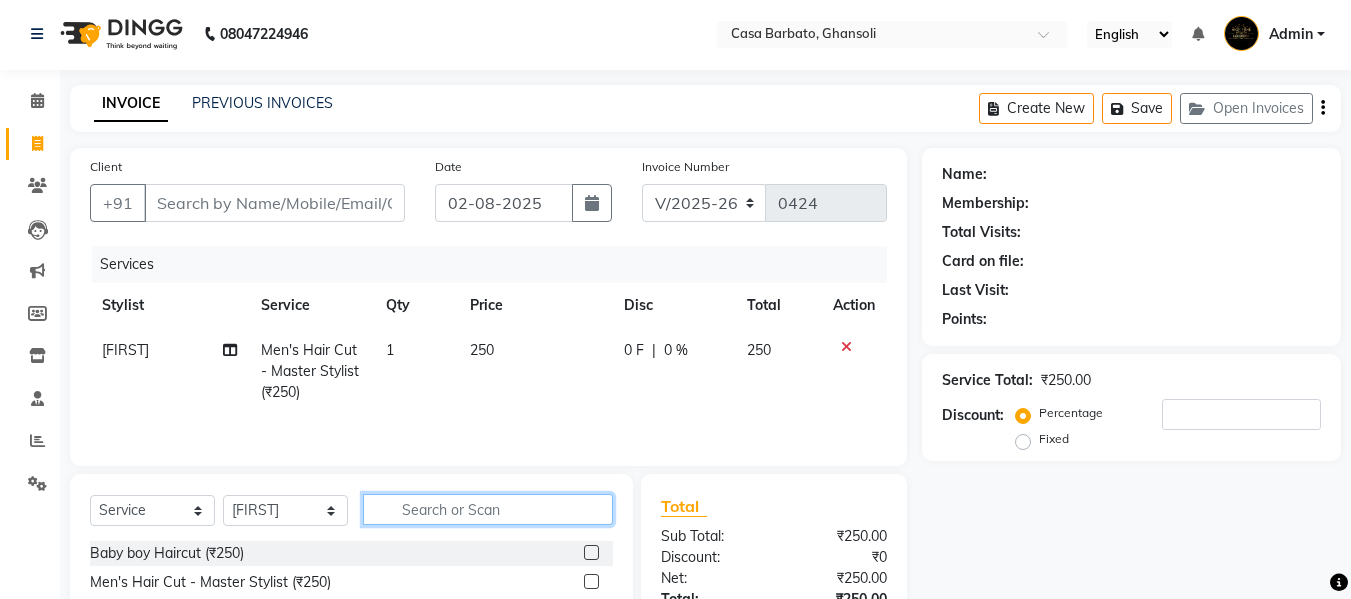 click 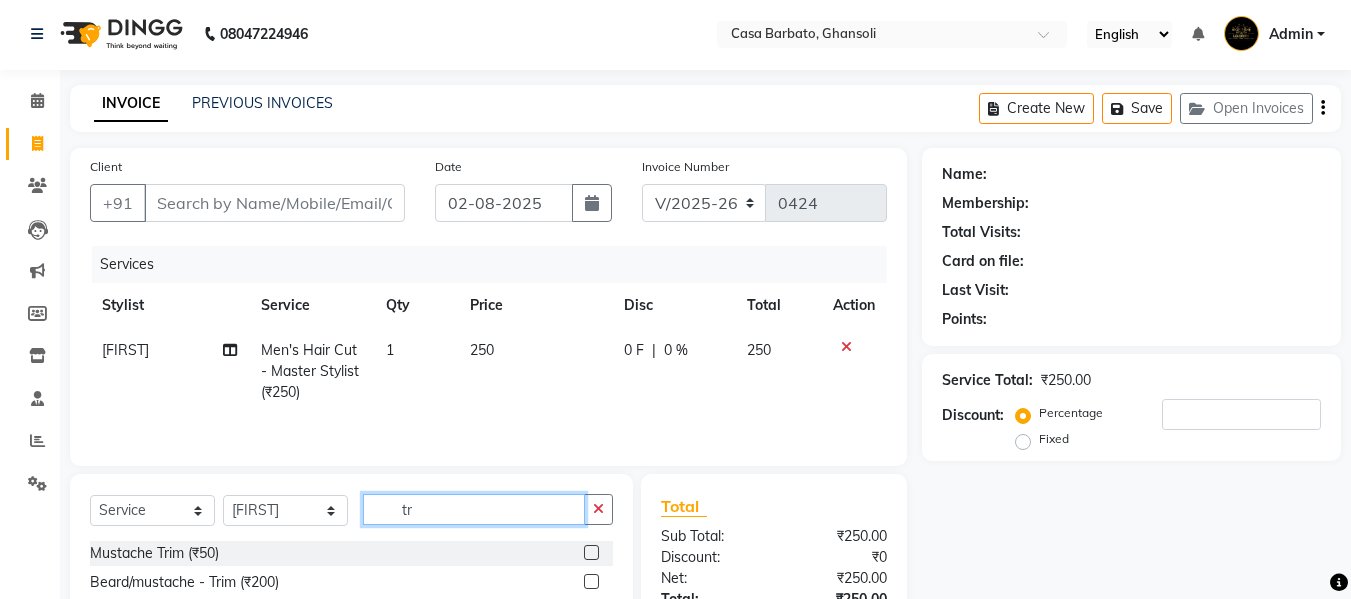 type on "tr" 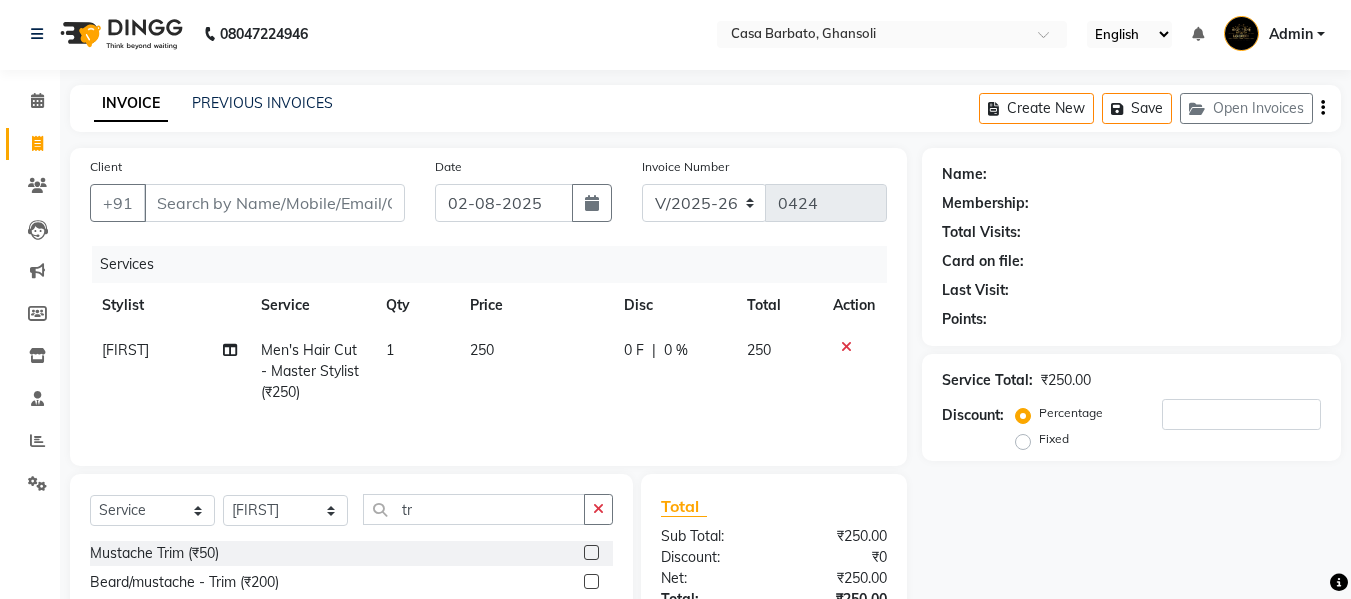 click 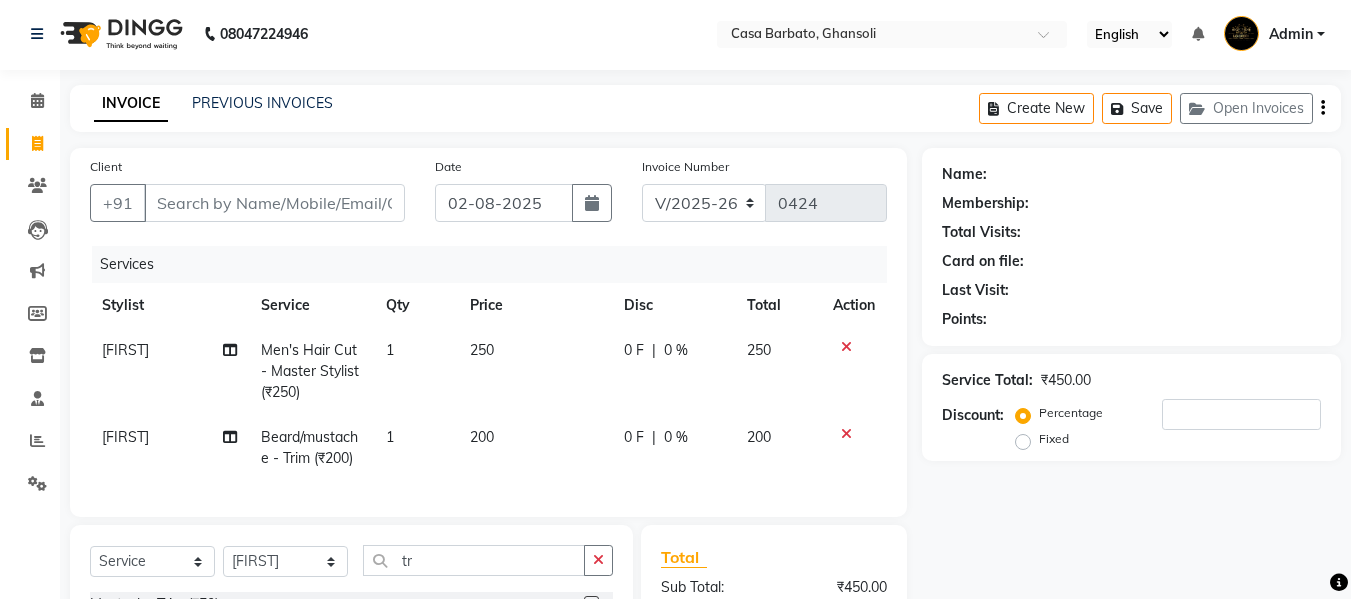 checkbox on "false" 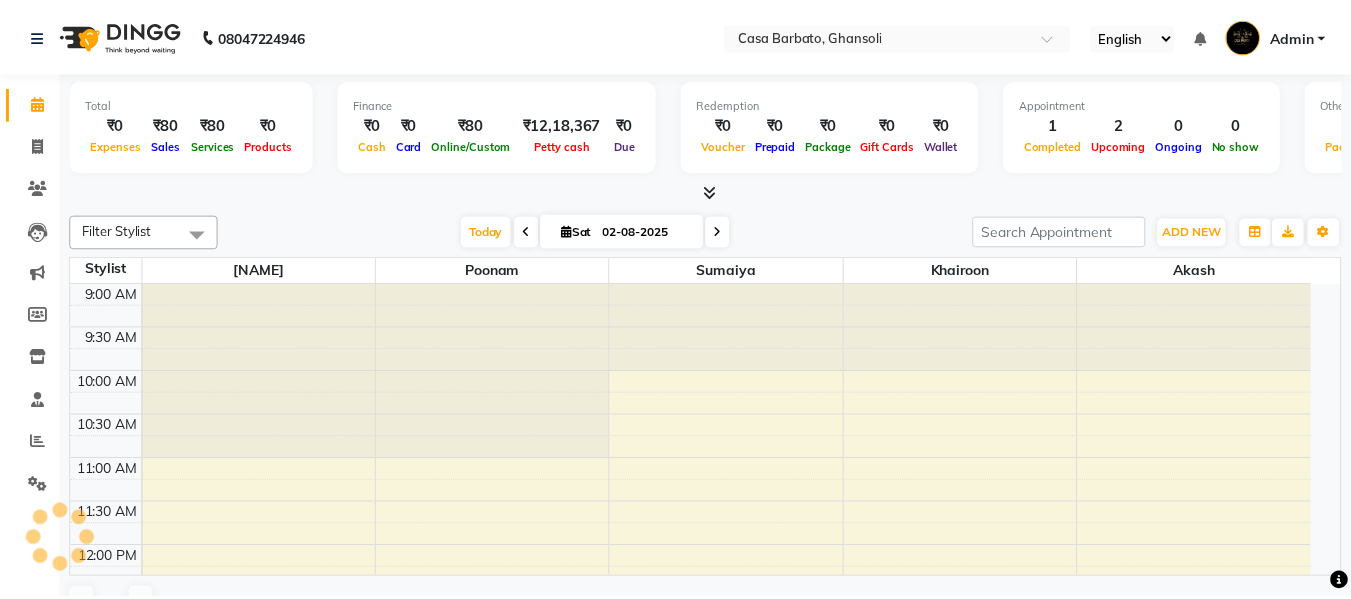 scroll, scrollTop: 0, scrollLeft: 0, axis: both 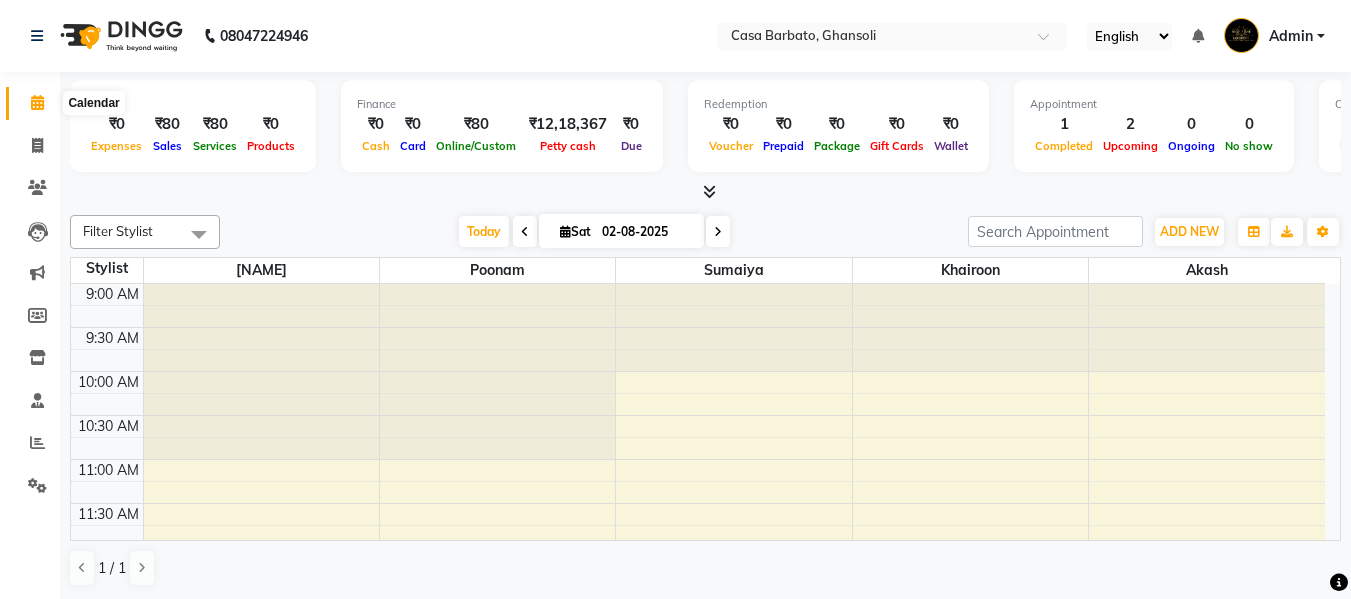 click 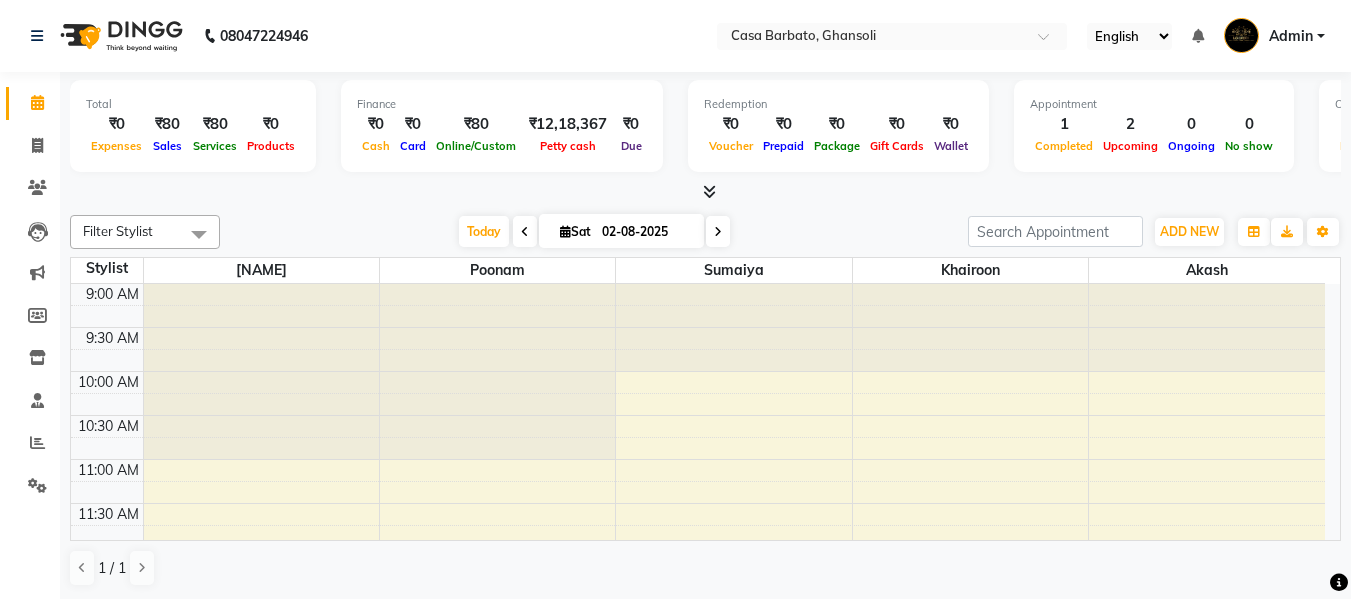 scroll, scrollTop: 224, scrollLeft: 0, axis: vertical 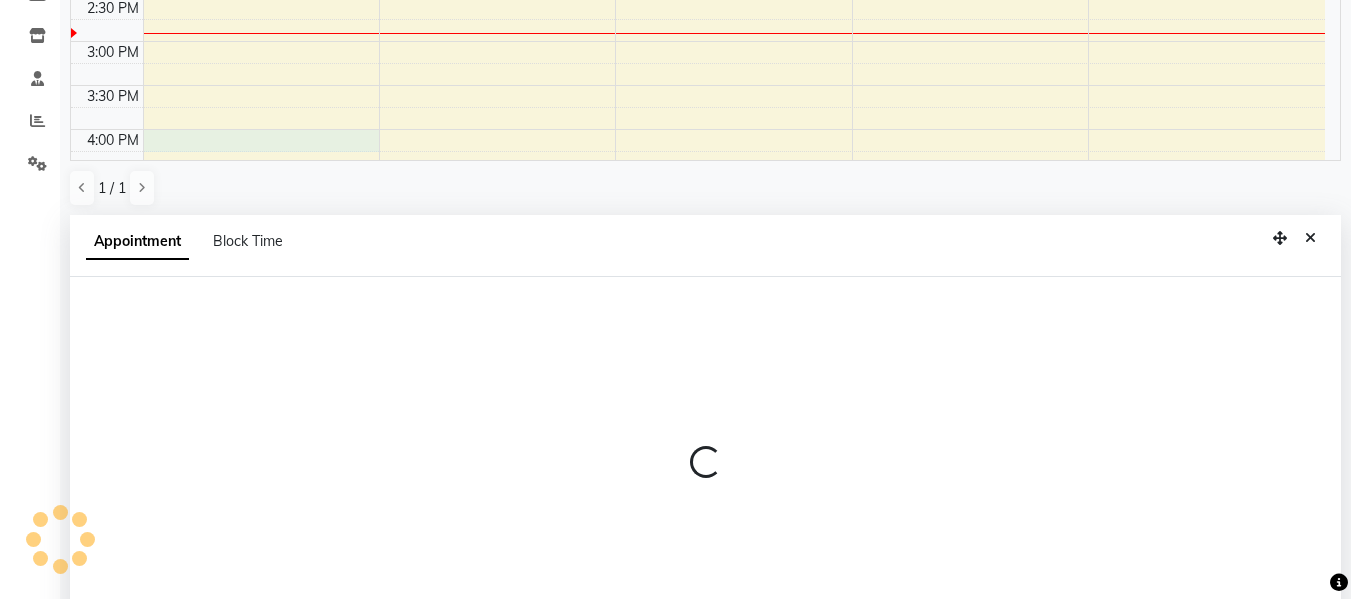 select on "10554" 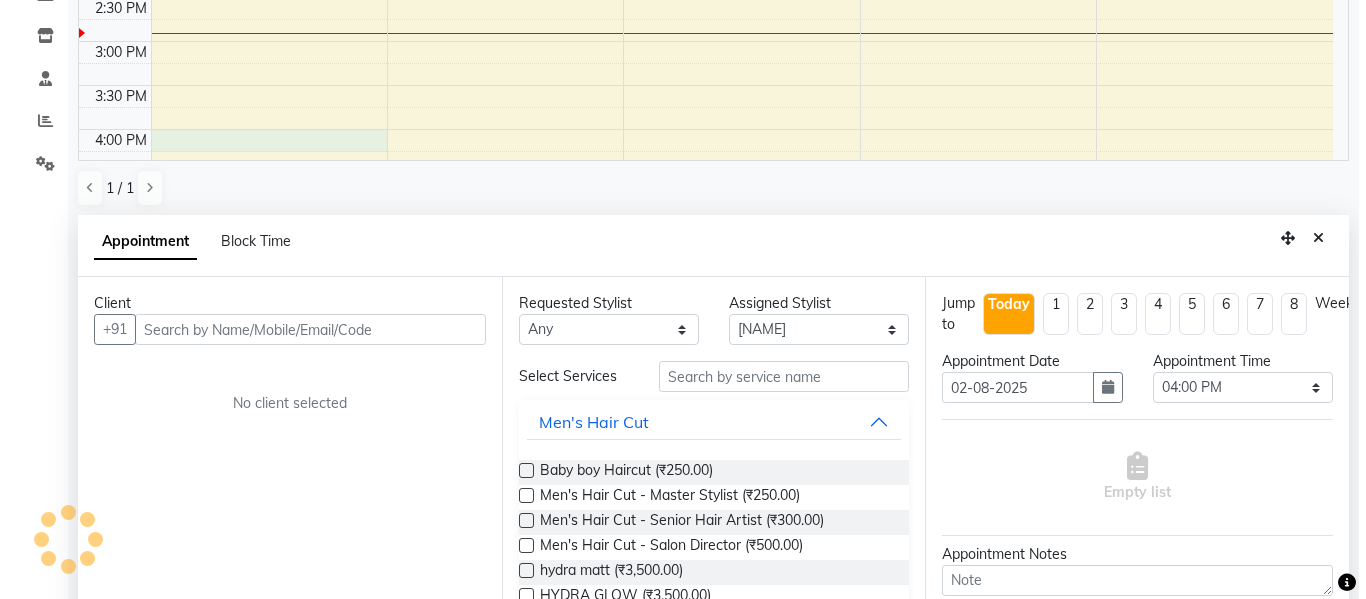 scroll, scrollTop: 393, scrollLeft: 0, axis: vertical 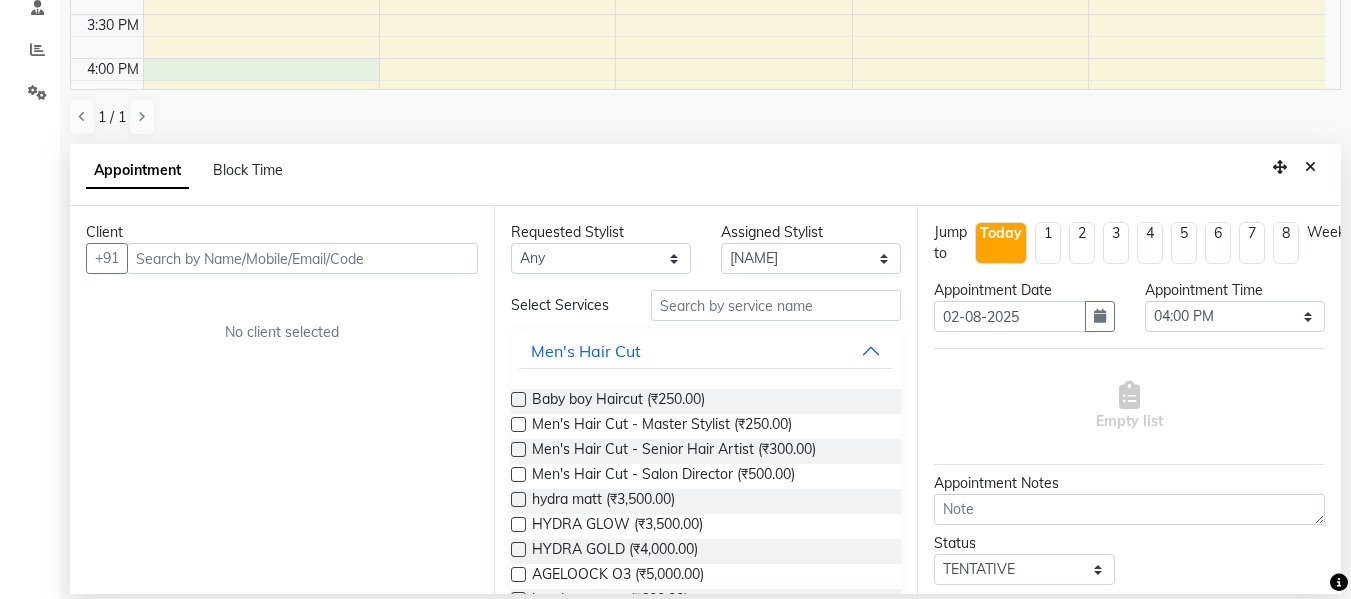 click at bounding box center (302, 258) 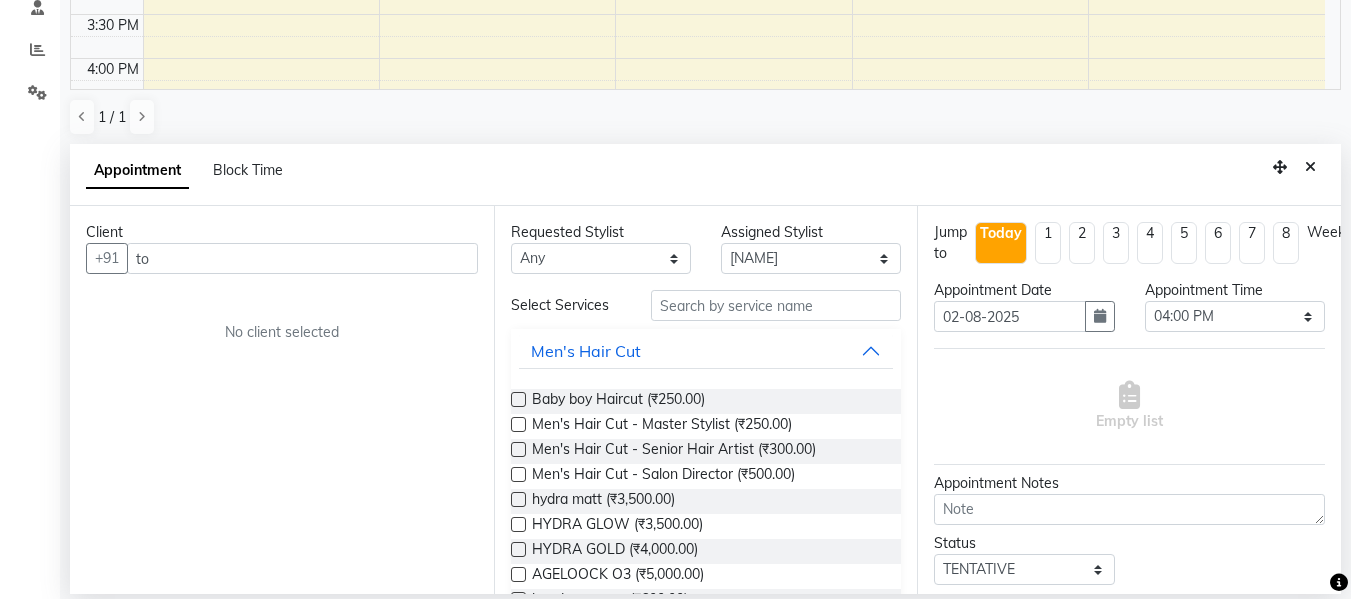 type on "t" 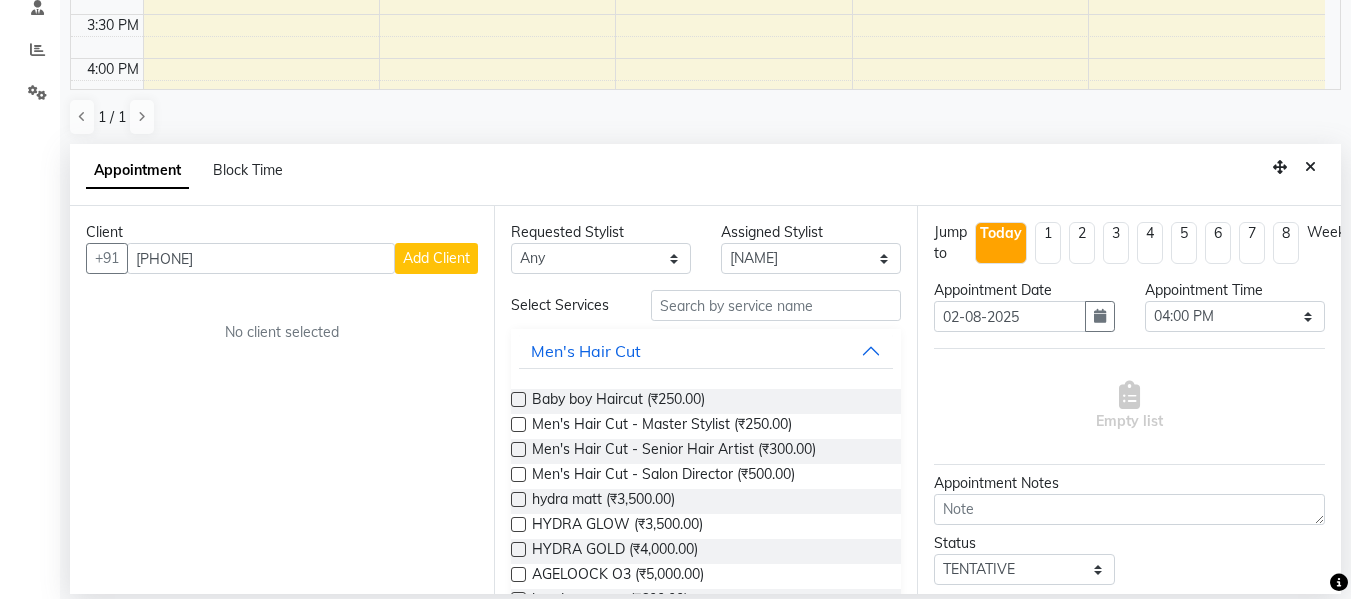 type on "[PHONE]" 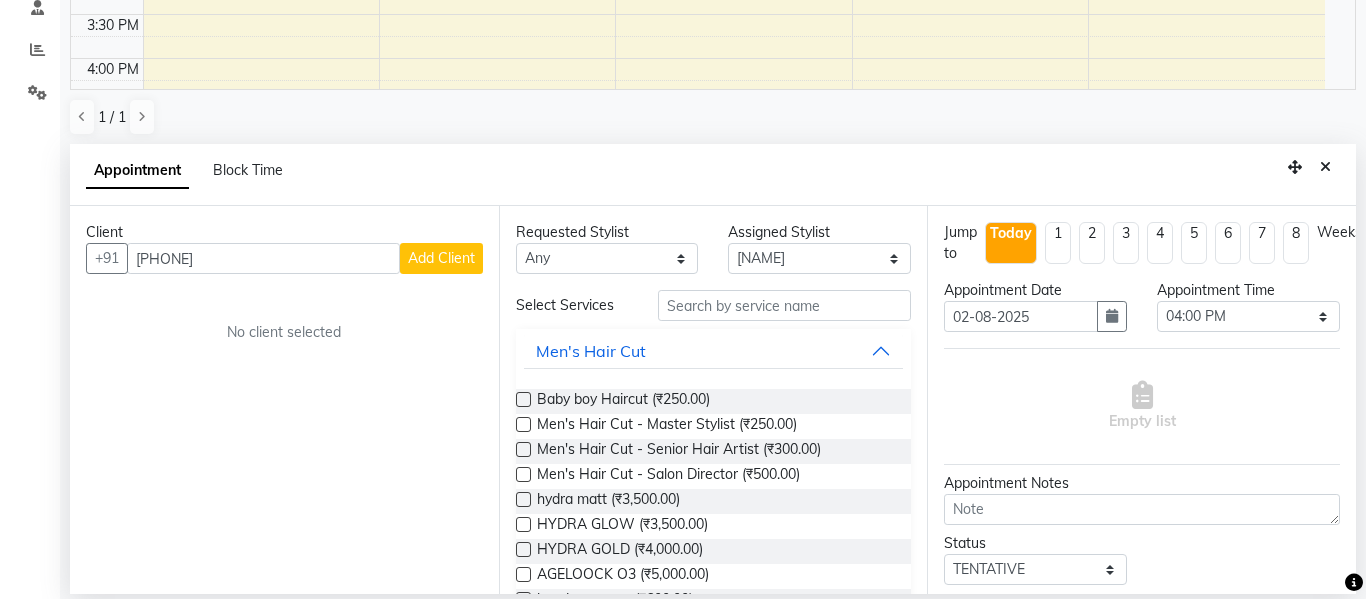 select on "22" 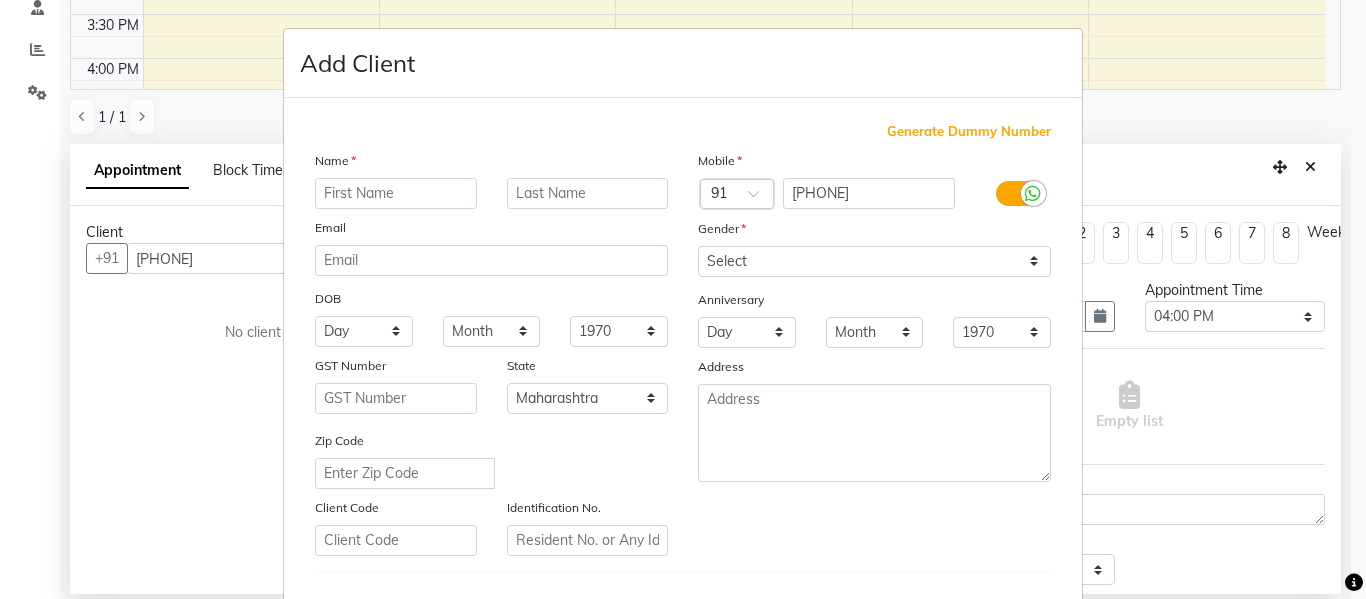 click at bounding box center [396, 193] 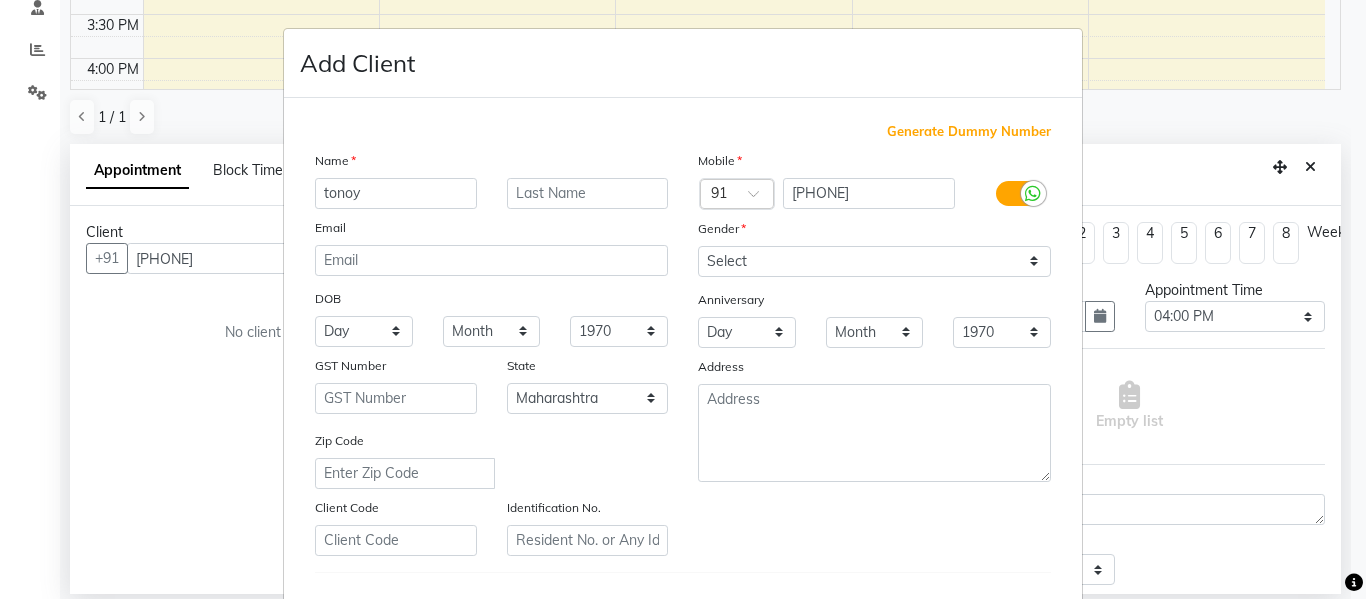 type on "tonoy" 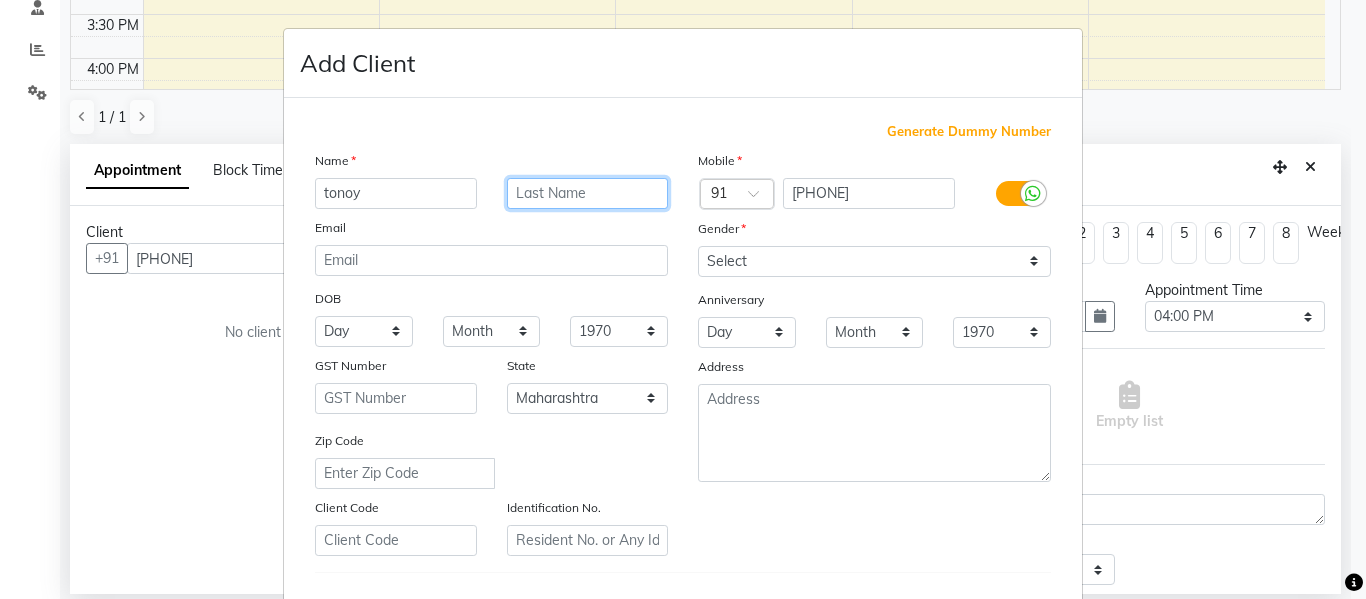 click at bounding box center (588, 193) 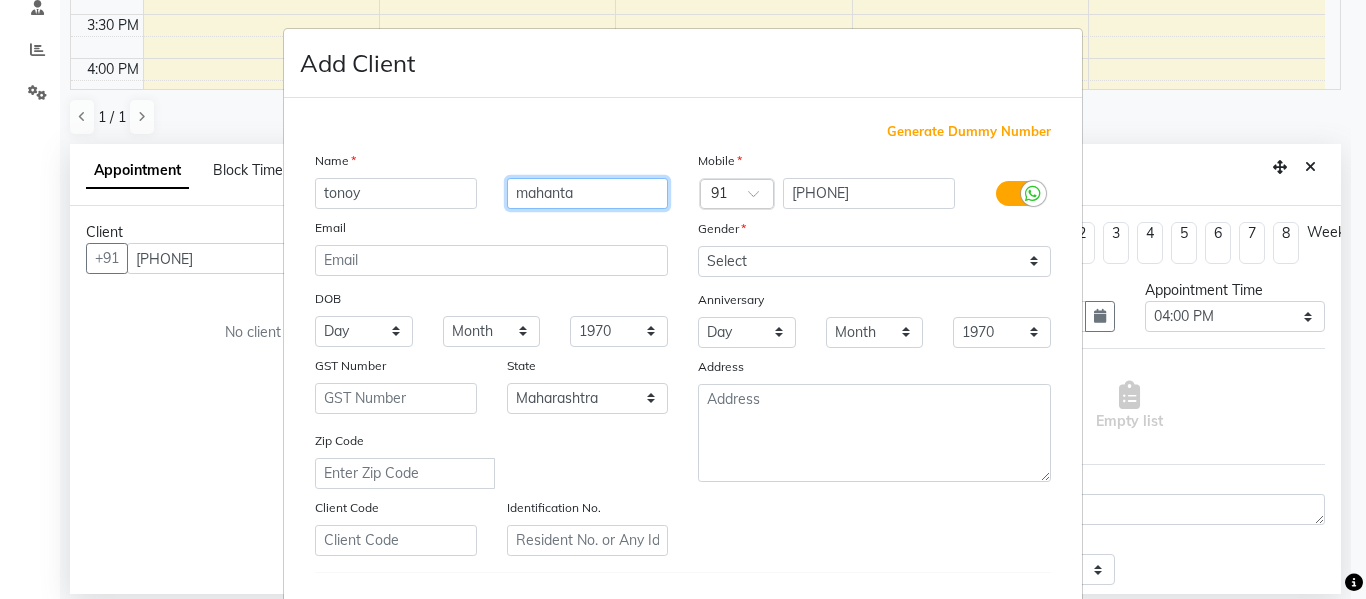 type on "mahanta" 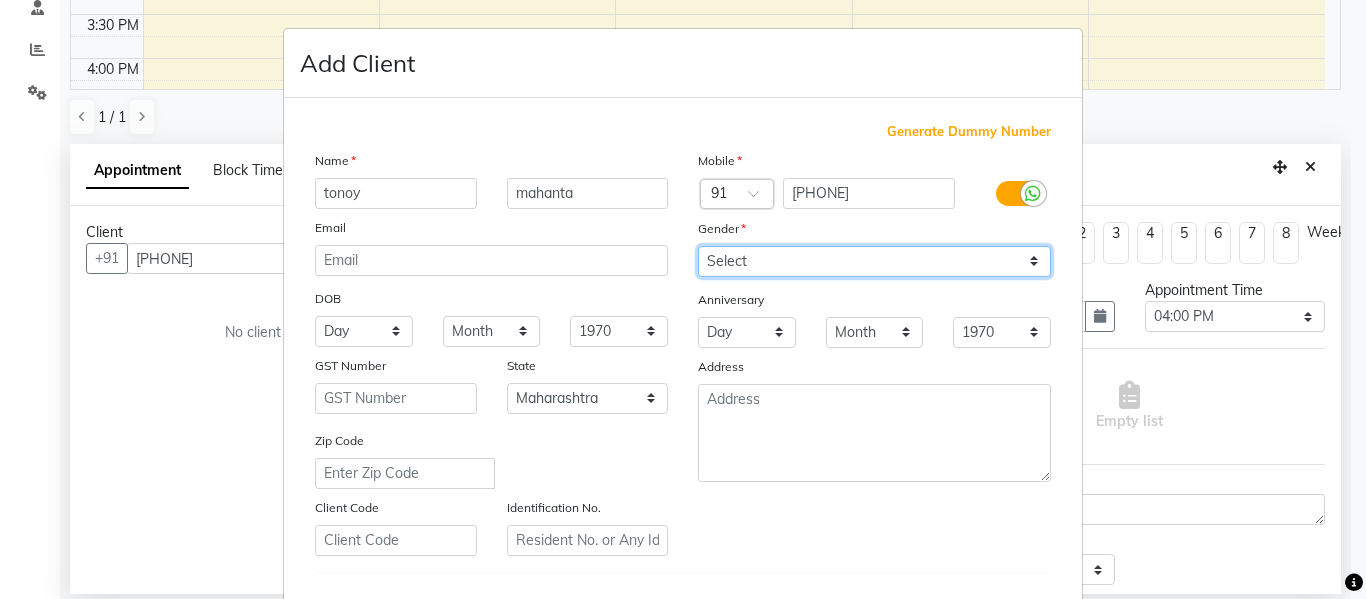 click on "Select Male Female Other Prefer Not To Say" at bounding box center [874, 261] 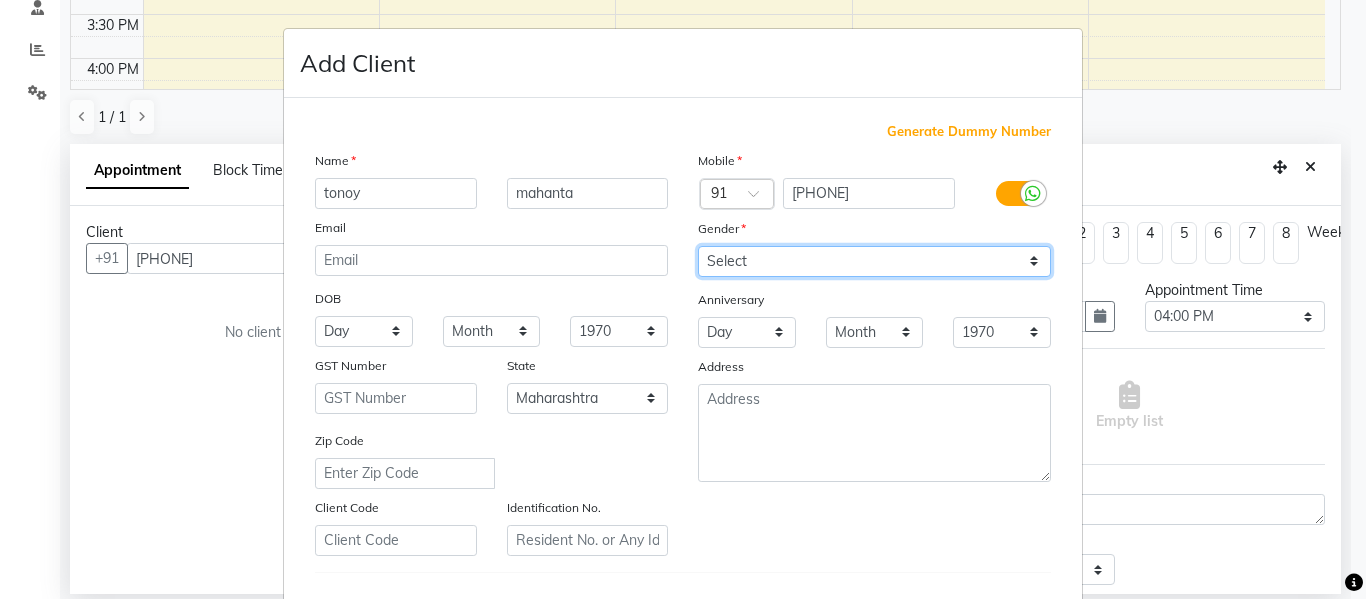 select on "male" 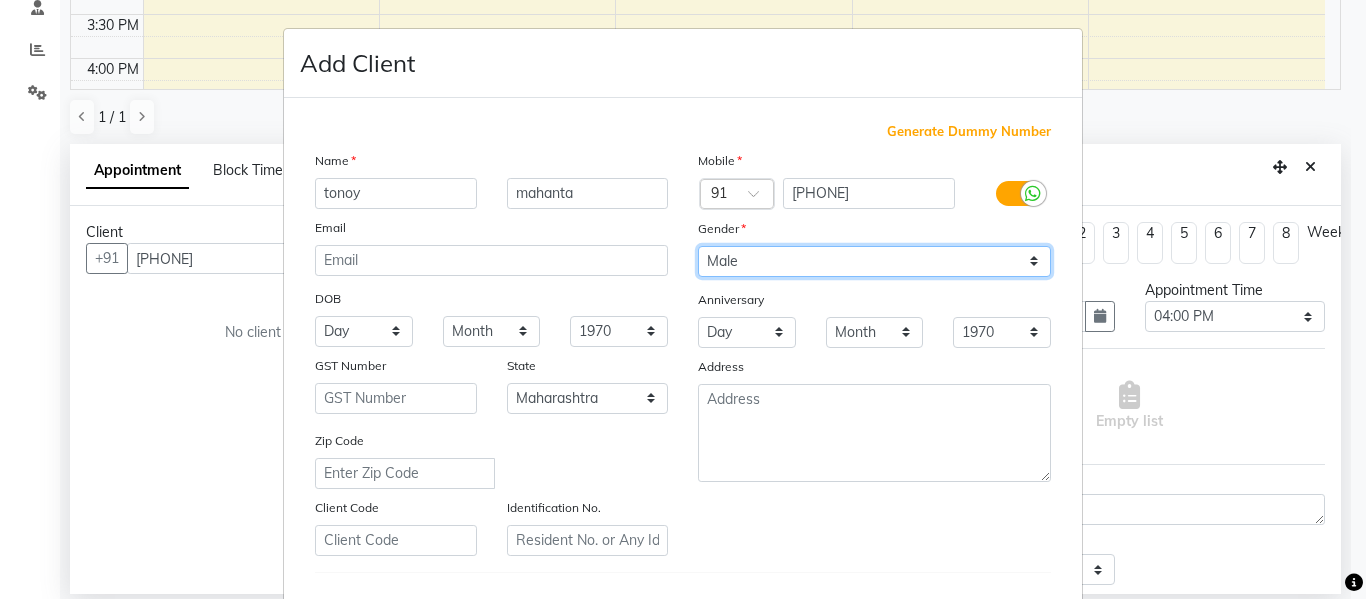 click on "Select Male Female Other Prefer Not To Say" at bounding box center (874, 261) 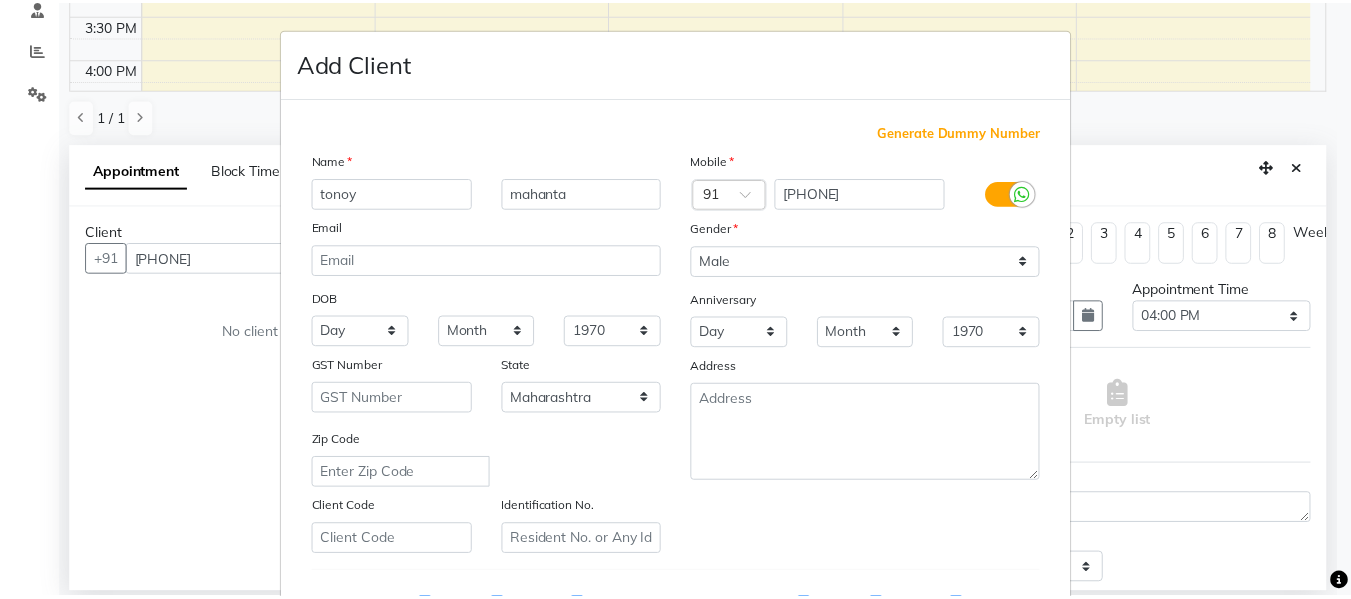 scroll, scrollTop: 324, scrollLeft: 0, axis: vertical 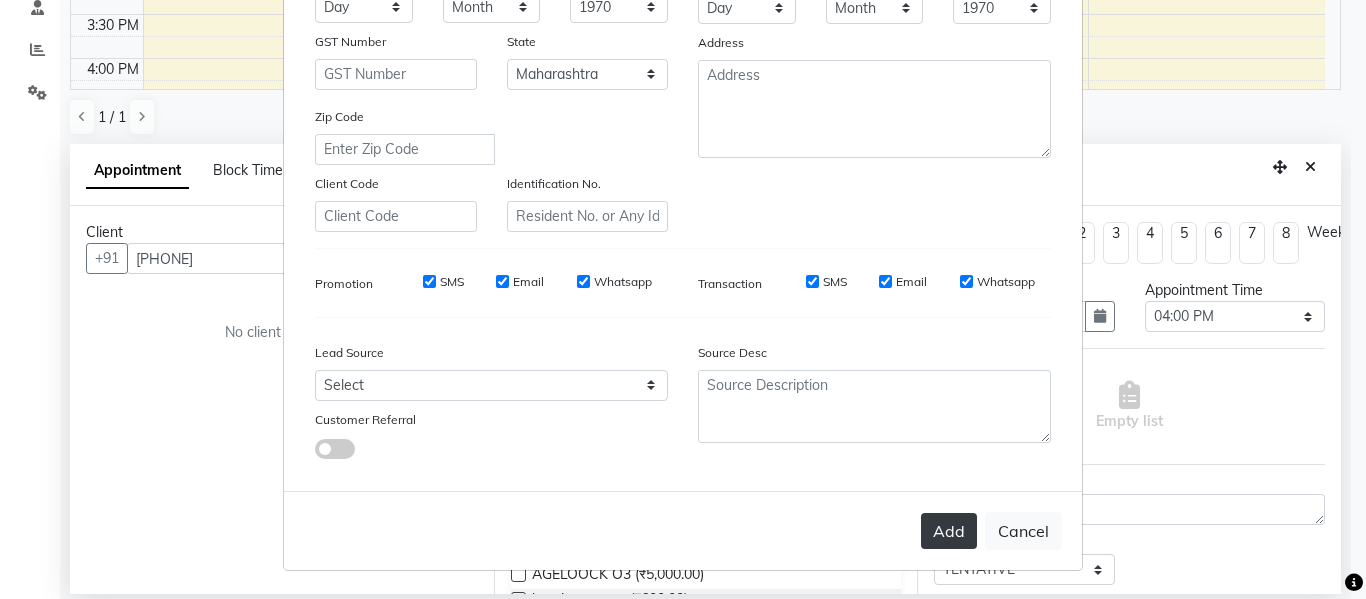 click on "Add" at bounding box center (949, 531) 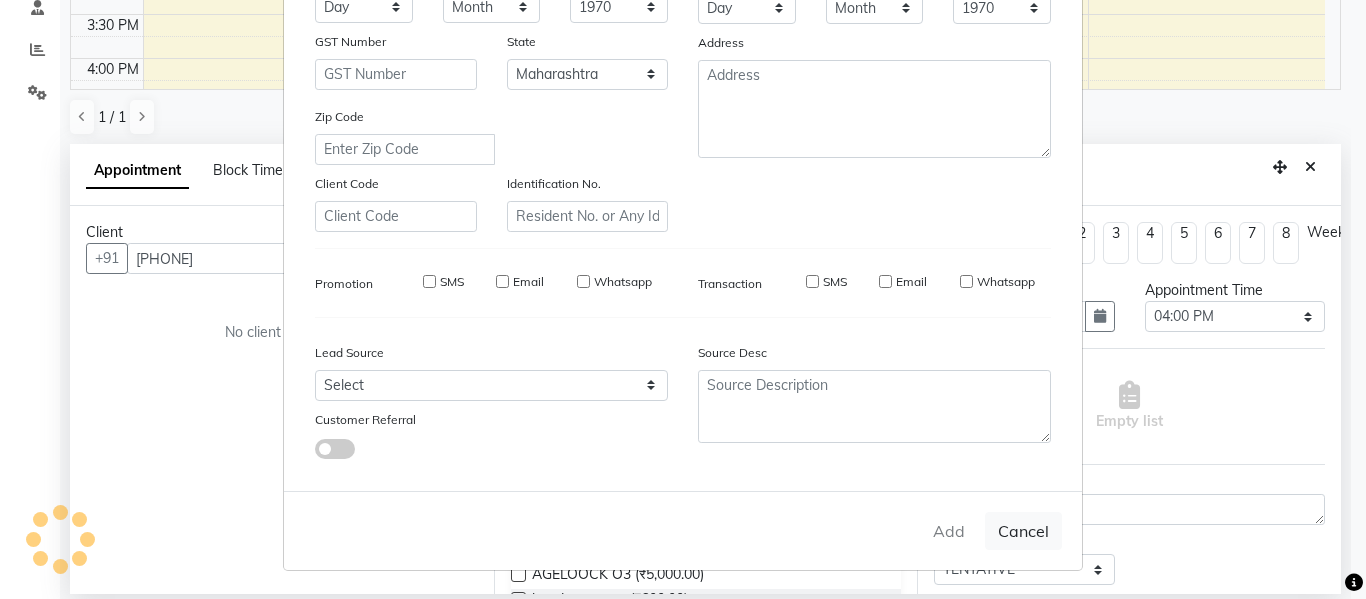 type 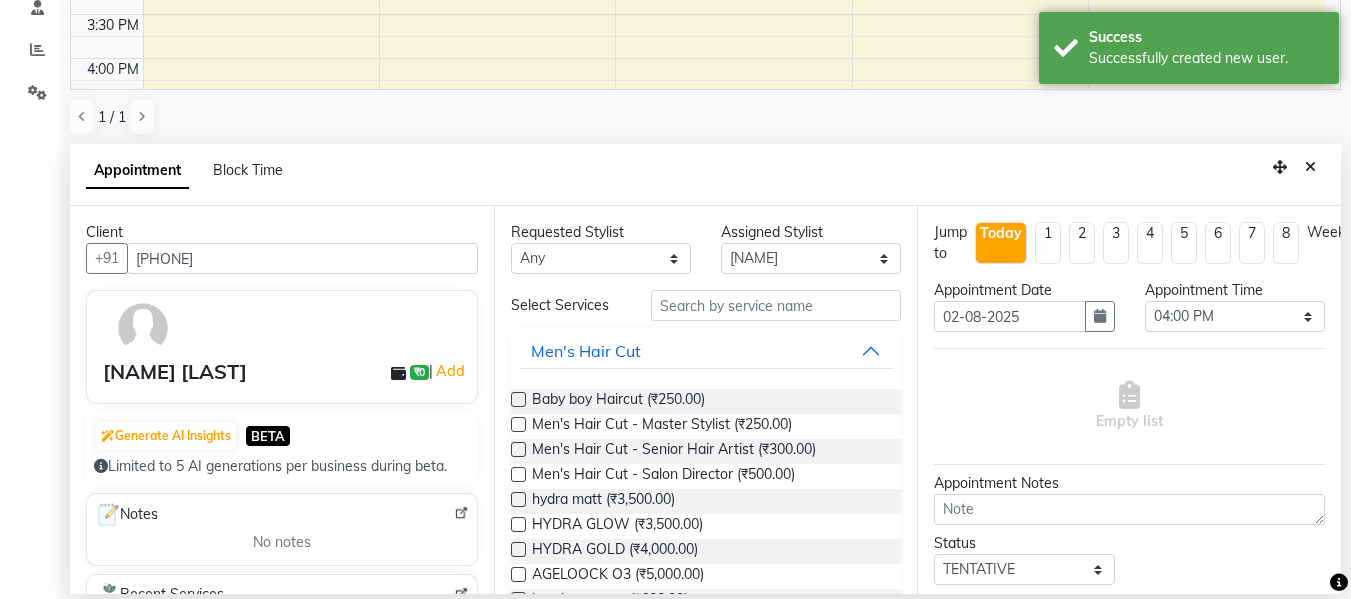 click at bounding box center (518, 424) 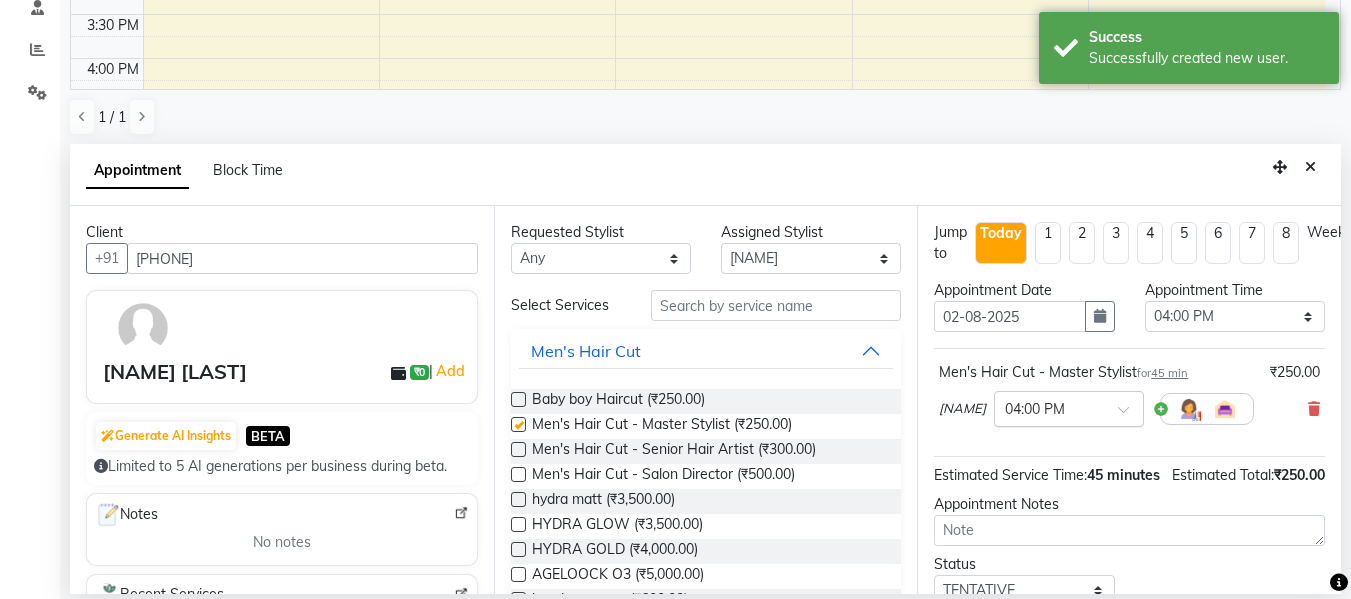 checkbox on "false" 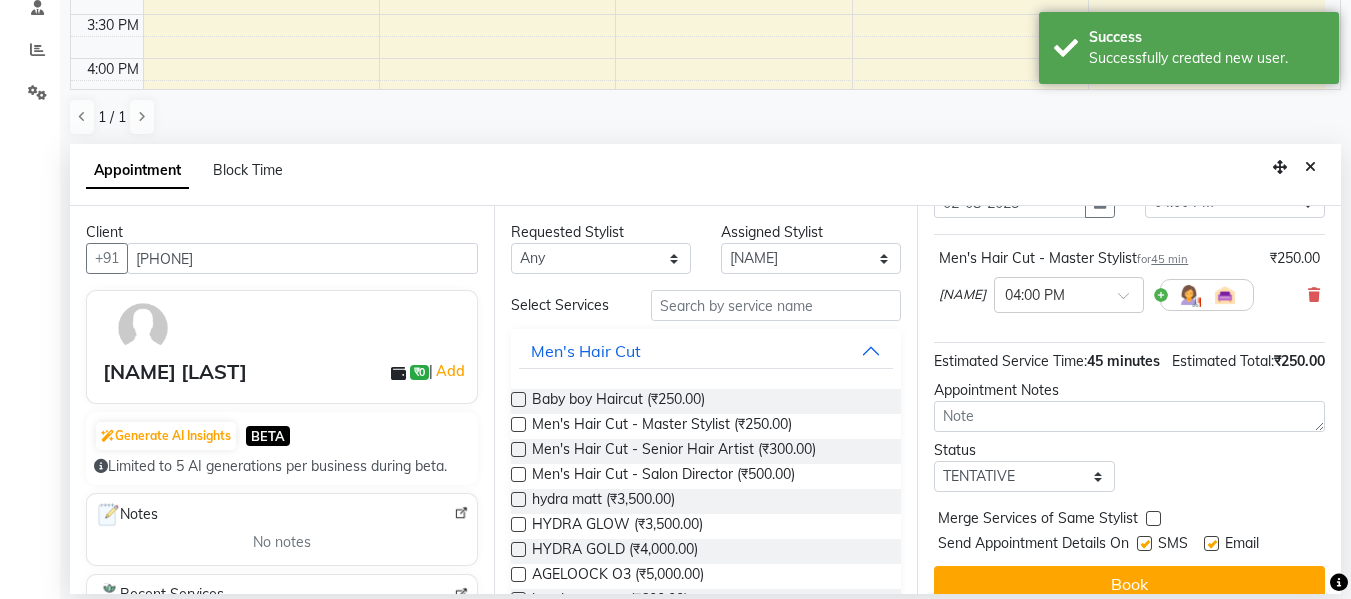 scroll, scrollTop: 174, scrollLeft: 0, axis: vertical 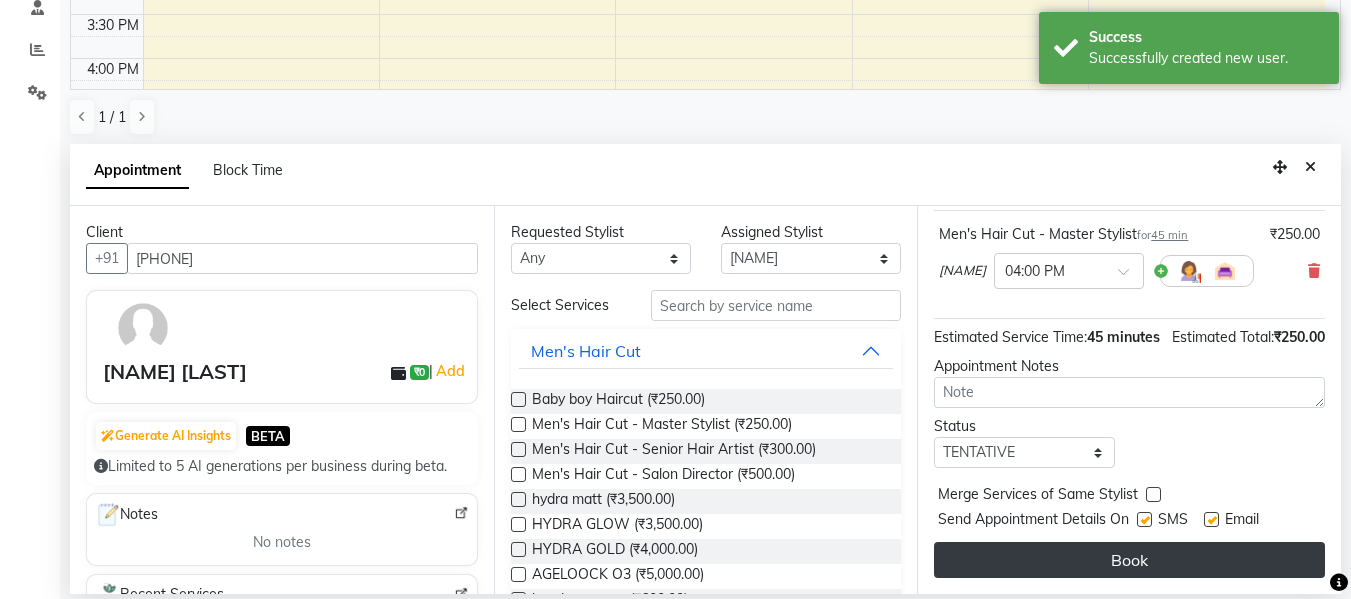click on "Book" at bounding box center [1129, 560] 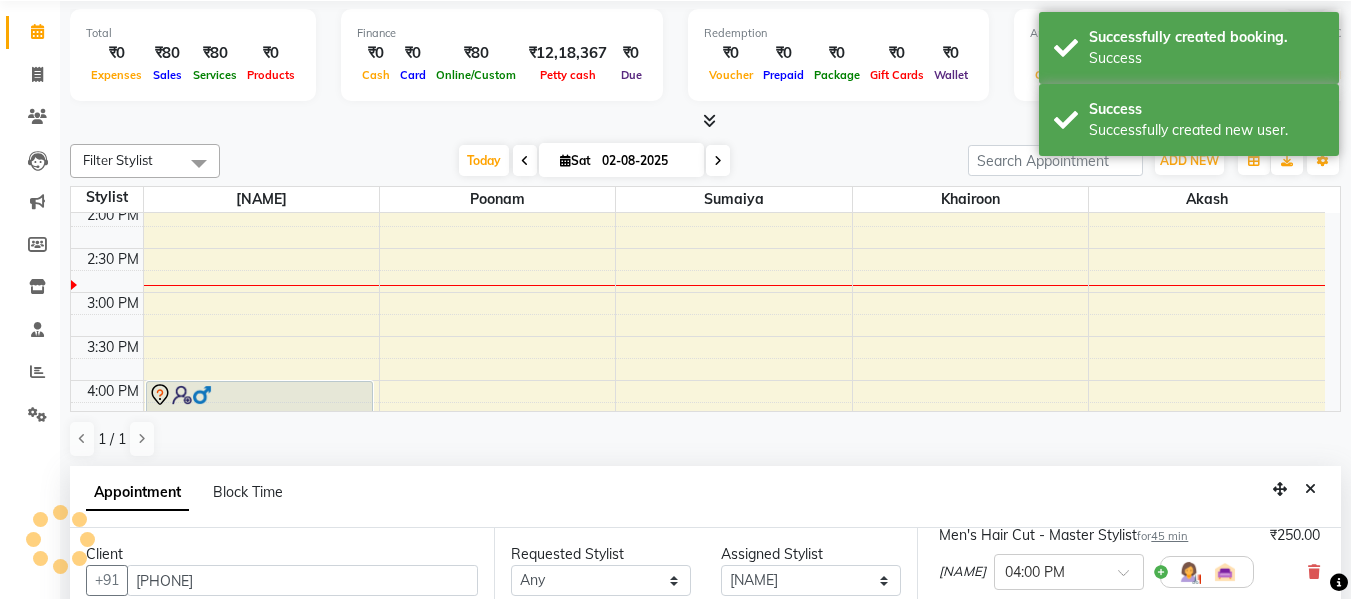 scroll, scrollTop: 0, scrollLeft: 0, axis: both 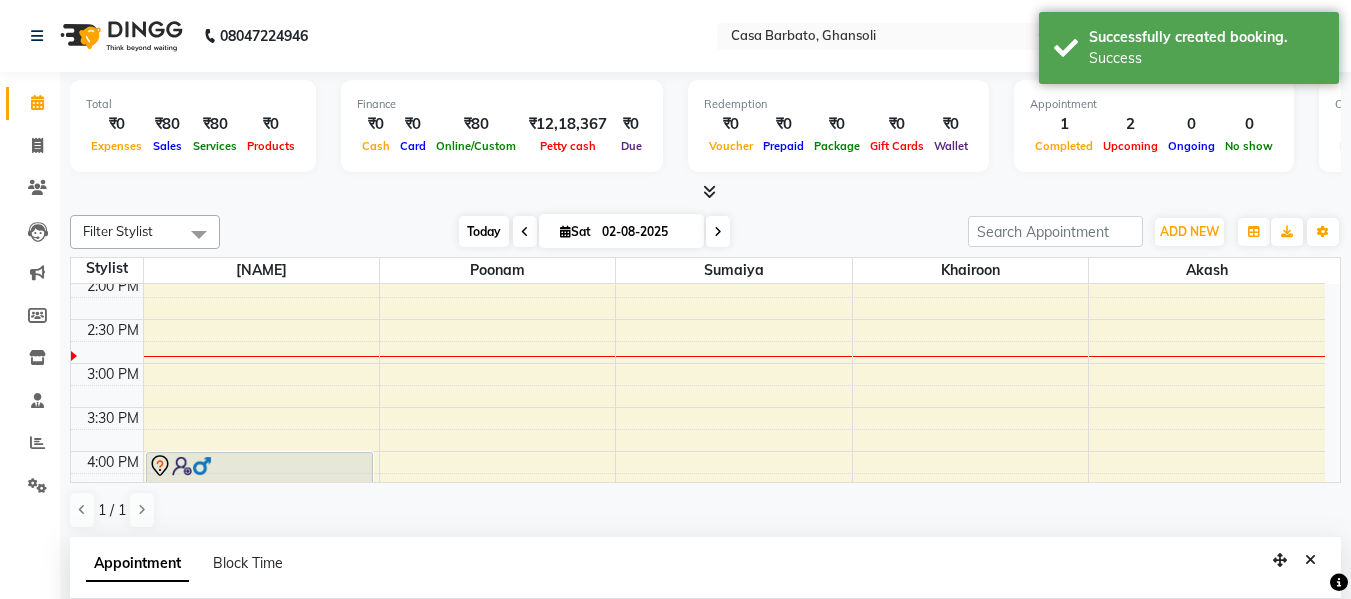 click on "Today" at bounding box center (484, 231) 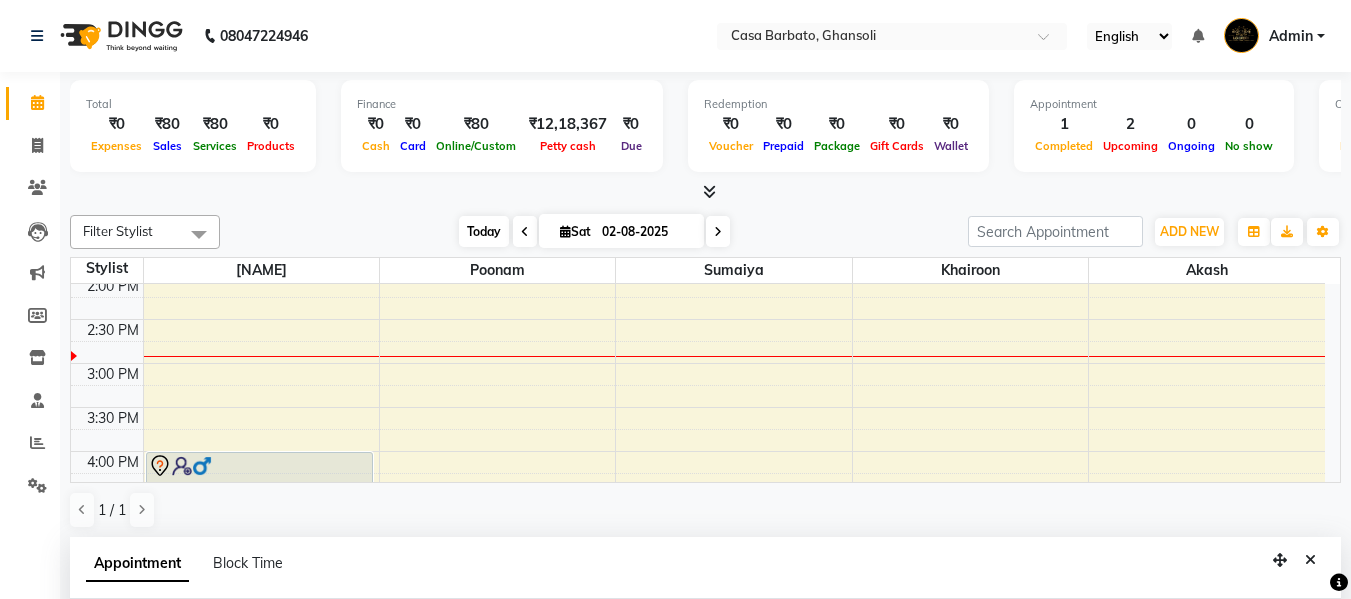 scroll, scrollTop: 441, scrollLeft: 0, axis: vertical 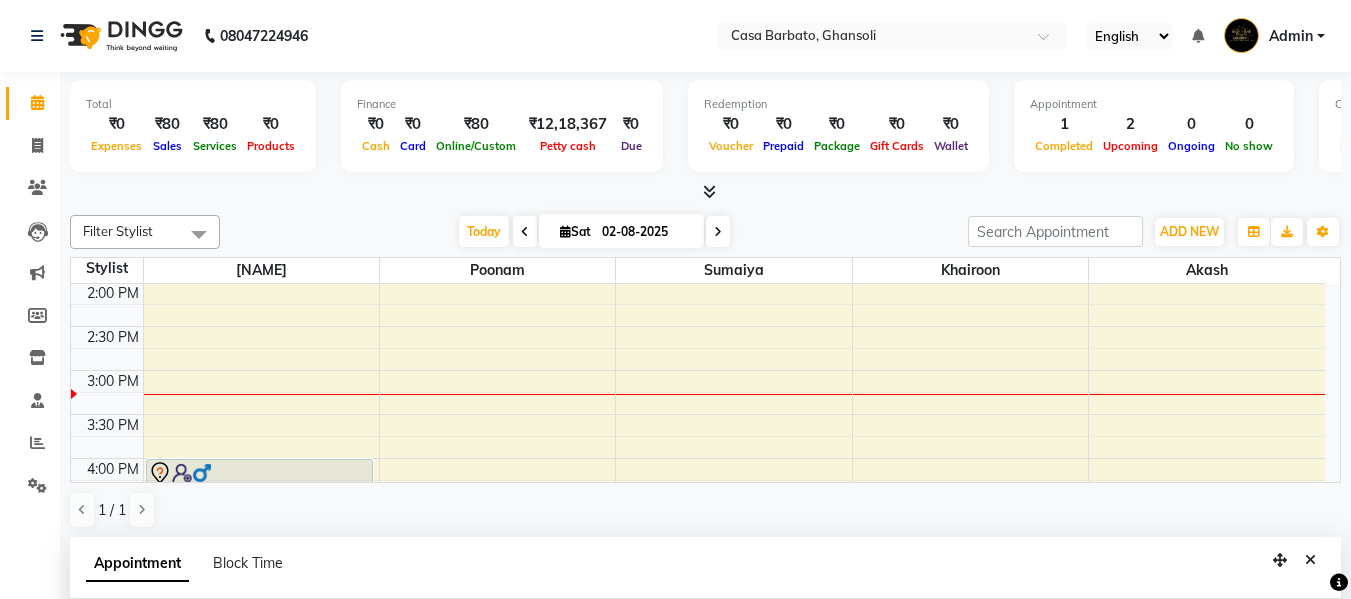 click on "Calendar" 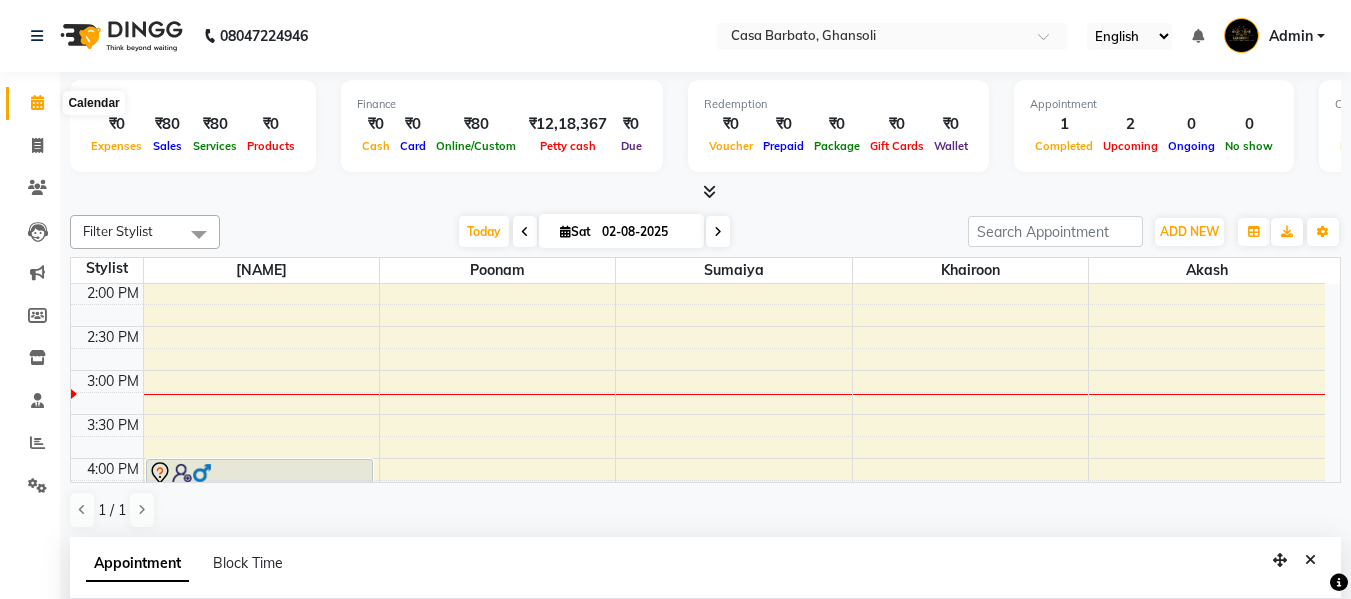 click 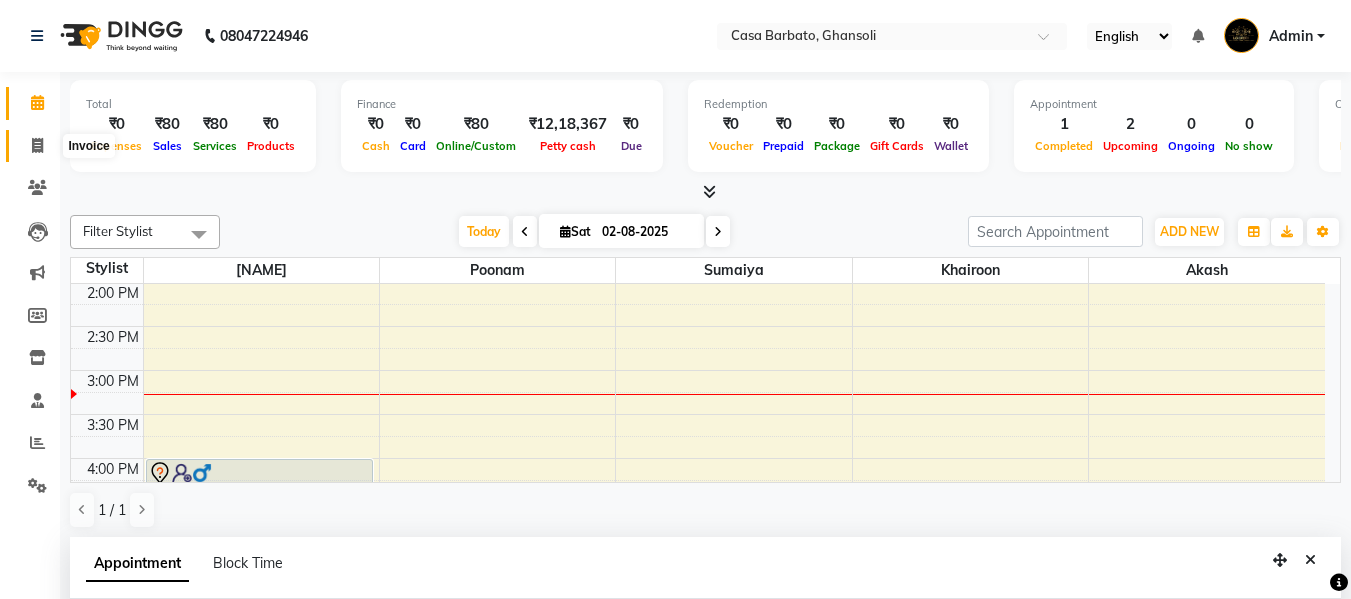 click 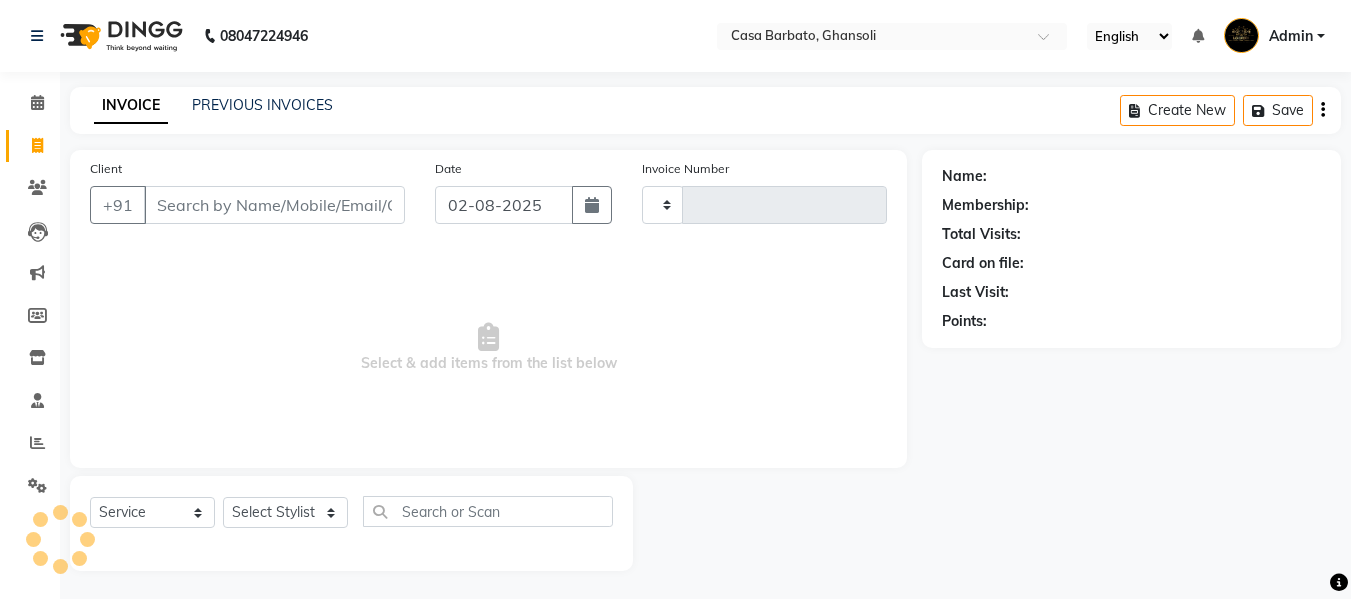 type on "0424" 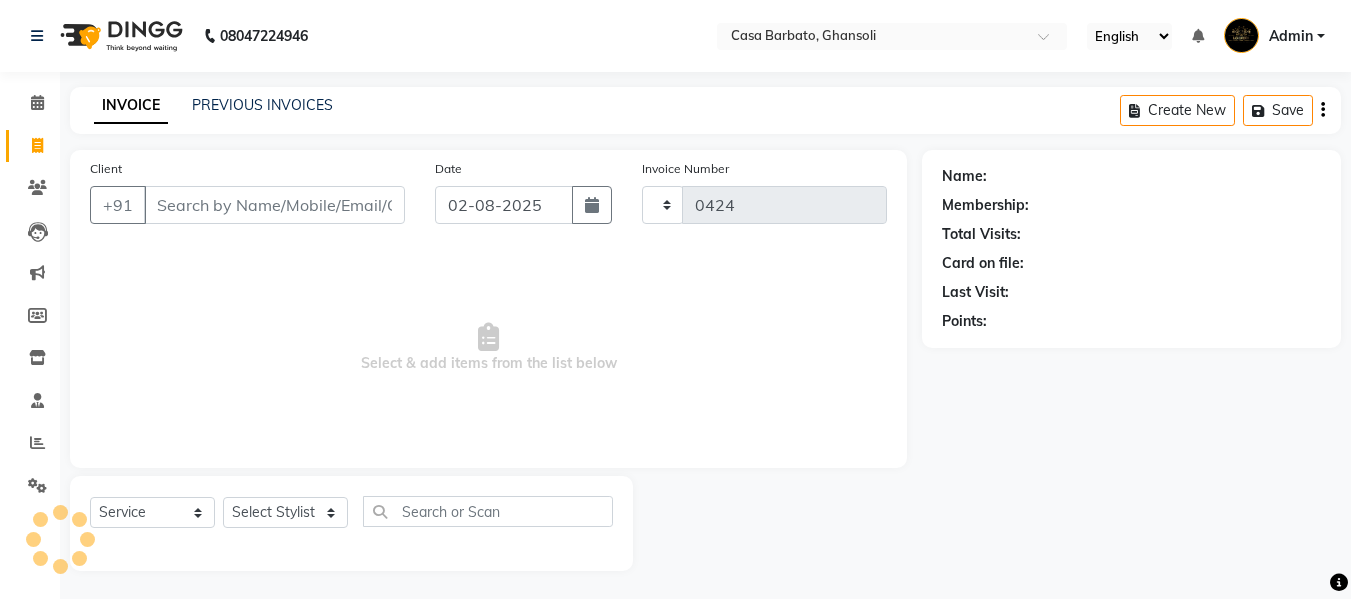 scroll, scrollTop: 2, scrollLeft: 0, axis: vertical 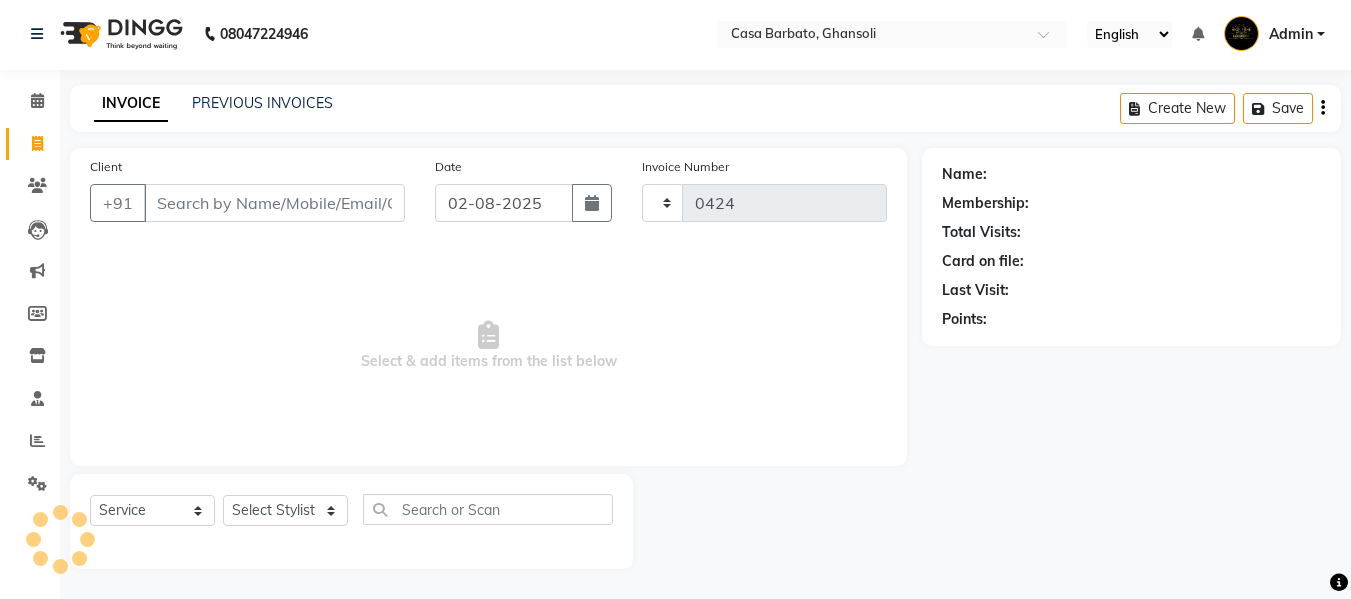 select on "700" 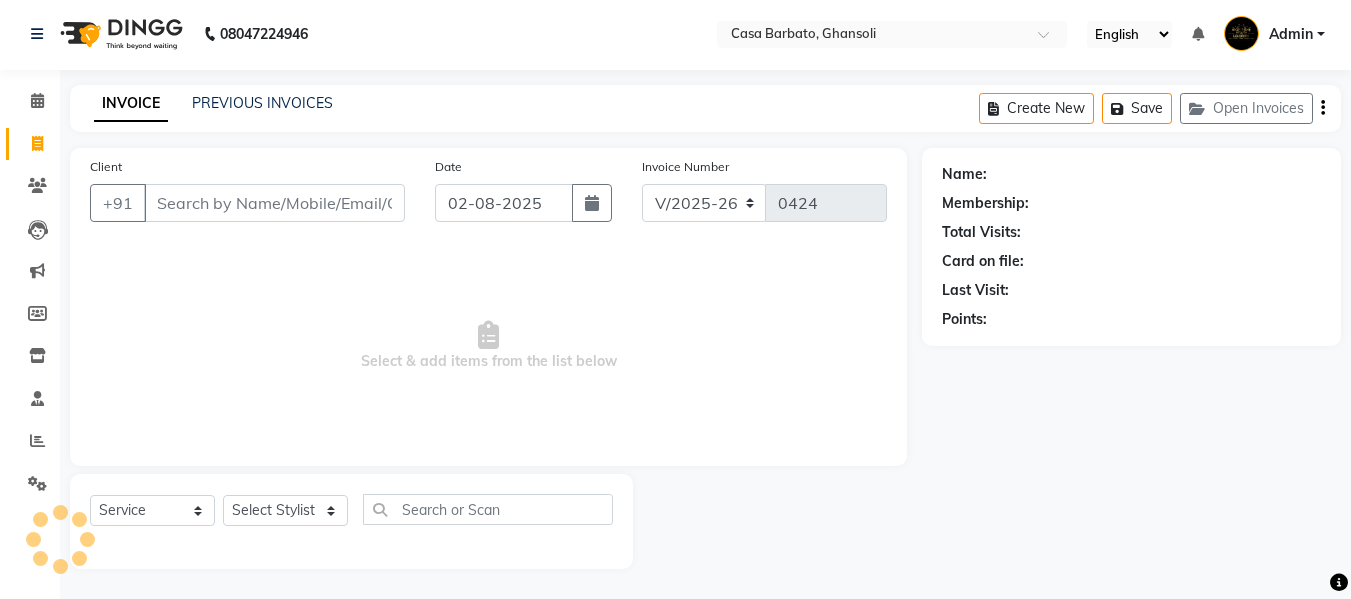 scroll, scrollTop: 0, scrollLeft: 0, axis: both 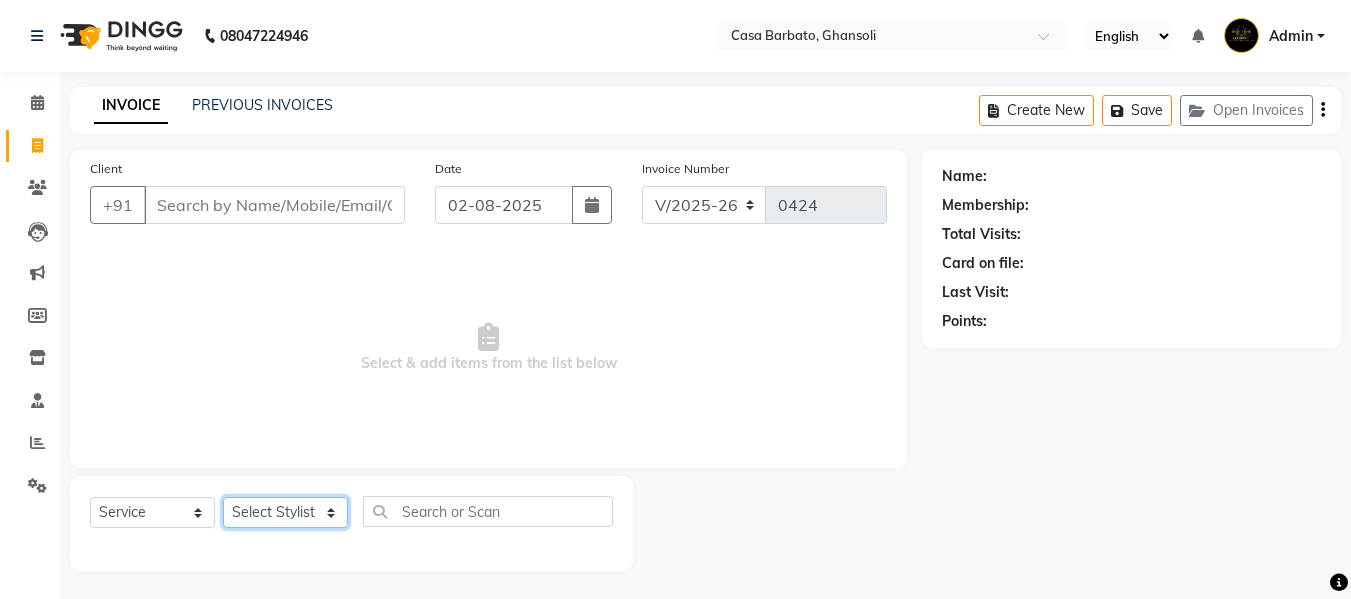 click on "Select Stylist Akash  Khairoon Poonam Rekha shantanu  Sumaiya" 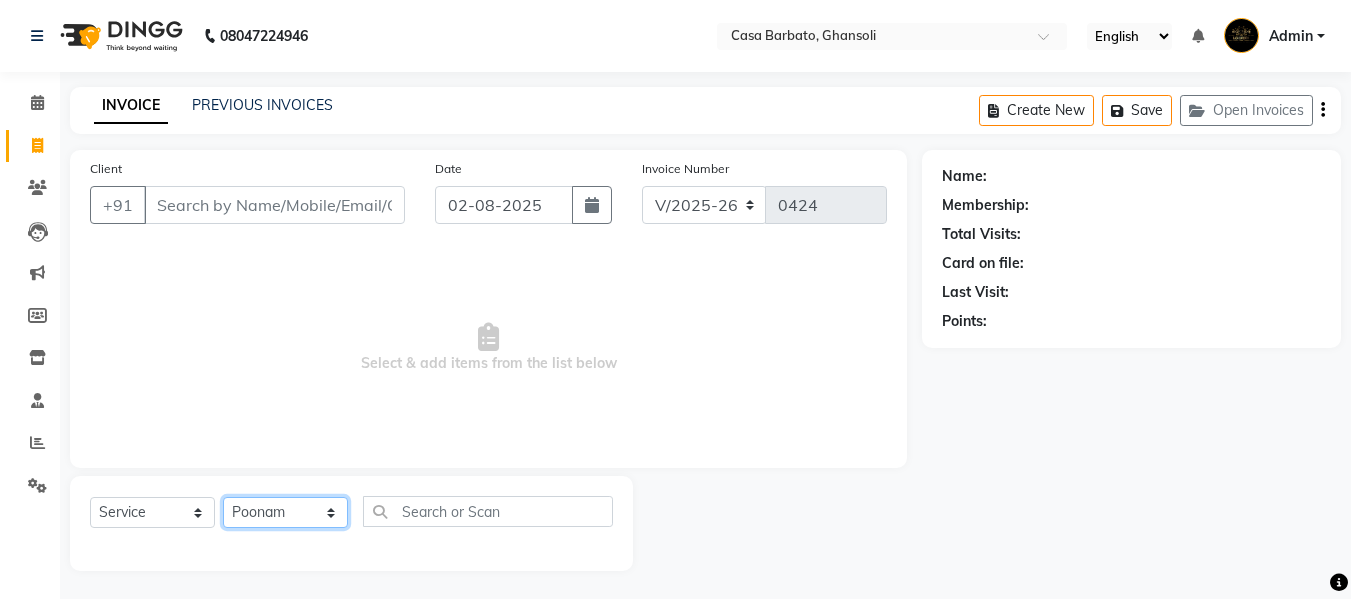 click on "Select Stylist Akash  Khairoon Poonam Rekha shantanu  Sumaiya" 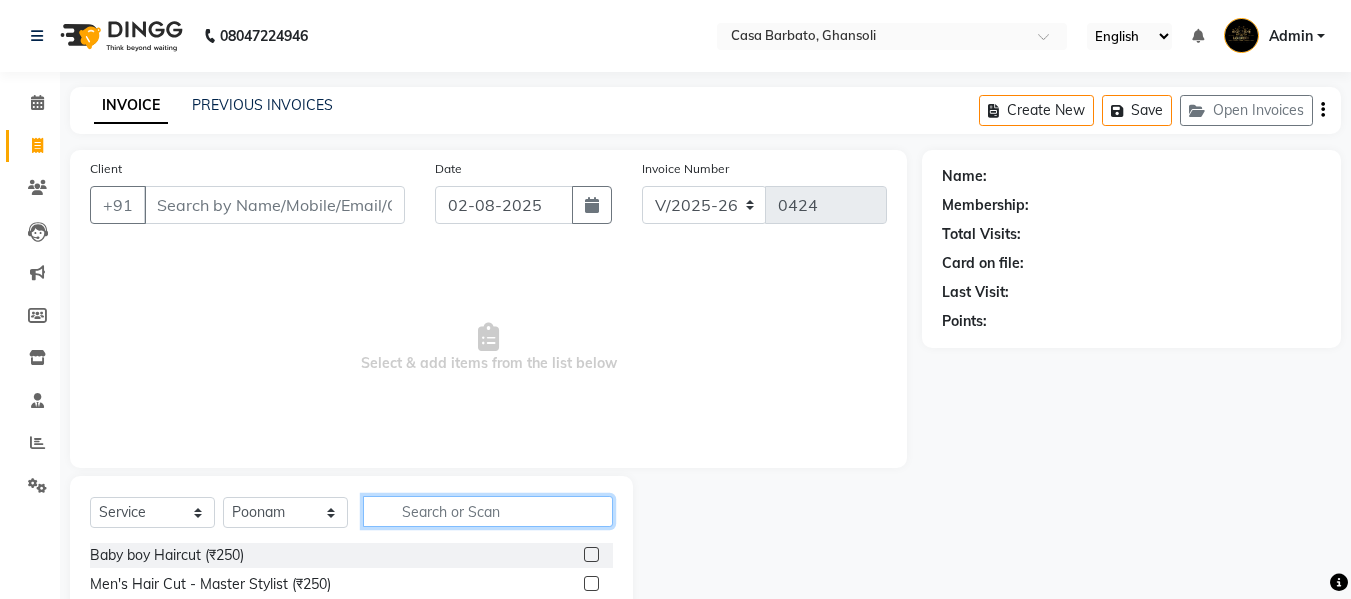 click 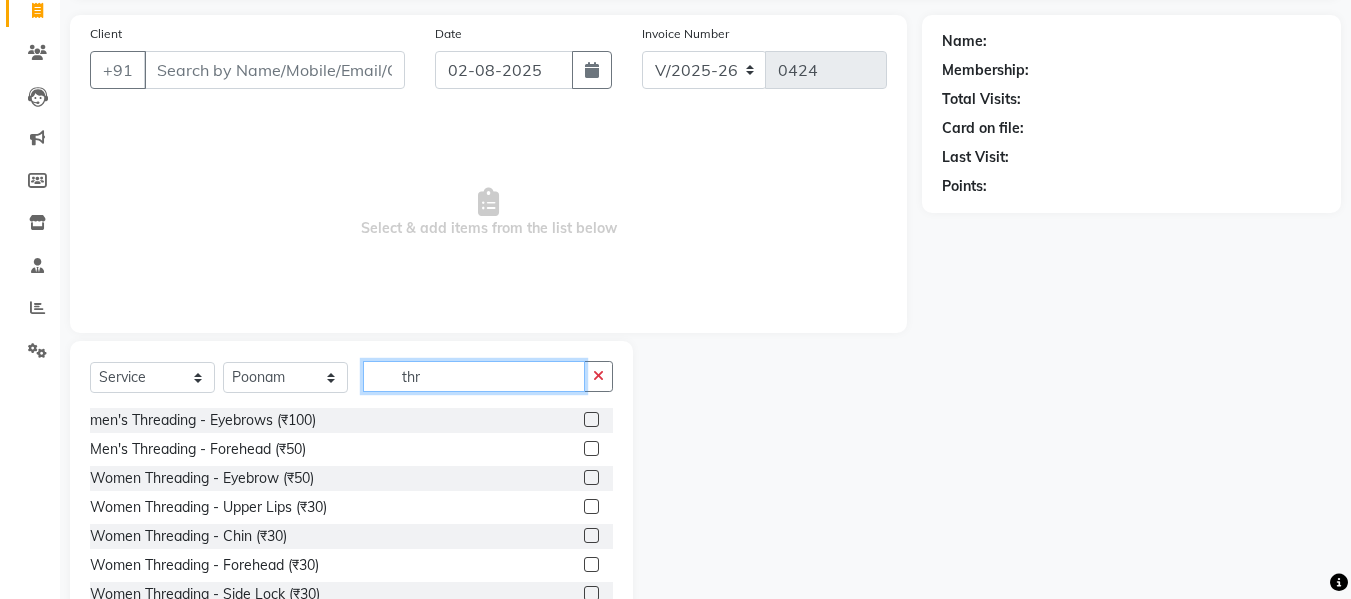 scroll, scrollTop: 202, scrollLeft: 0, axis: vertical 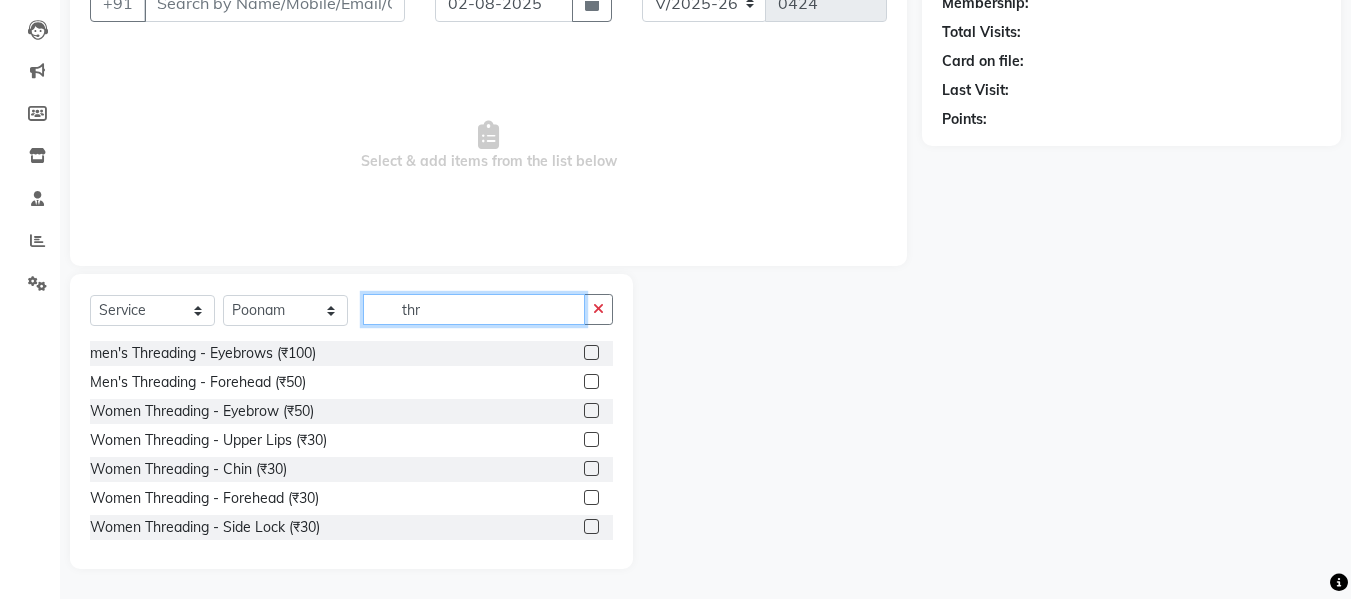 type on "thr" 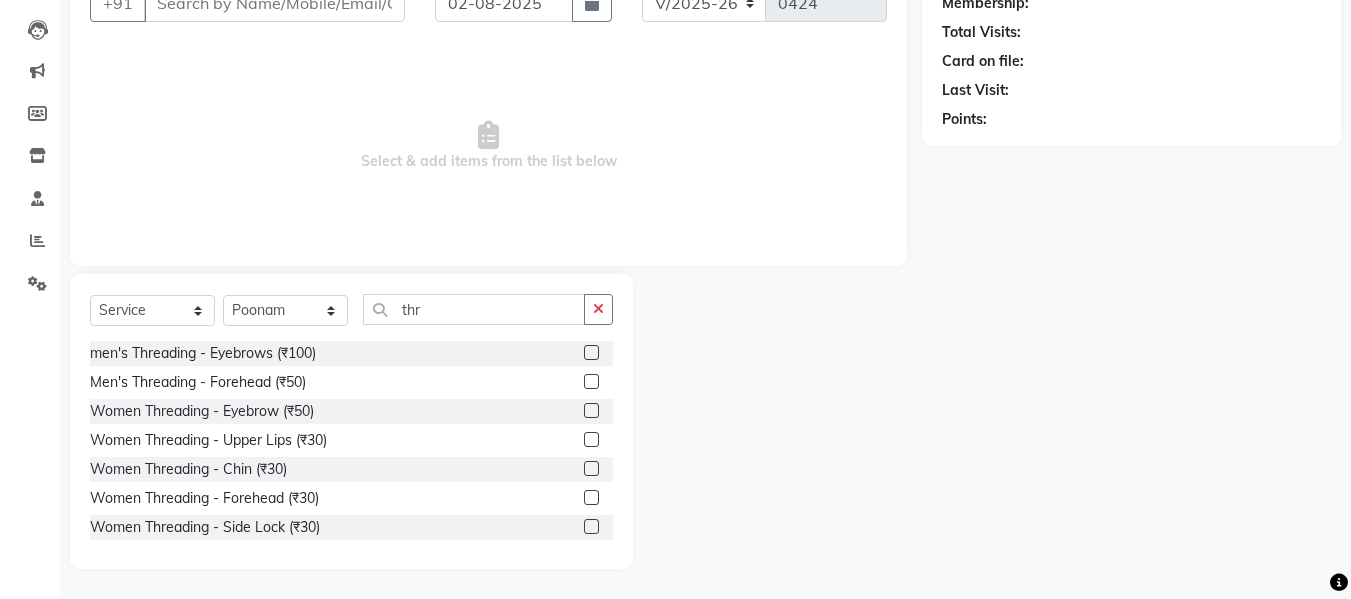 click 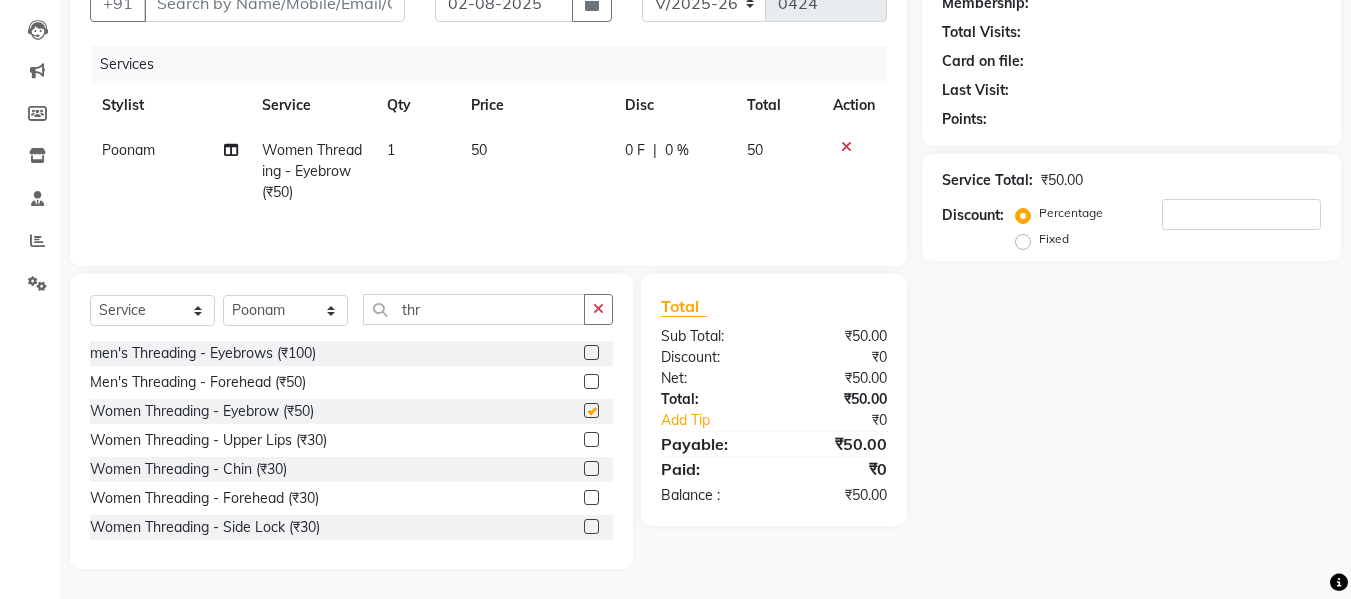 checkbox on "false" 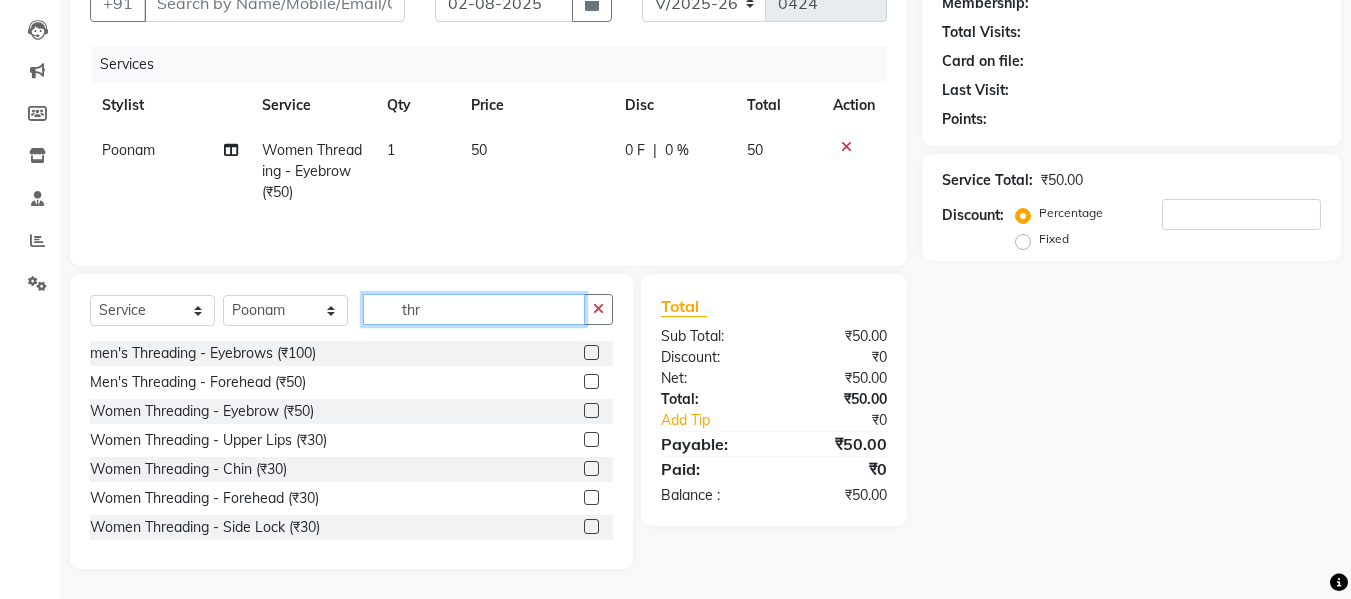 click on "thr" 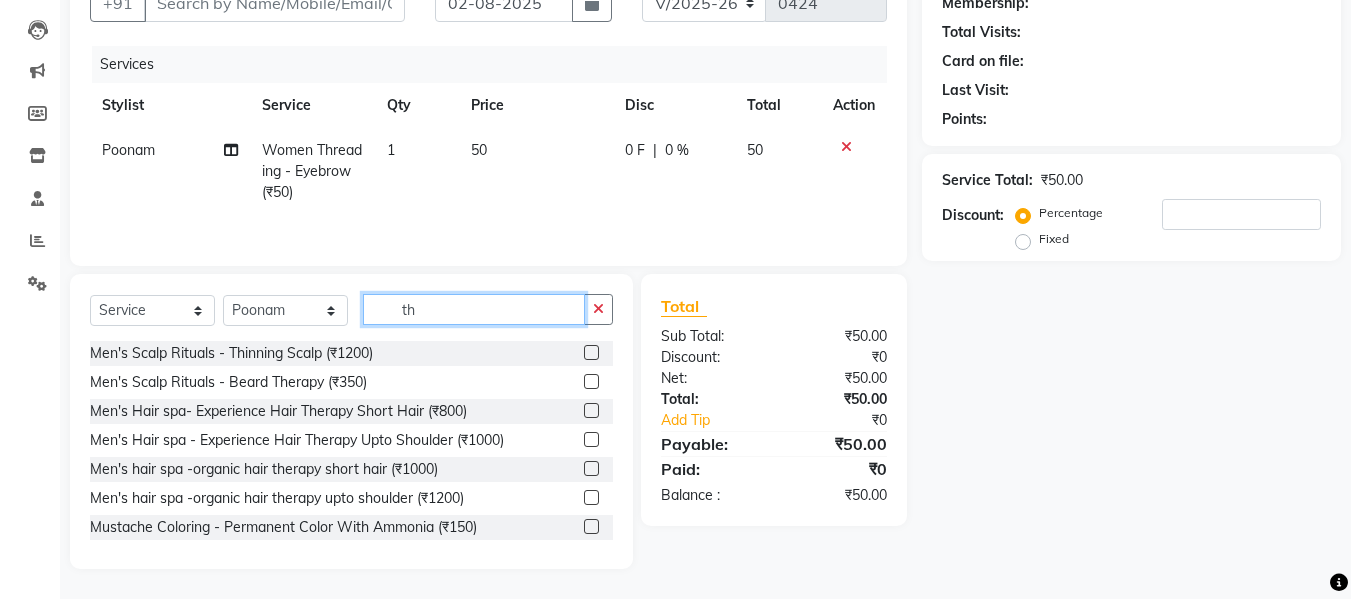 type on "t" 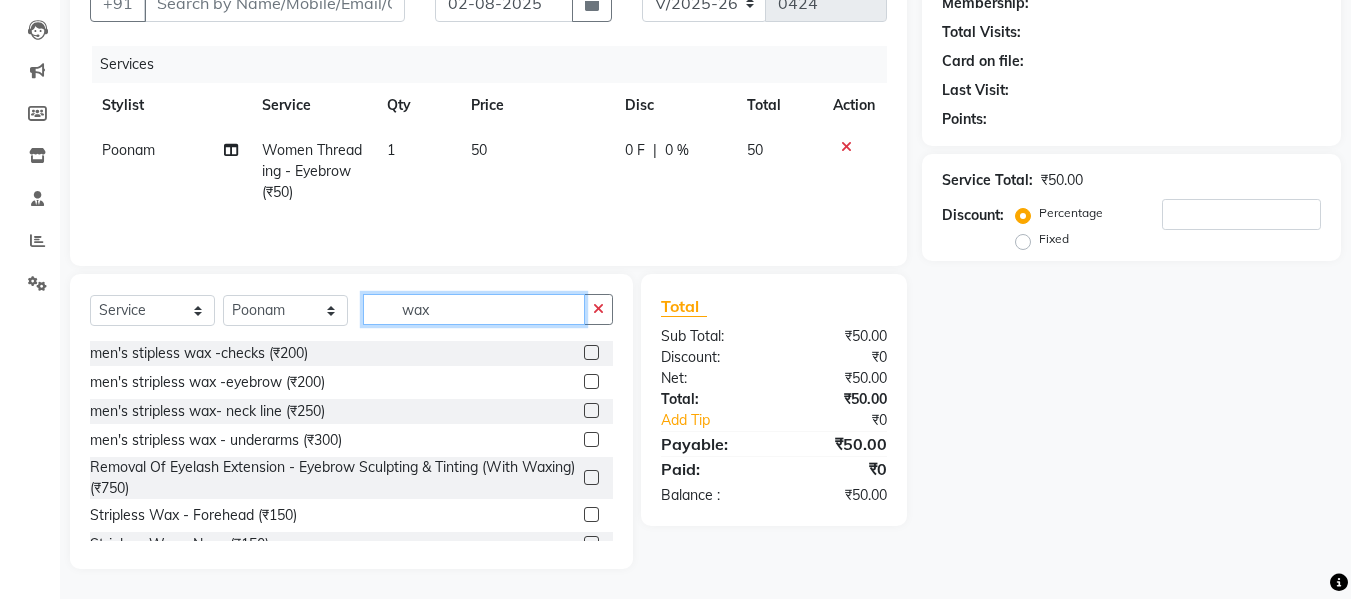 scroll, scrollTop: 175, scrollLeft: 0, axis: vertical 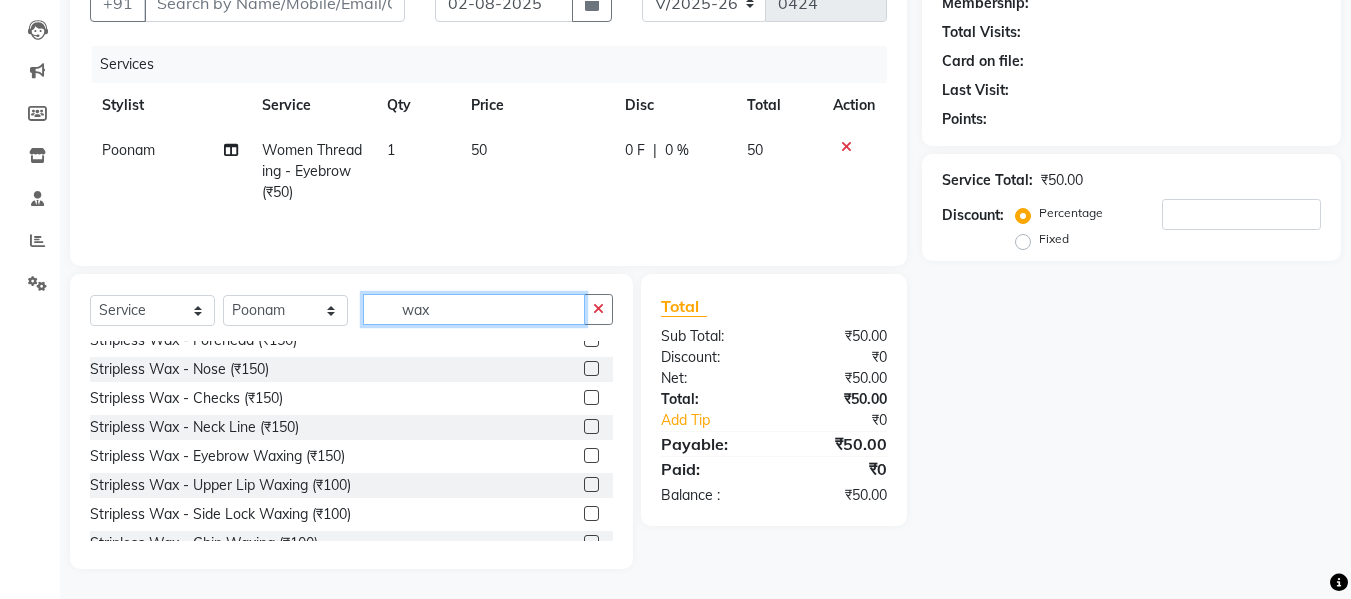 click on "wax" 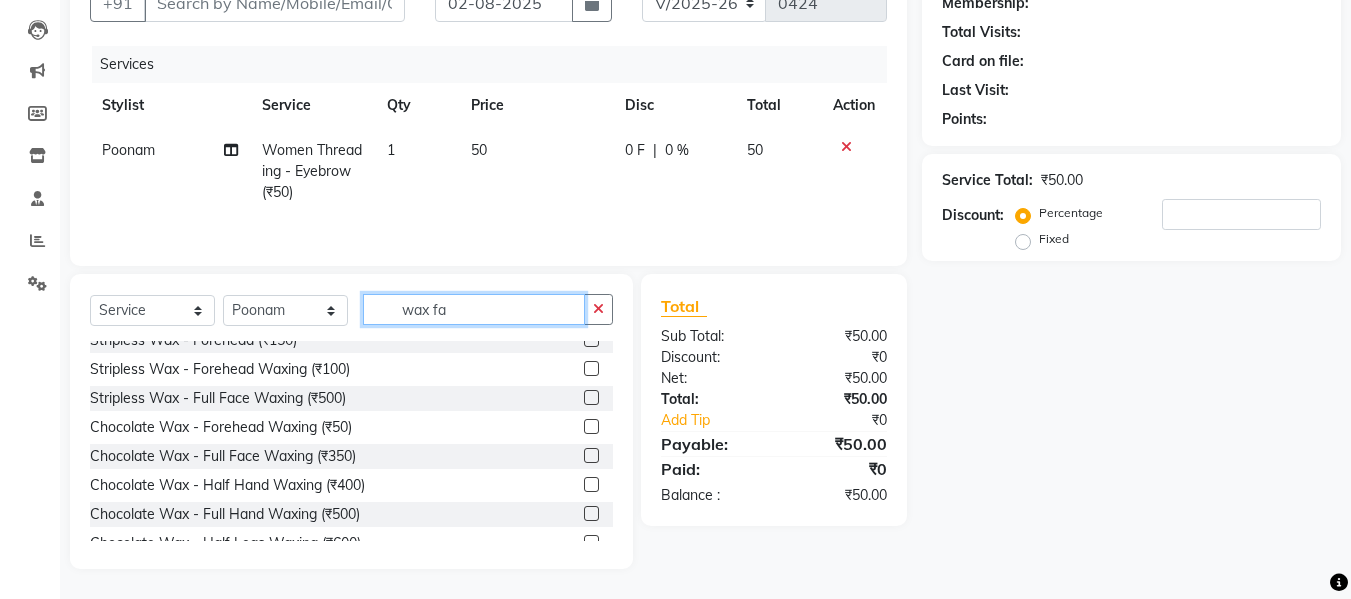 scroll, scrollTop: 0, scrollLeft: 0, axis: both 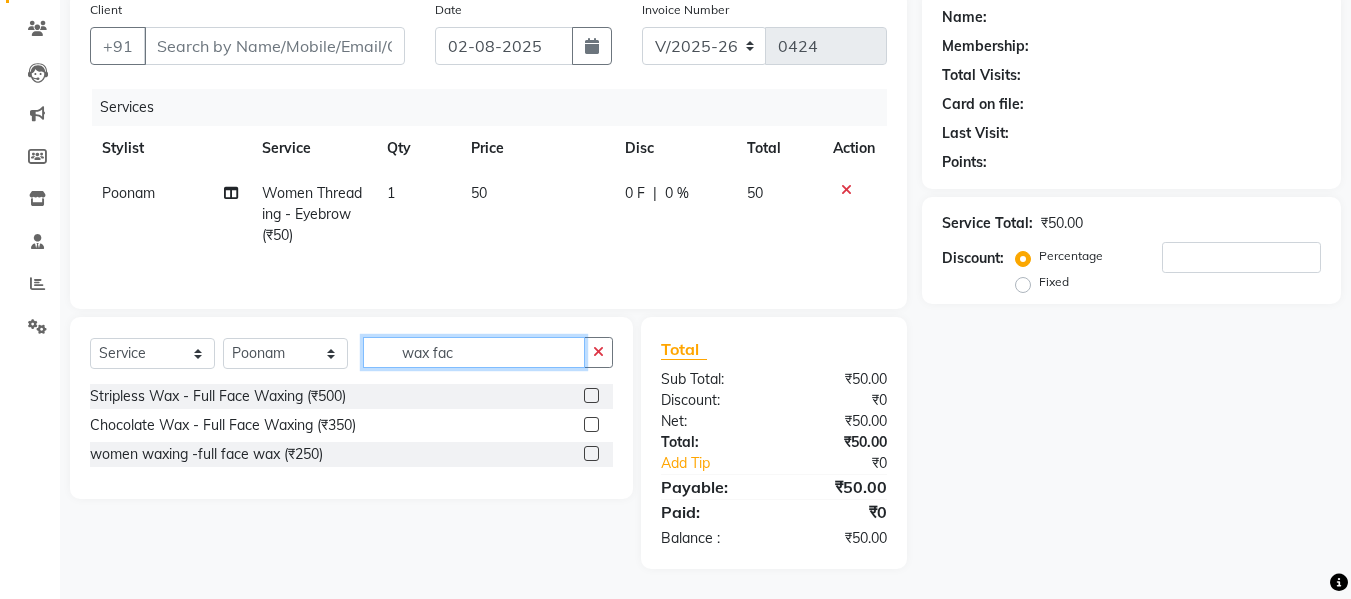 type on "wax fac" 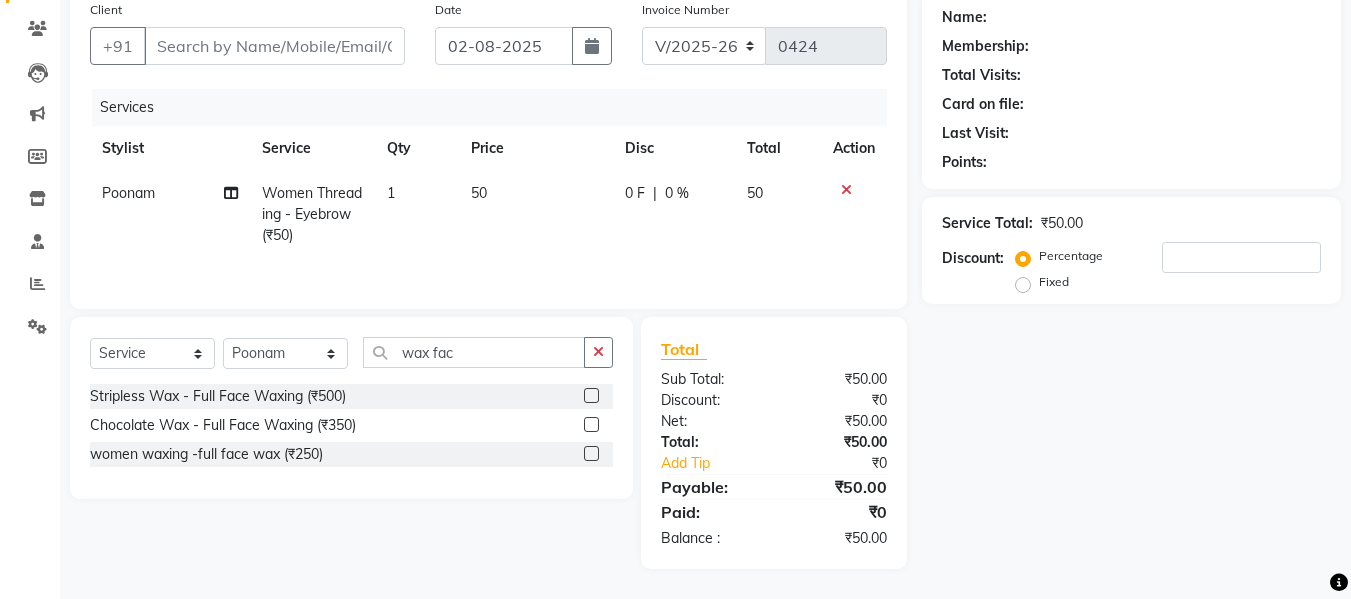 click 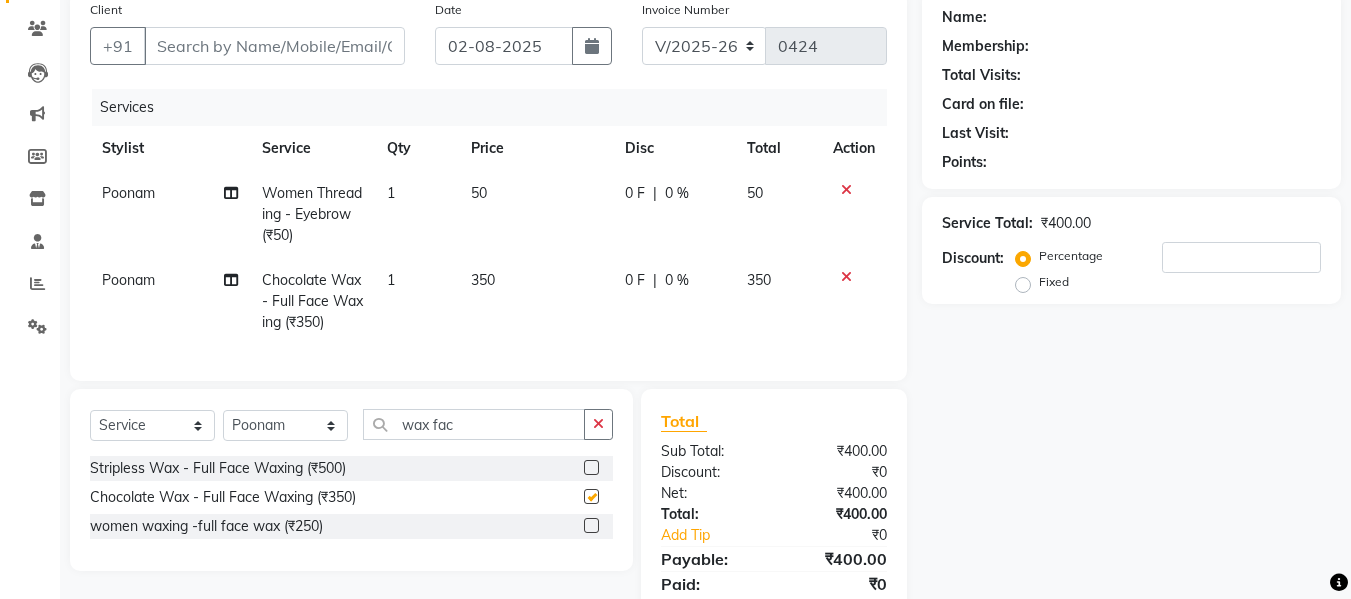 checkbox on "false" 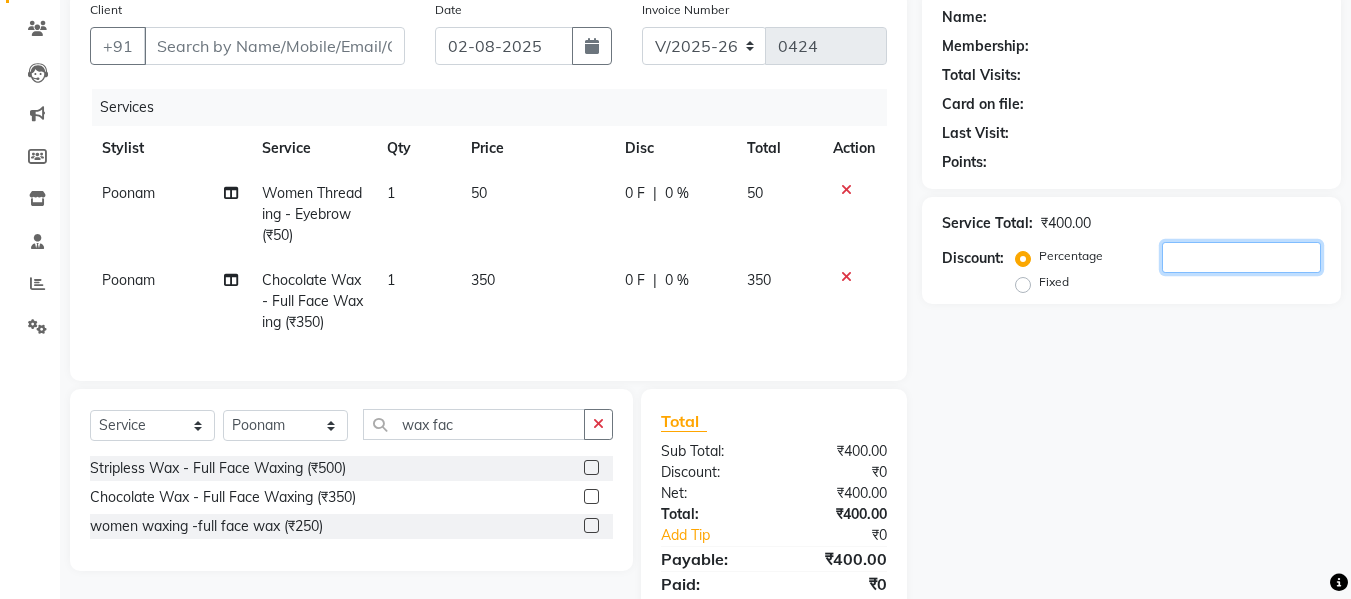 click 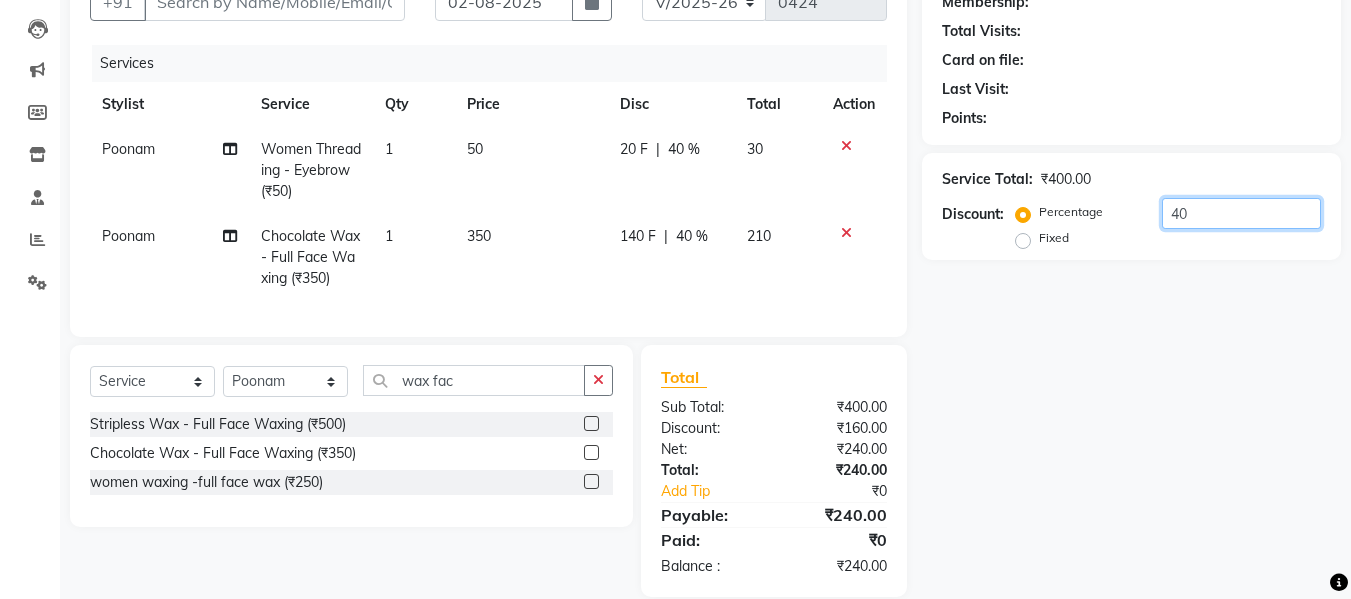 scroll, scrollTop: 246, scrollLeft: 0, axis: vertical 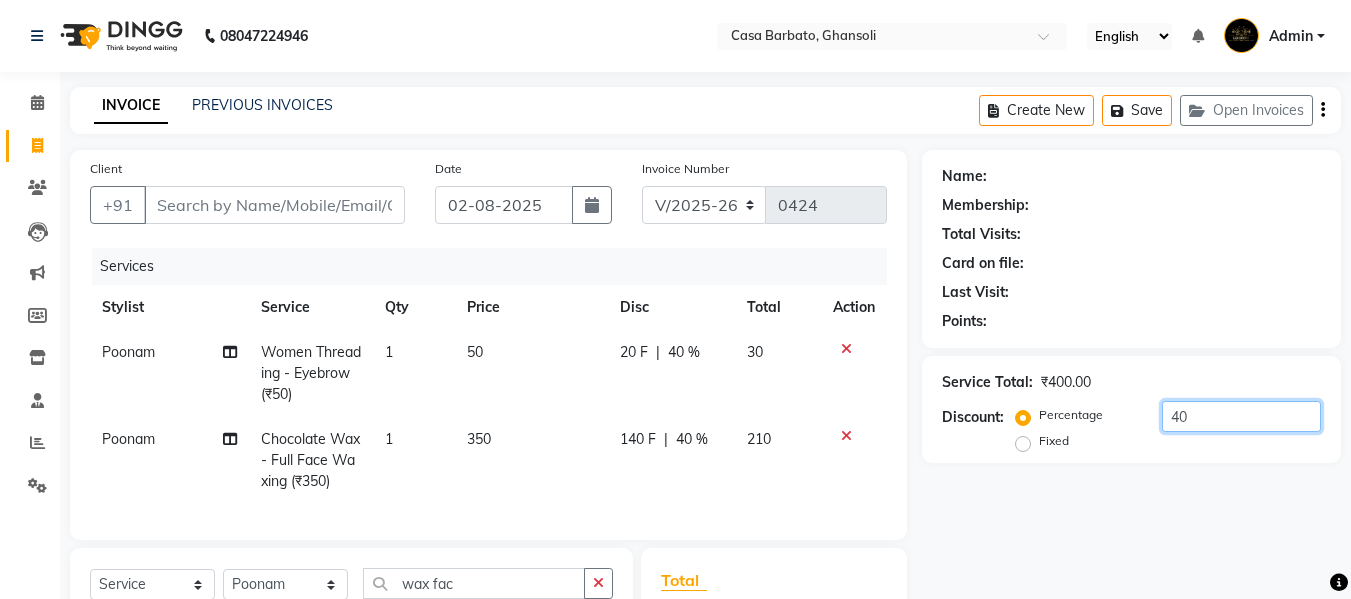 type on "40" 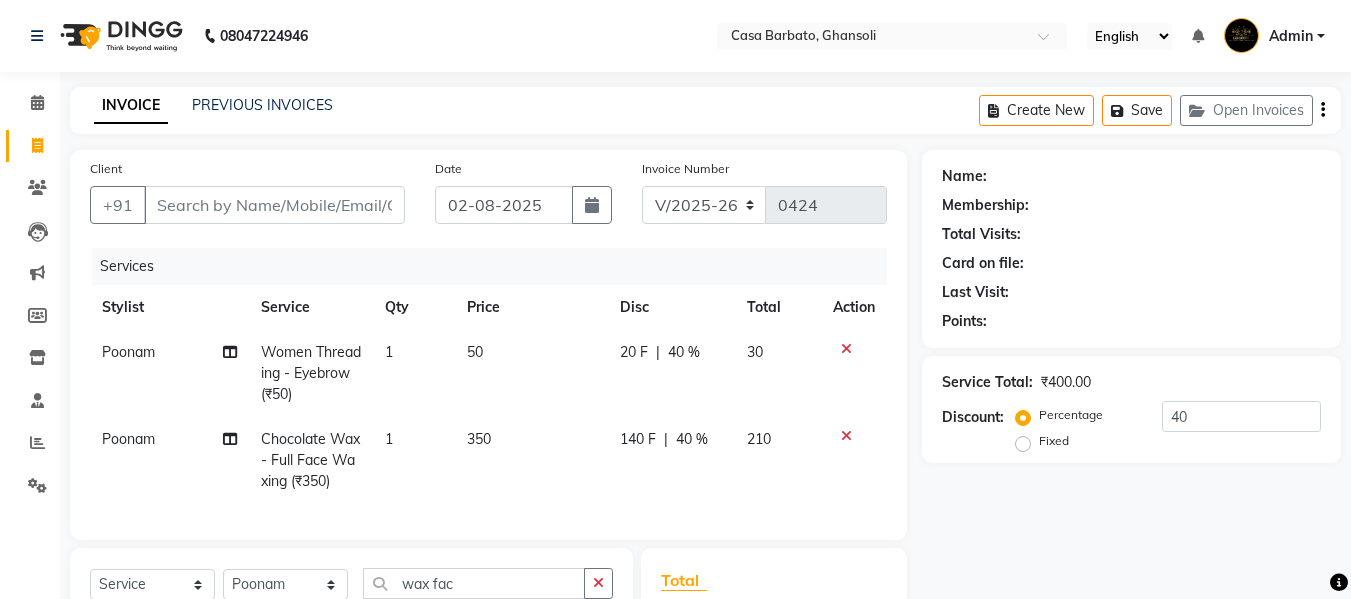 click on "350" 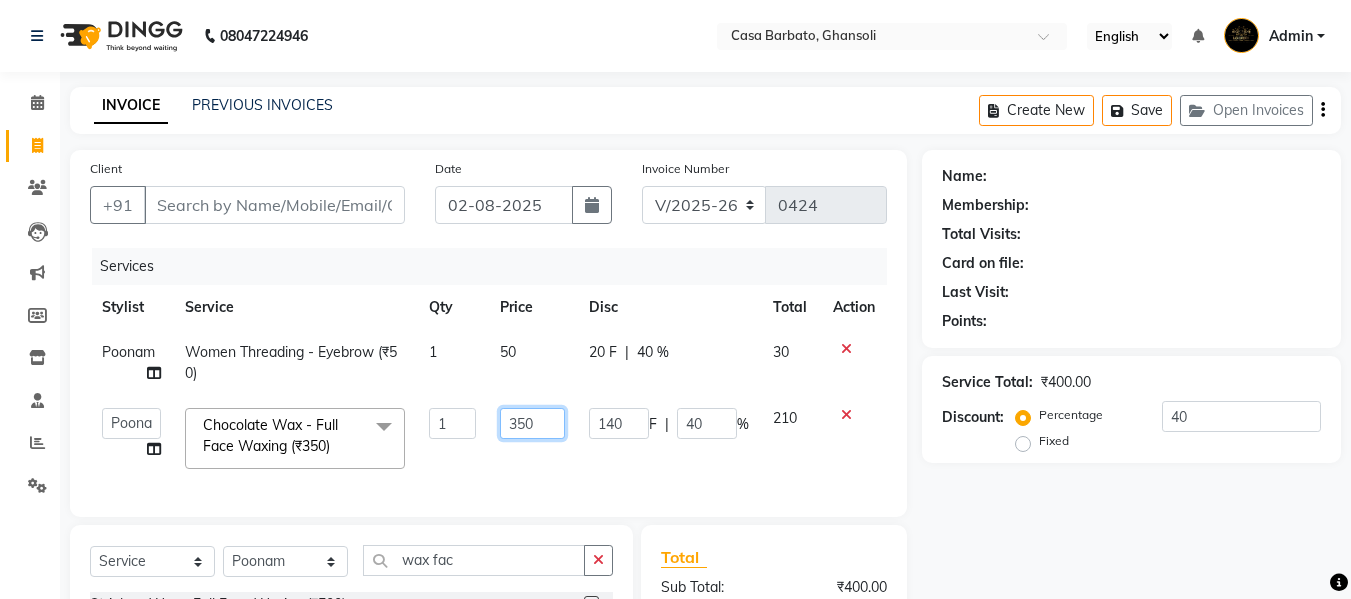 click on "350" 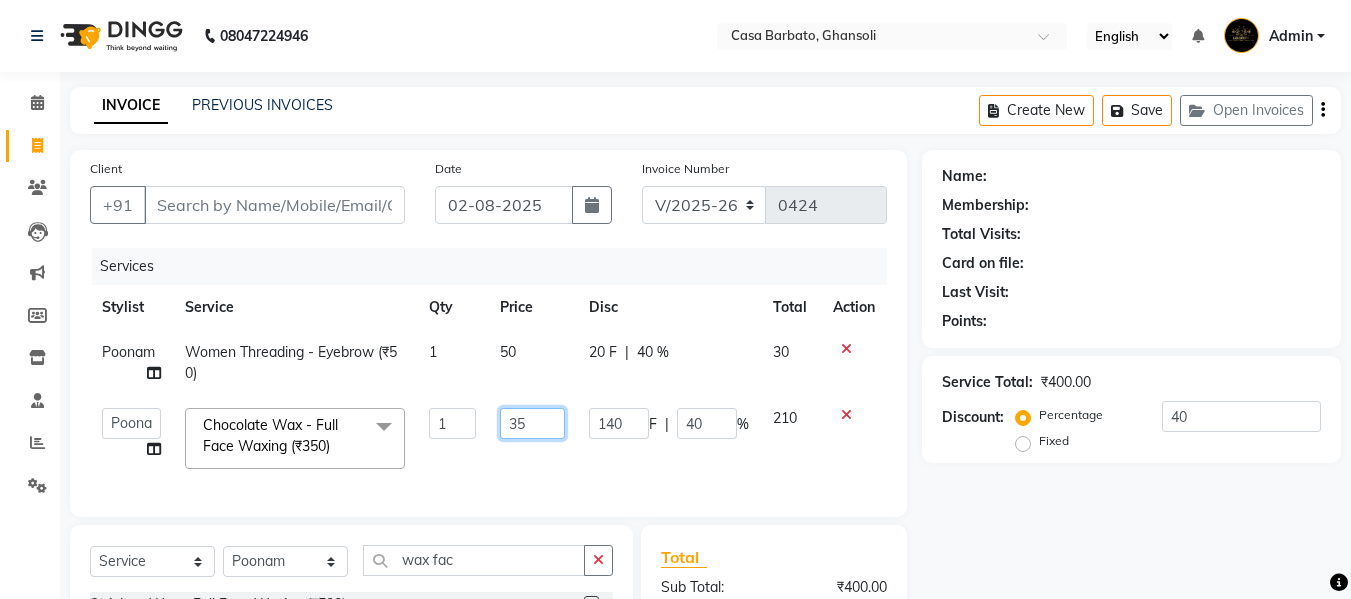 type on "3" 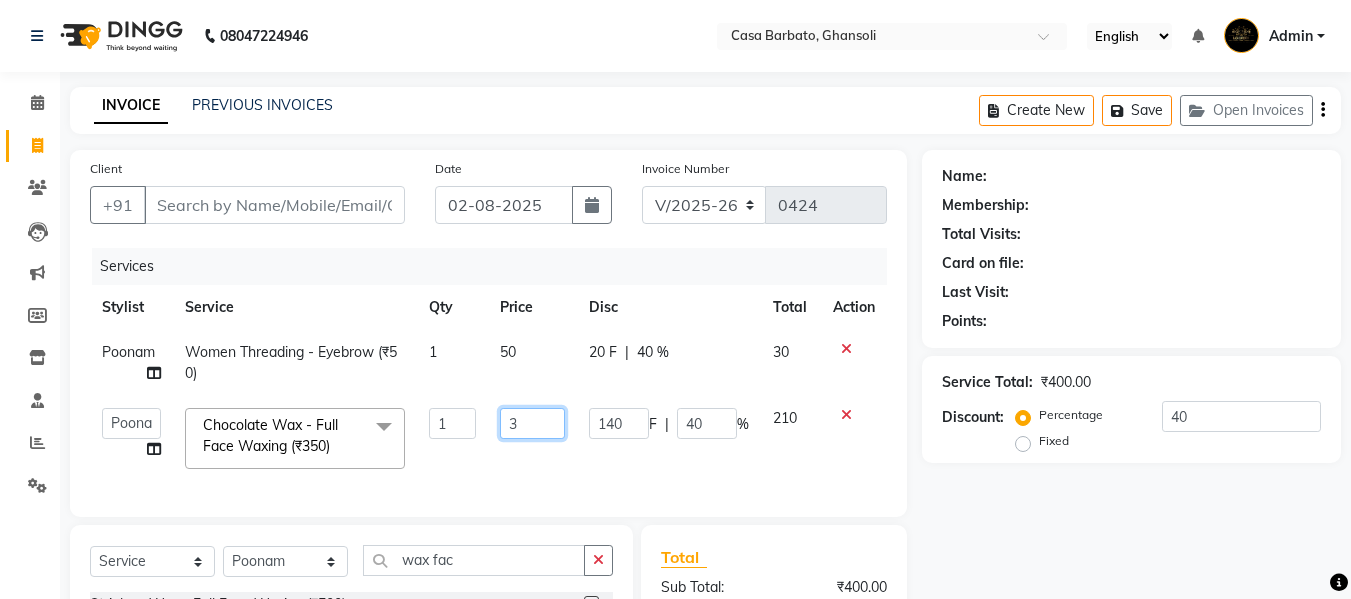 type 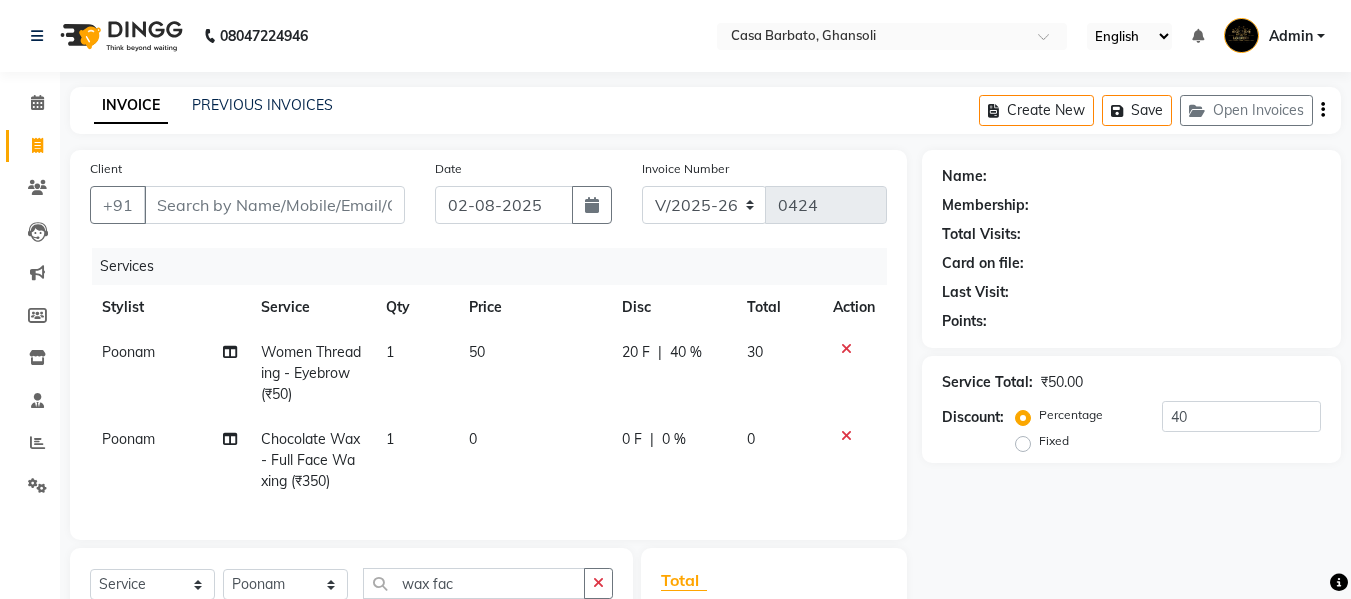 click on "Poonam Women Threading - Eyebrow (₹50) 1 50 20 F | 40 % 30 Poonam Chocolate Wax - Full Face Waxing (₹350) 1 0 0 F | 0 % 0" 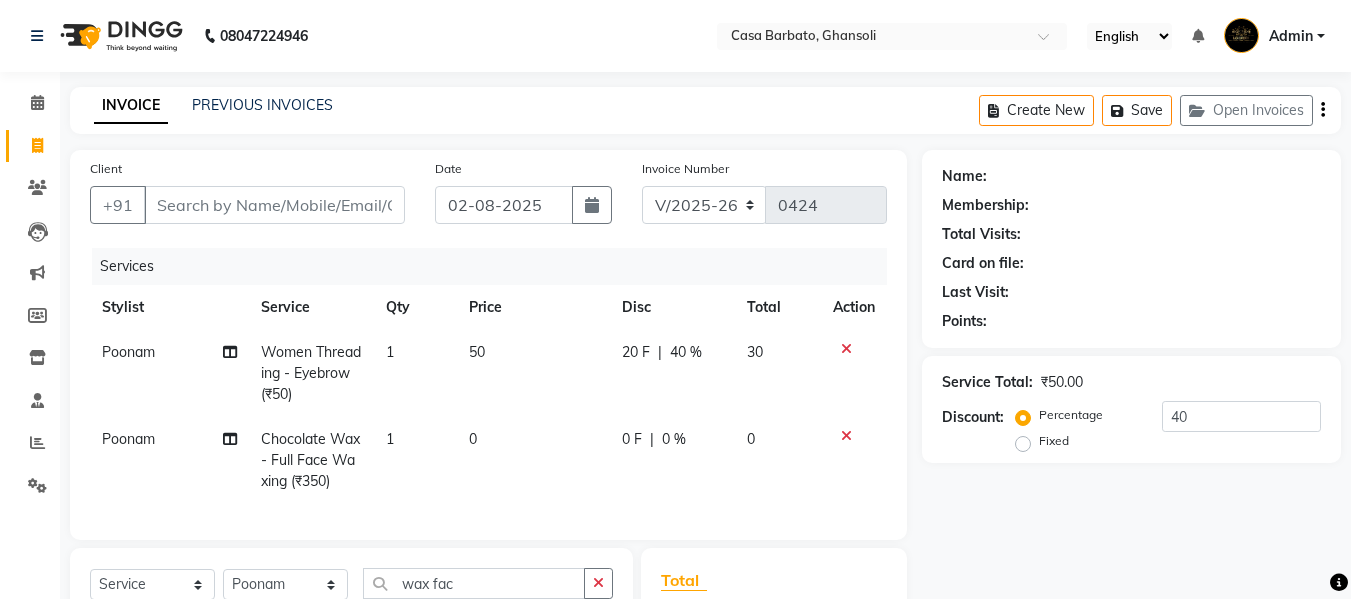 scroll, scrollTop: 246, scrollLeft: 0, axis: vertical 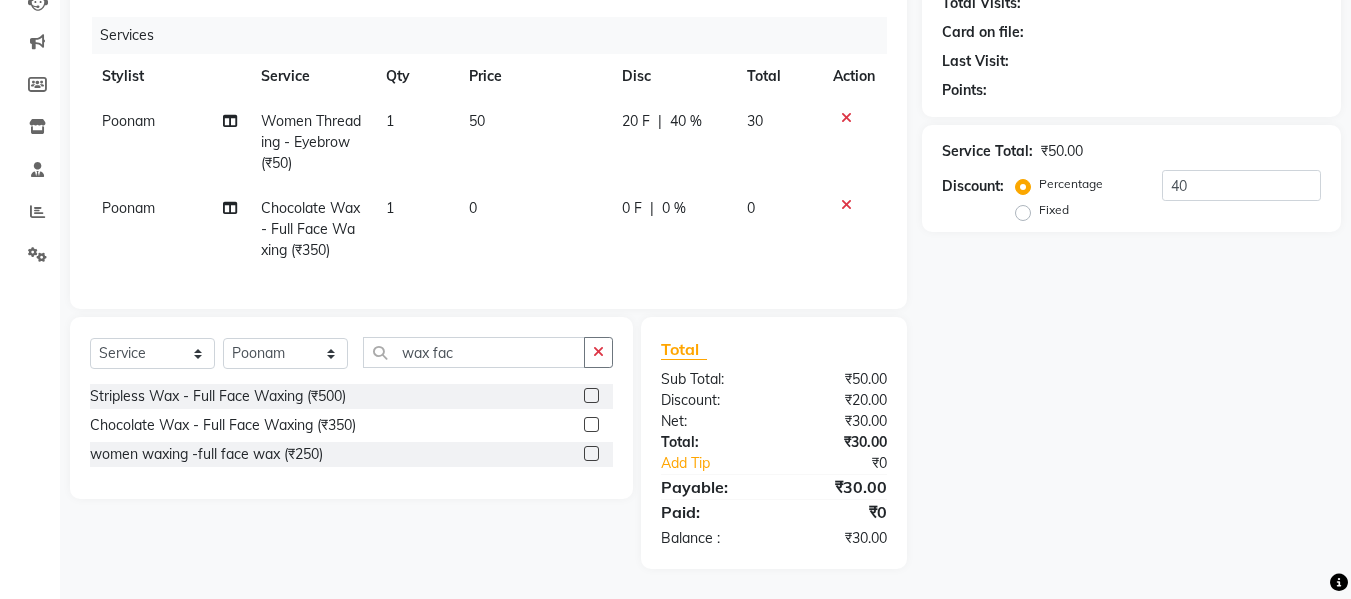 click 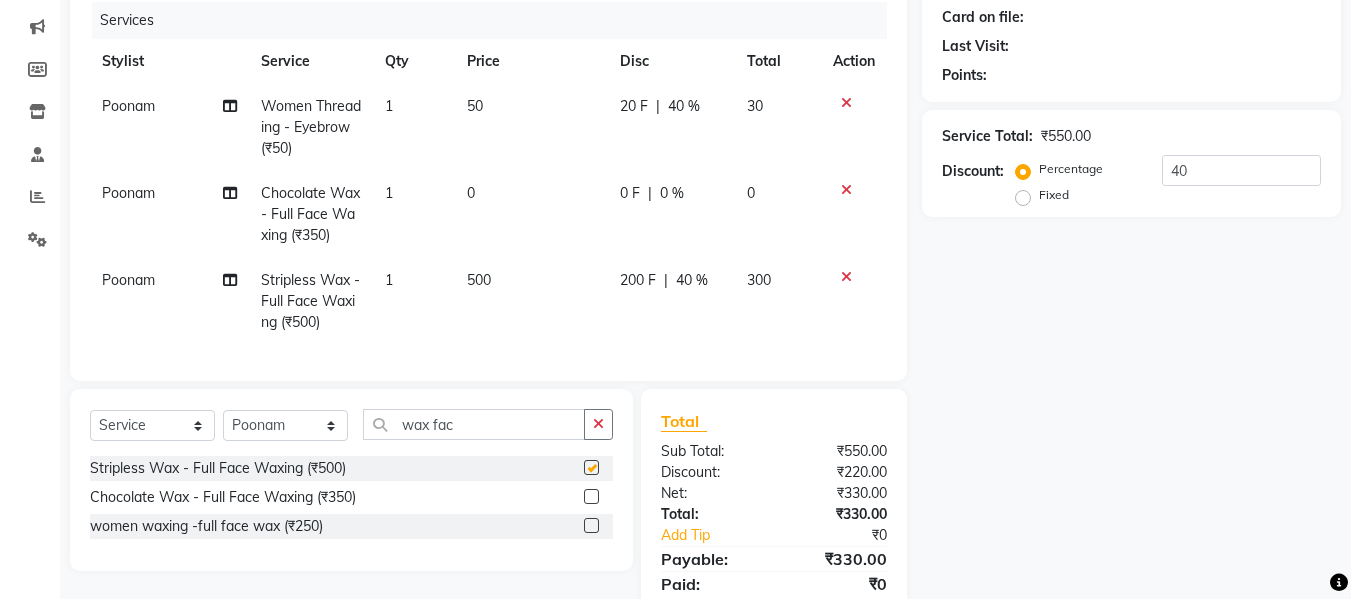 checkbox on "false" 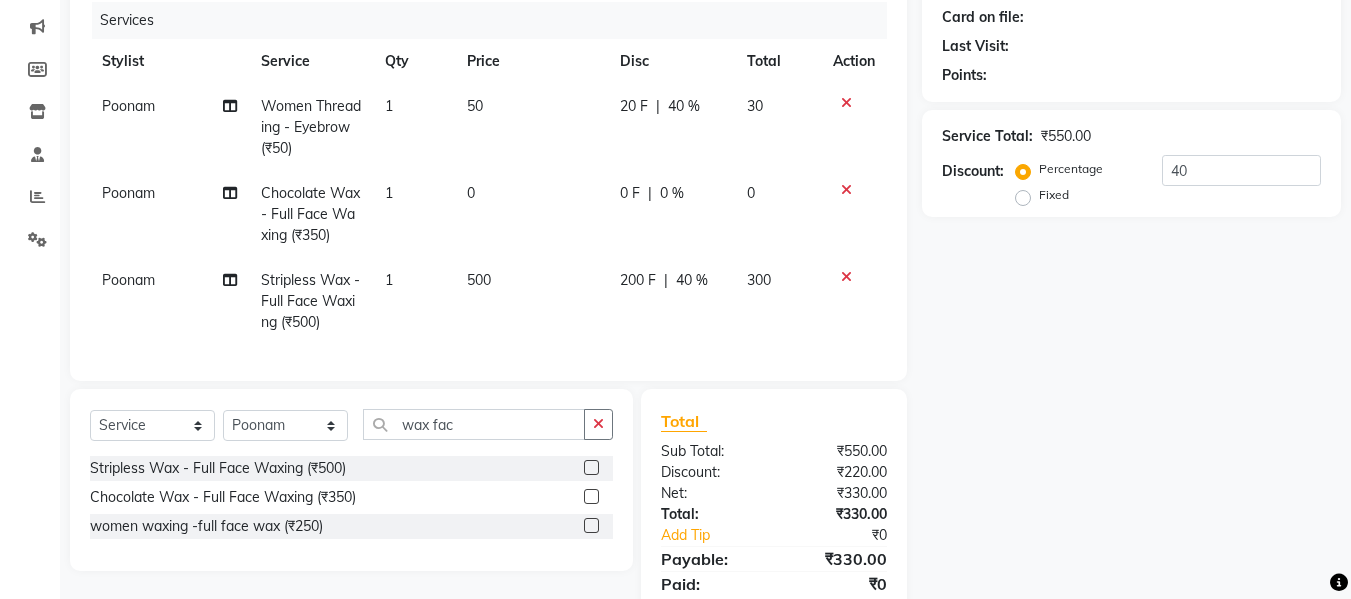 click 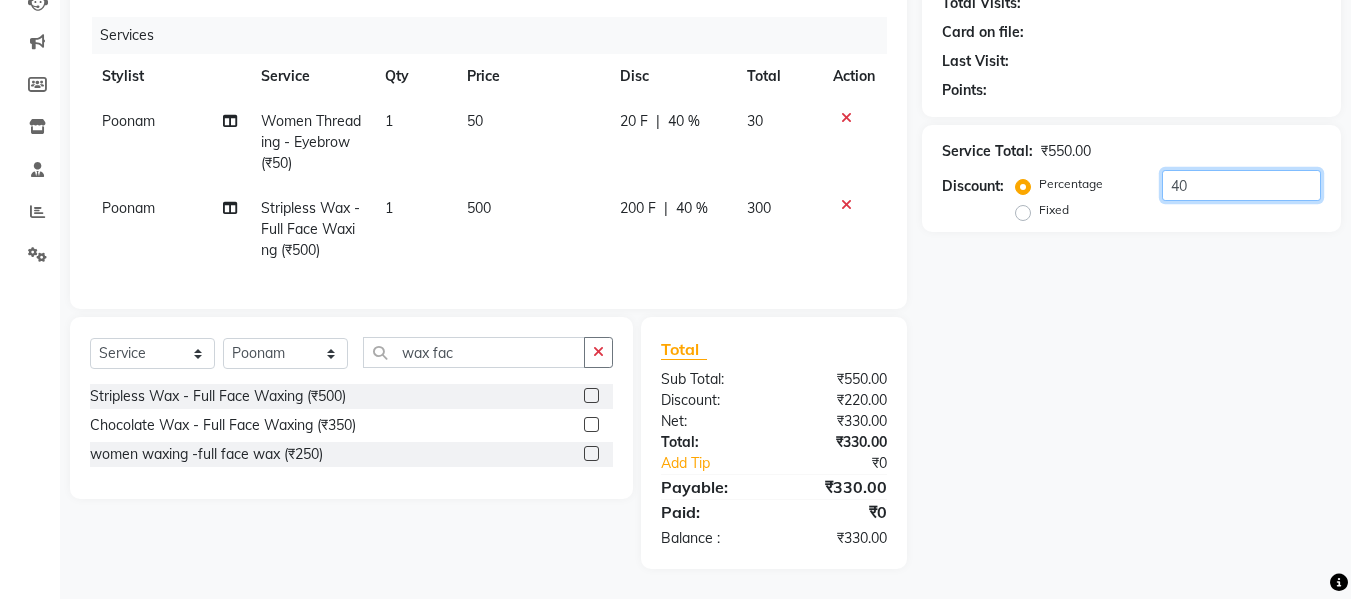 click on "40" 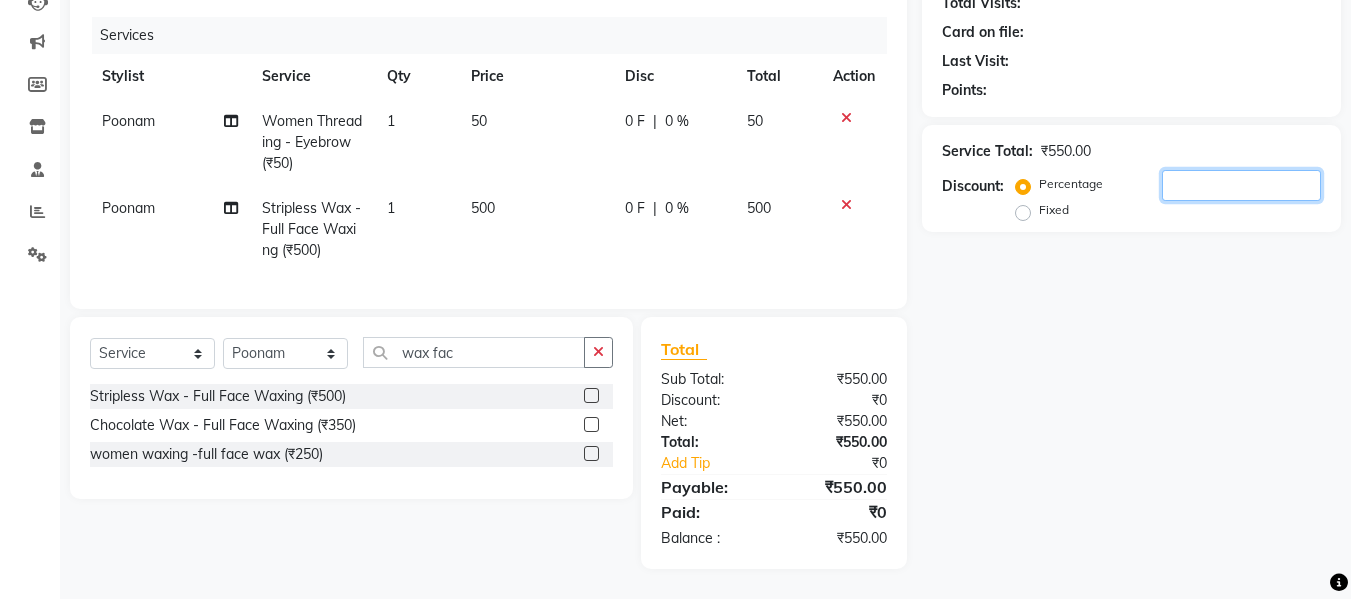 type 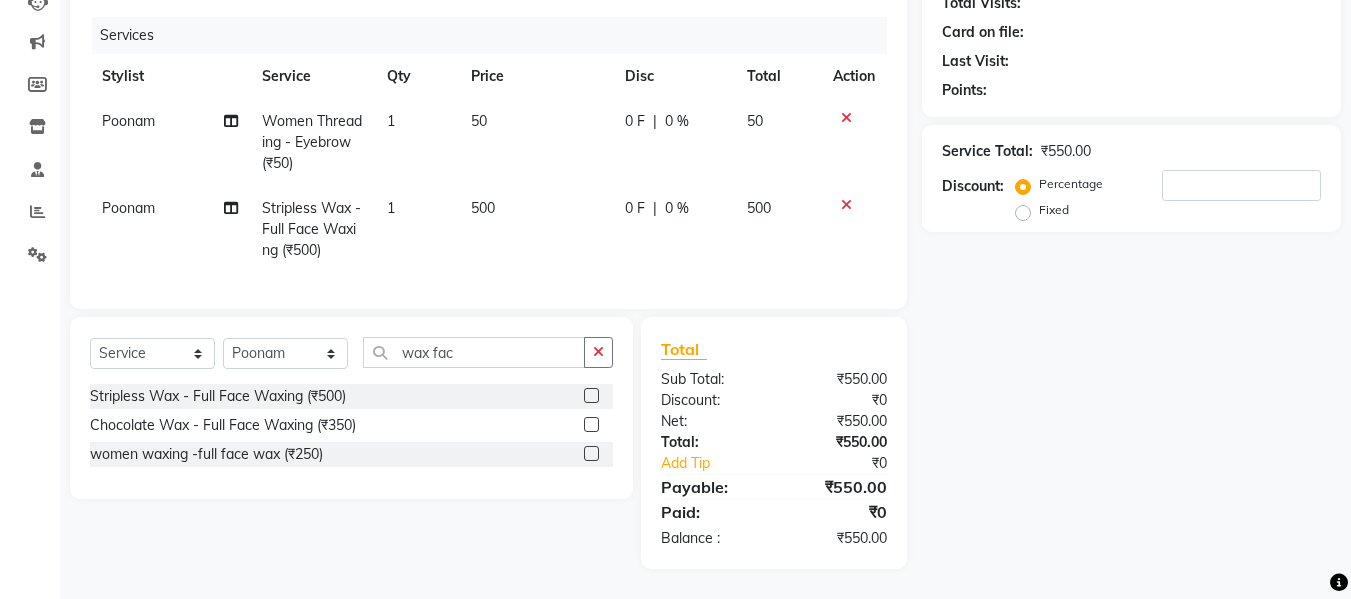 click on "Name: Membership: Total Visits: Card on file: Last Visit:  Points:  Service Total:  ₹550.00  Discount:  Percentage   Fixed" 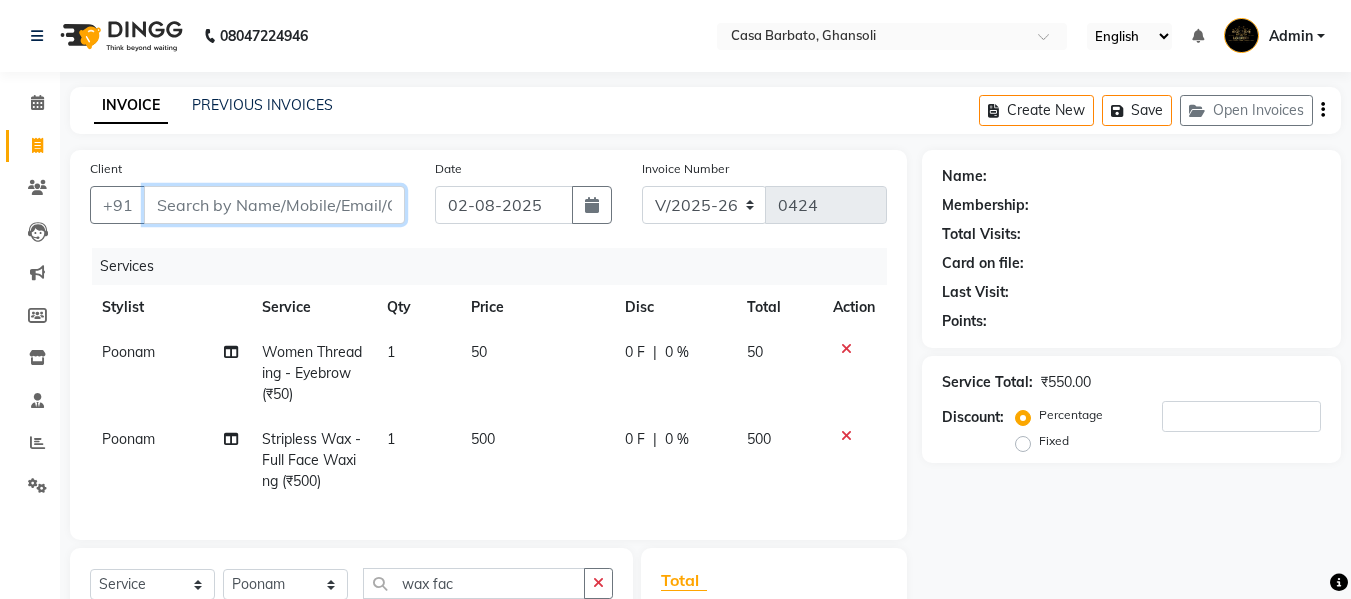 click on "Client" at bounding box center [274, 205] 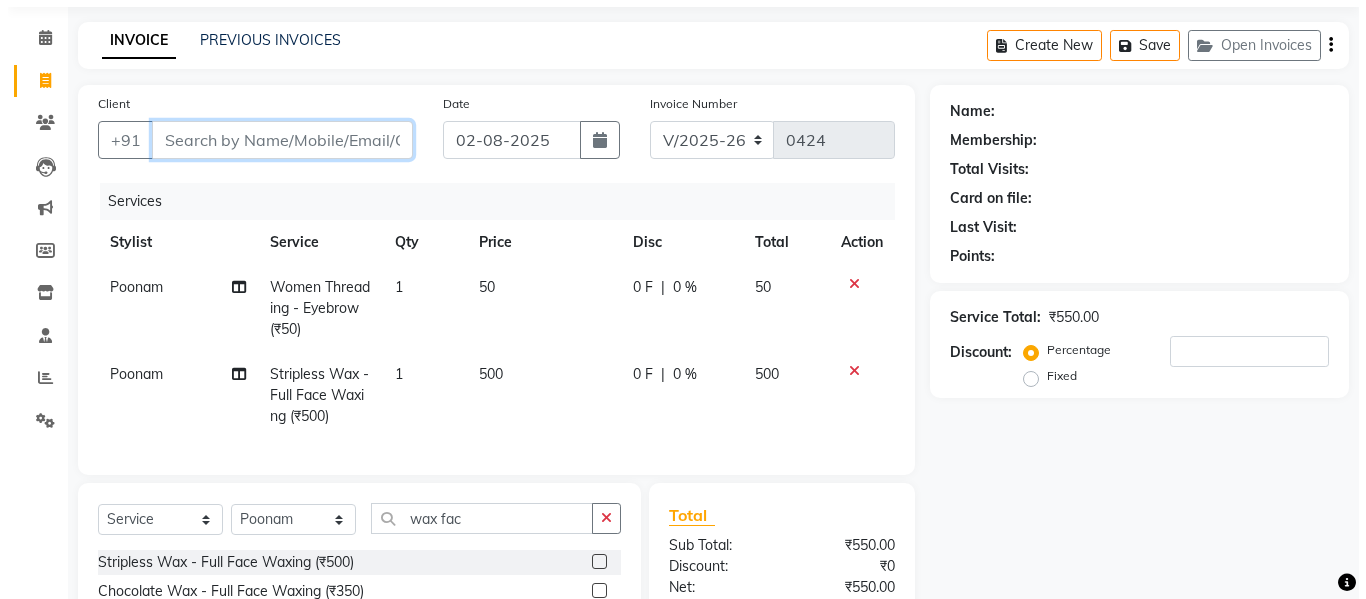 scroll, scrollTop: 0, scrollLeft: 0, axis: both 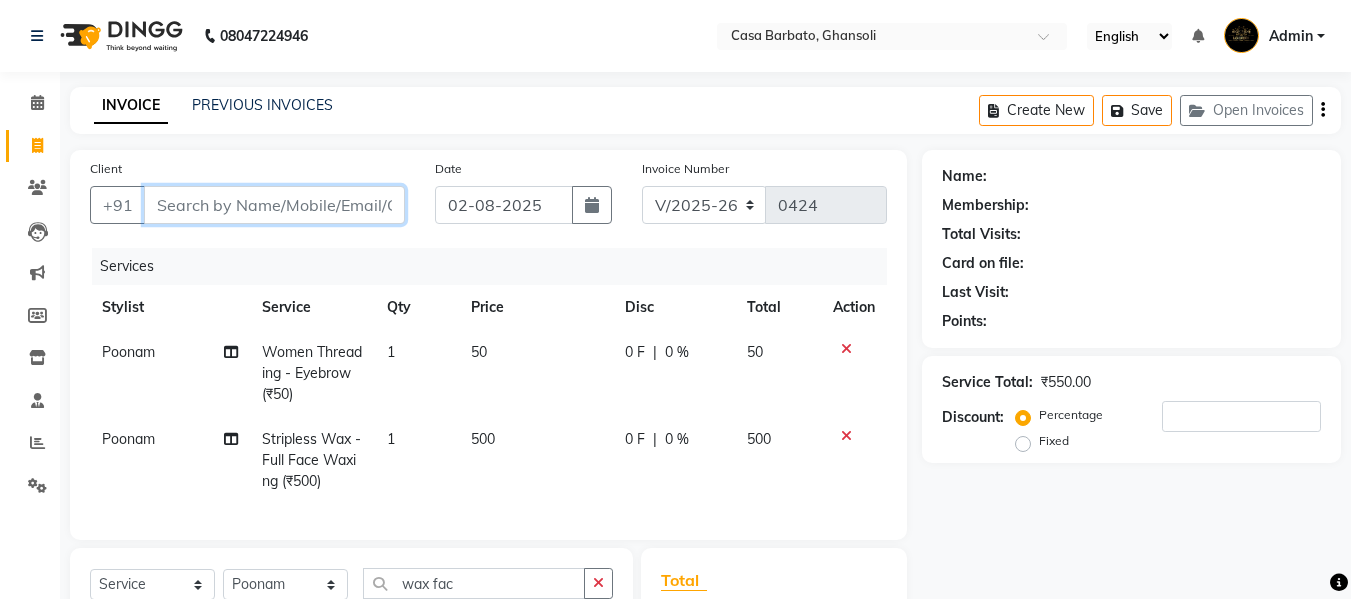 click on "Client" at bounding box center [274, 205] 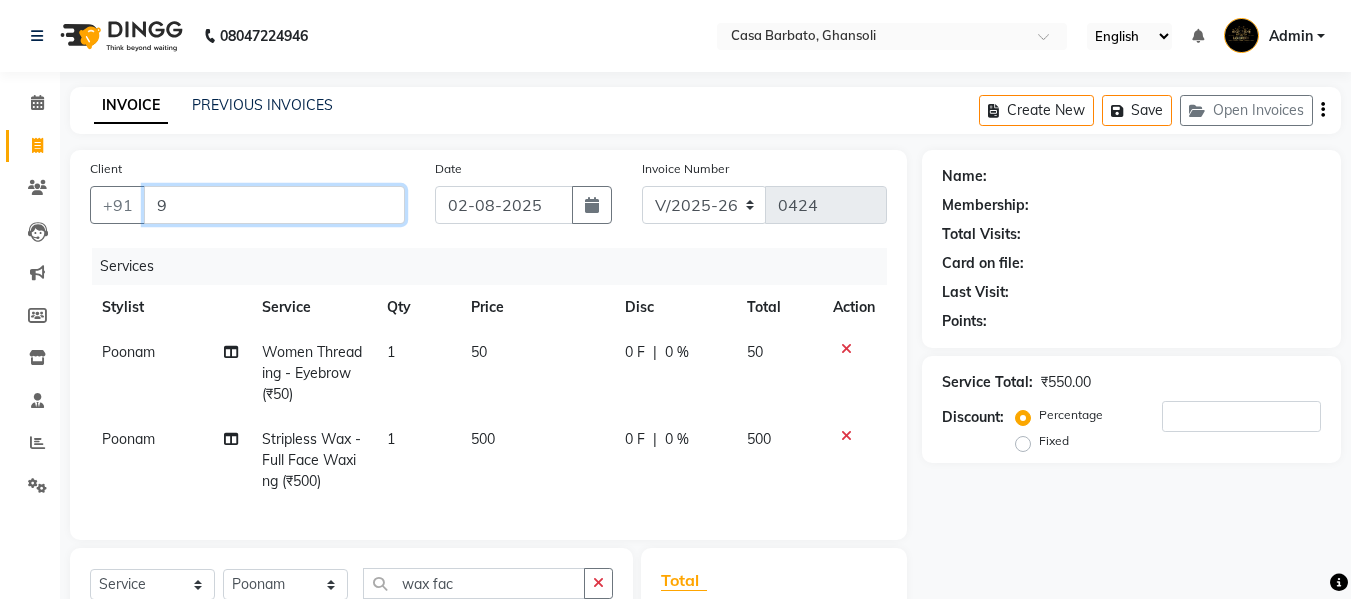 type on "0" 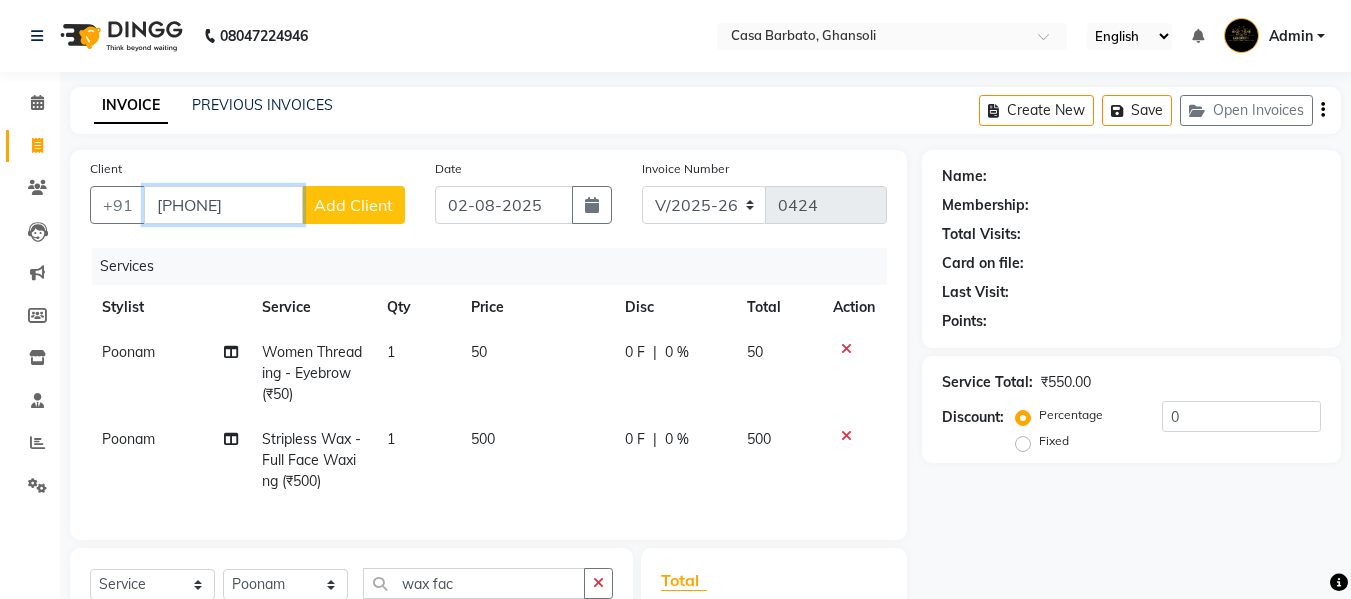 type on "9819403550" 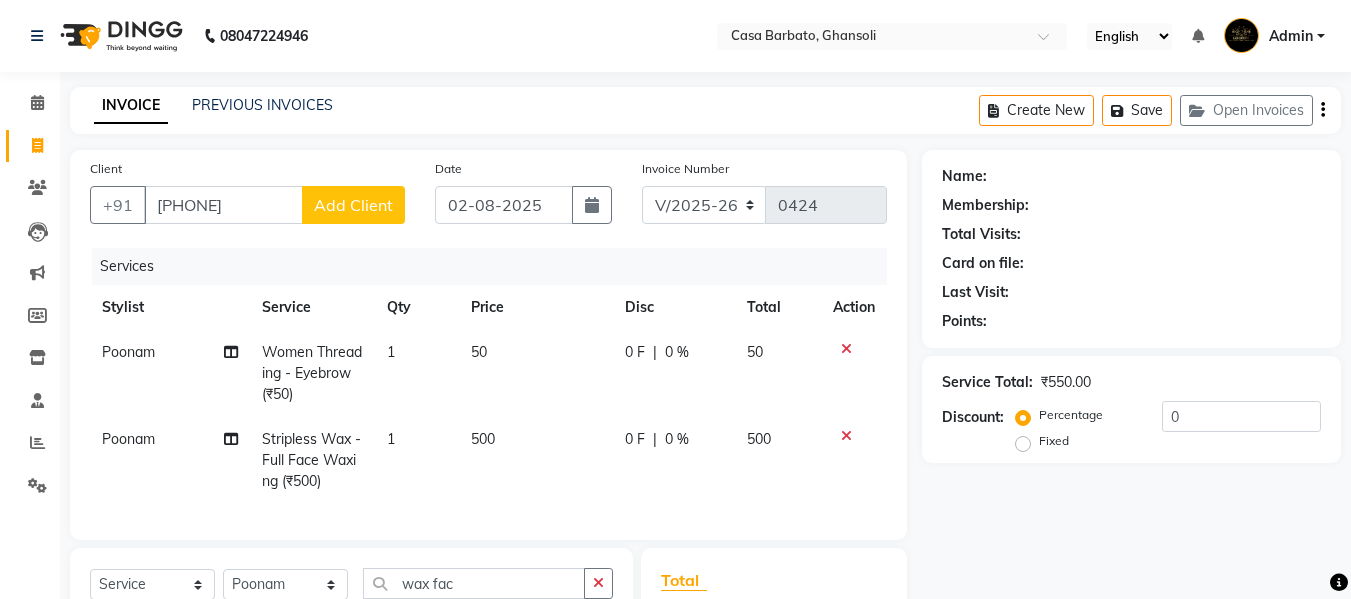 click on "Add Client" 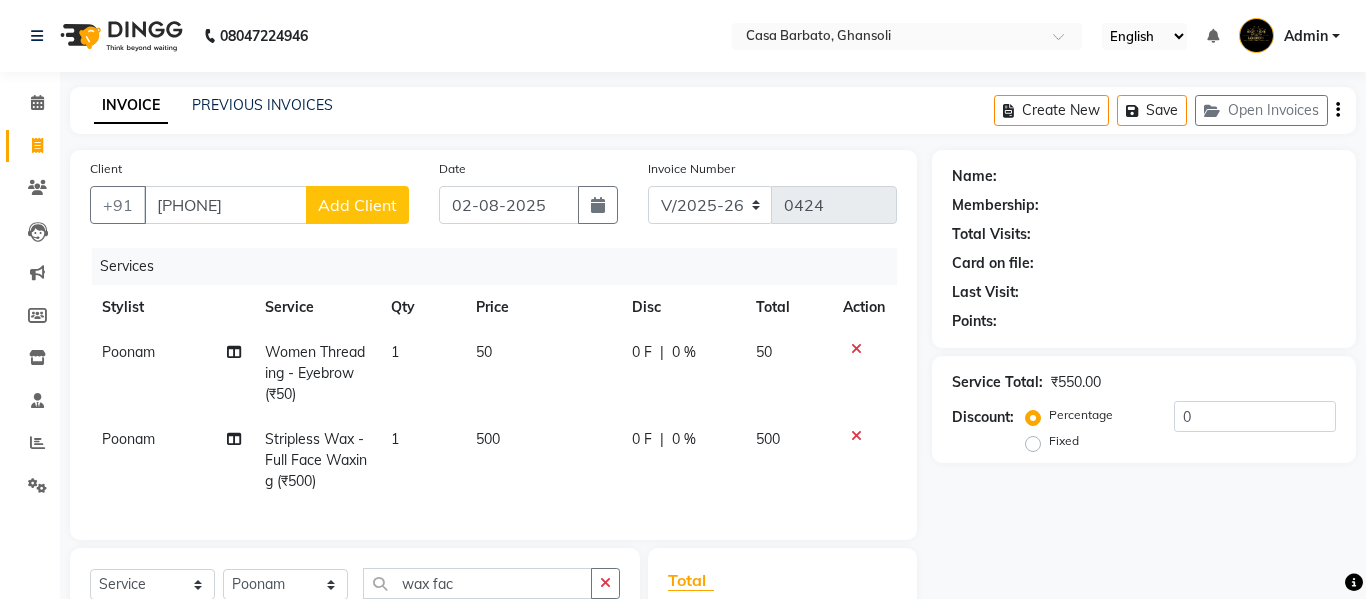 select on "22" 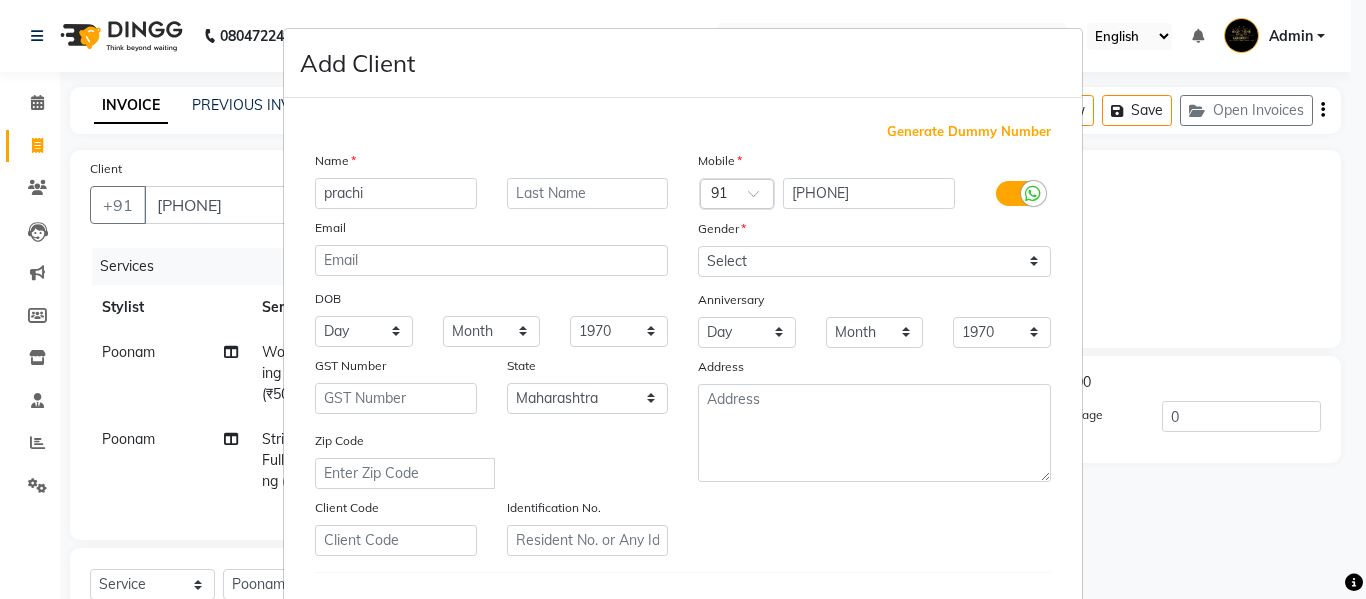 type on "prachi" 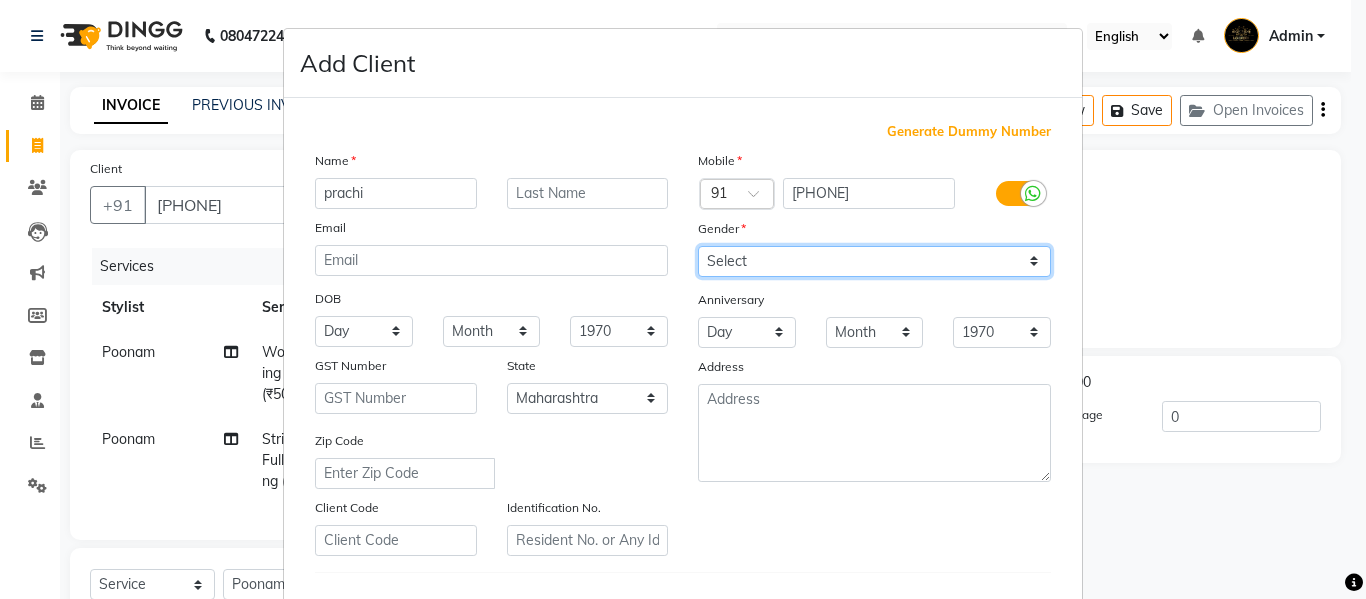 click on "Select Male Female Other Prefer Not To Say" at bounding box center [874, 261] 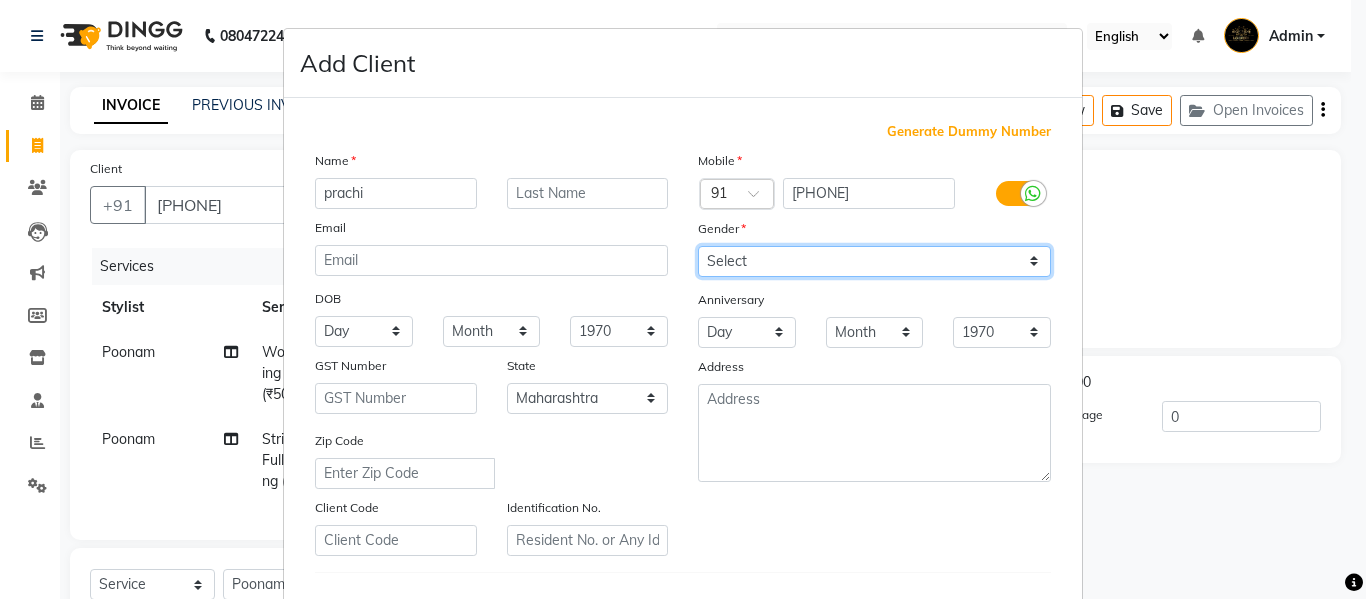 select on "female" 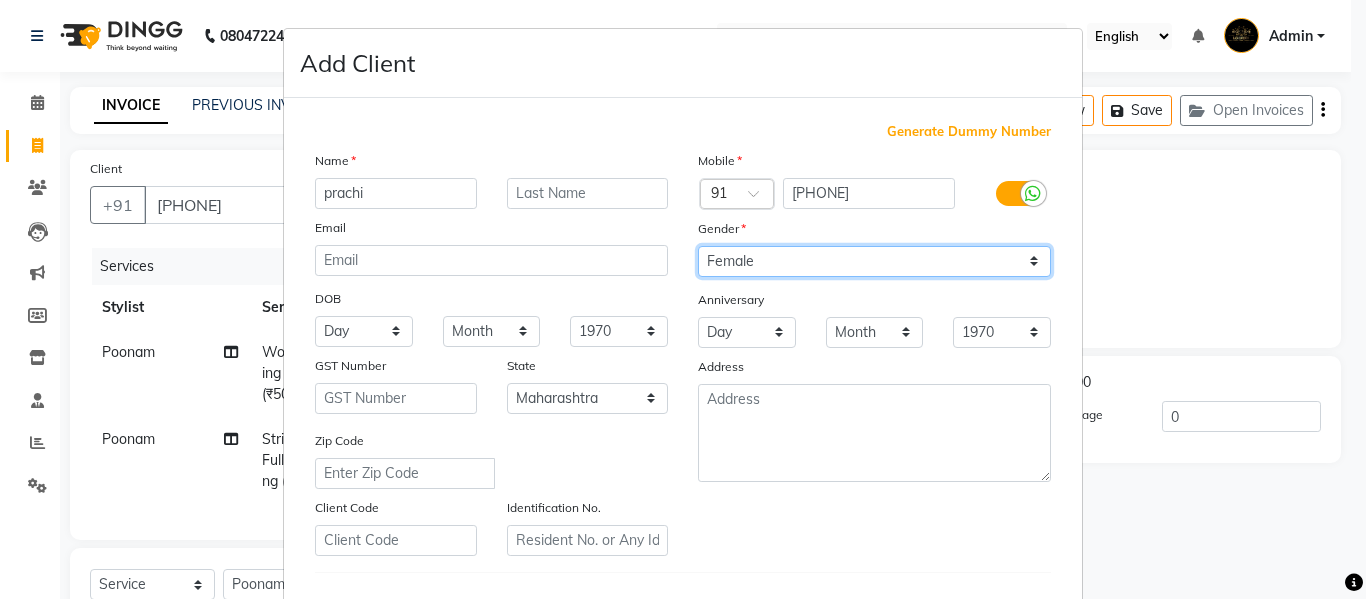 click on "Select Male Female Other Prefer Not To Say" at bounding box center (874, 261) 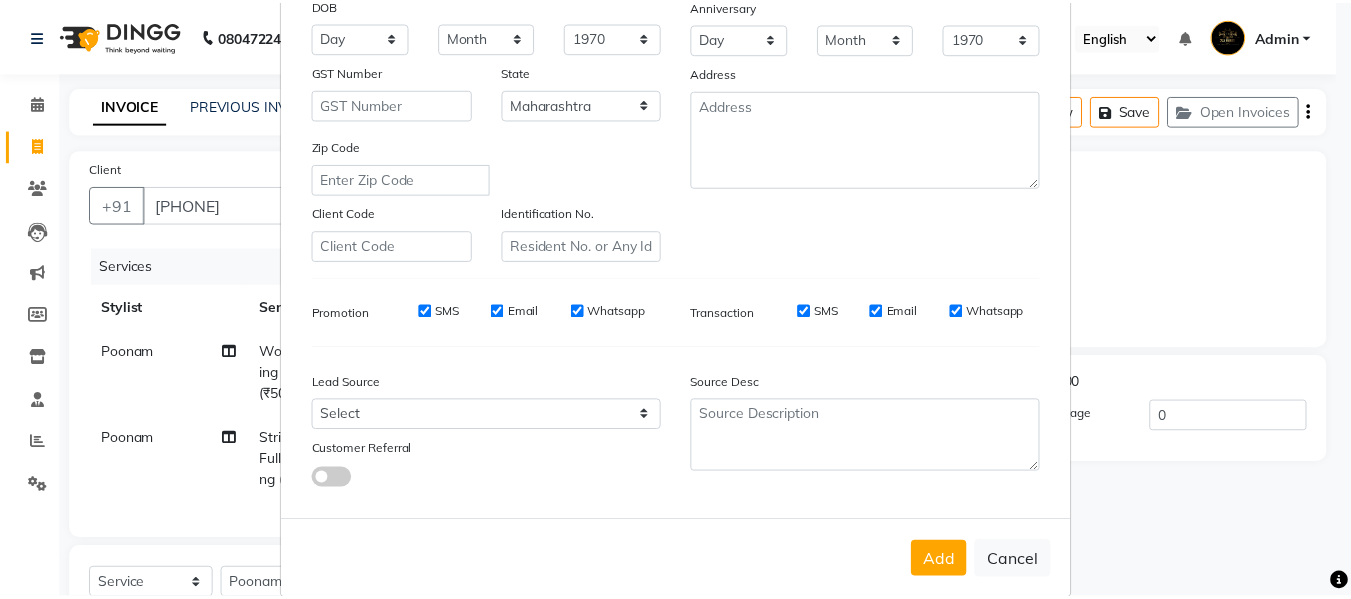 scroll, scrollTop: 324, scrollLeft: 0, axis: vertical 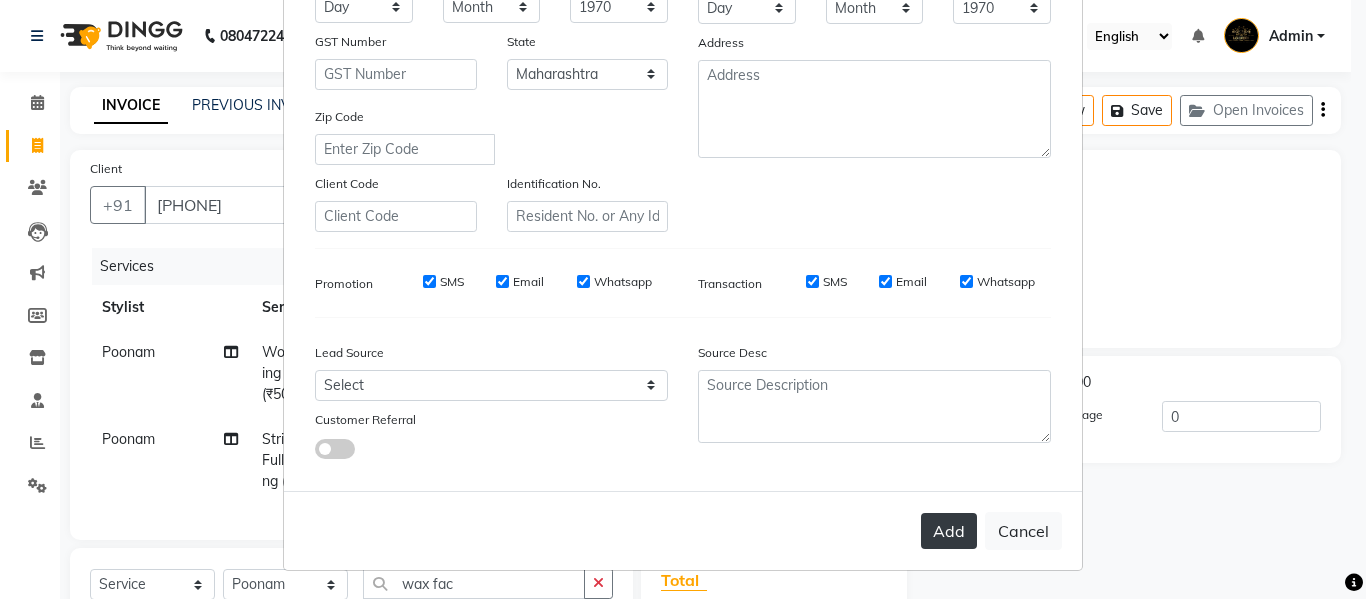click on "Add" at bounding box center [949, 531] 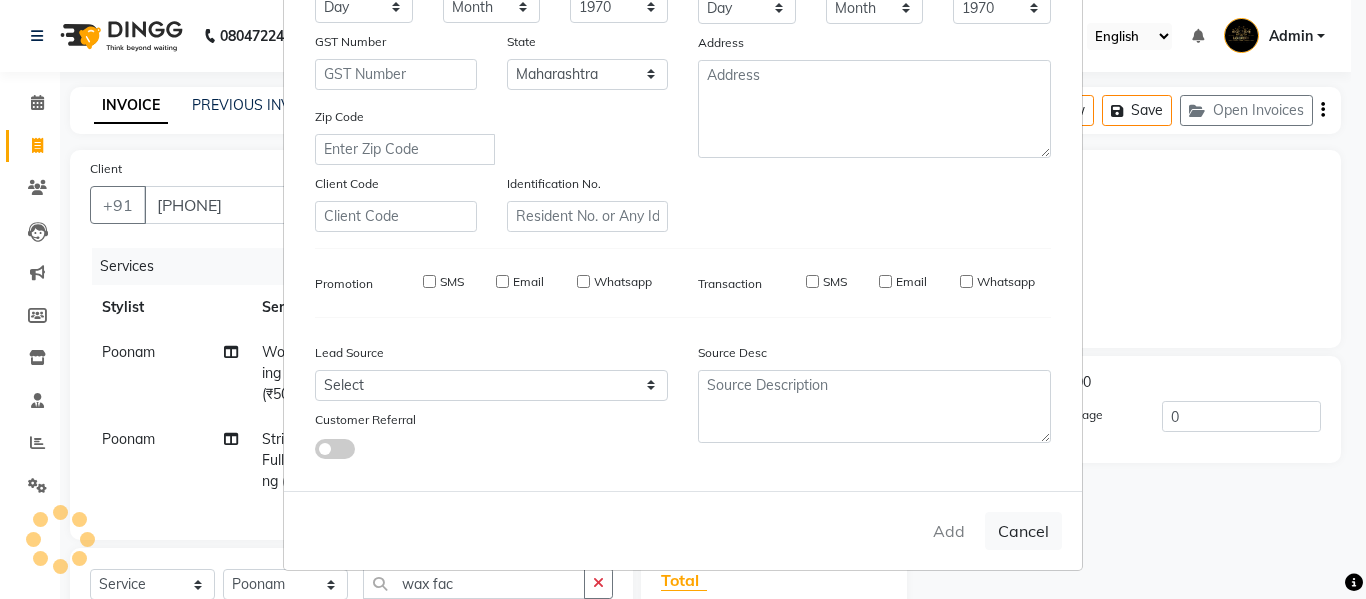 type 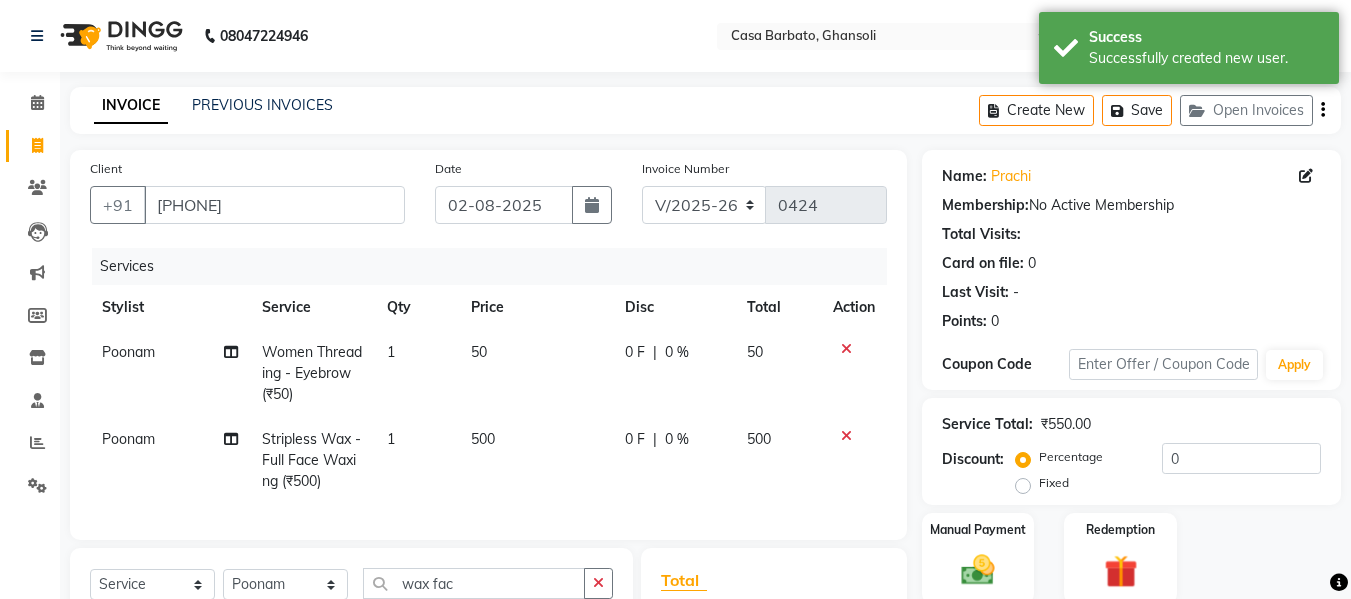 scroll, scrollTop: 246, scrollLeft: 0, axis: vertical 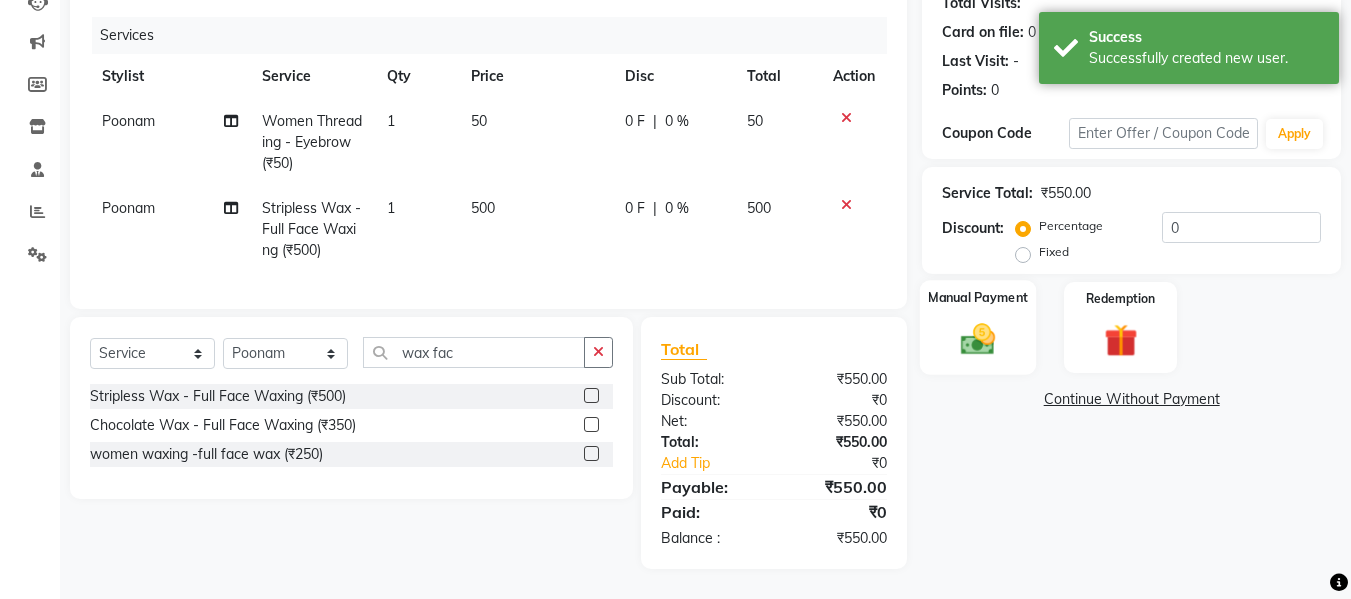 click 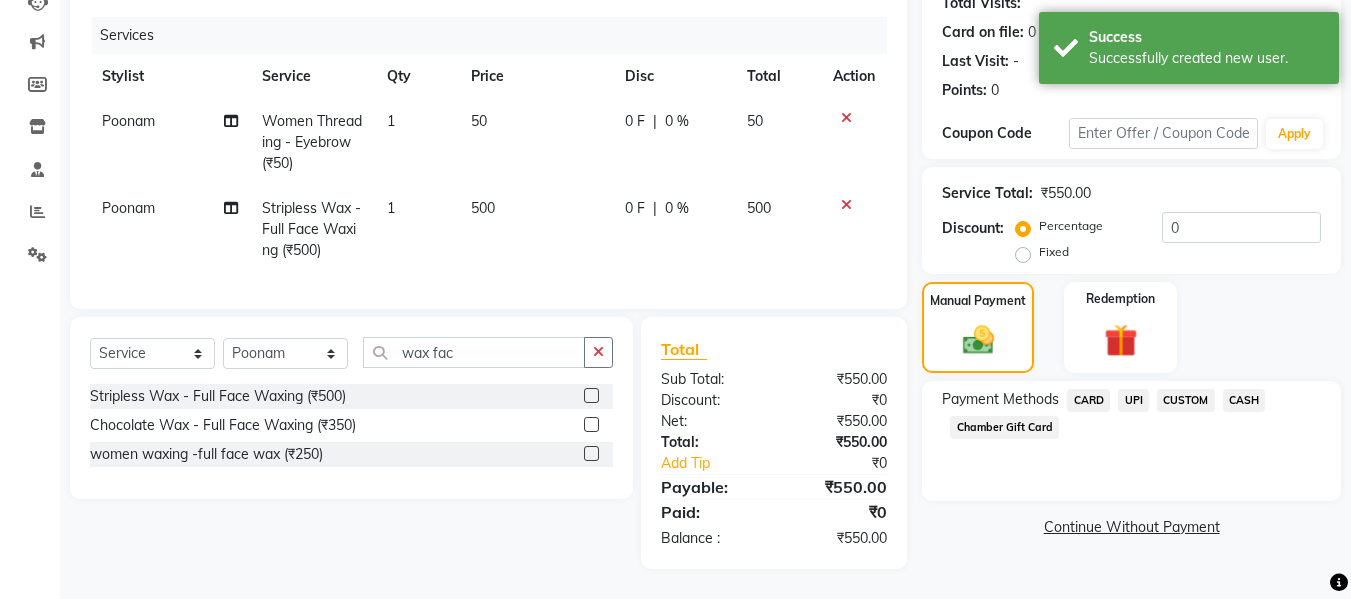 click on "UPI" 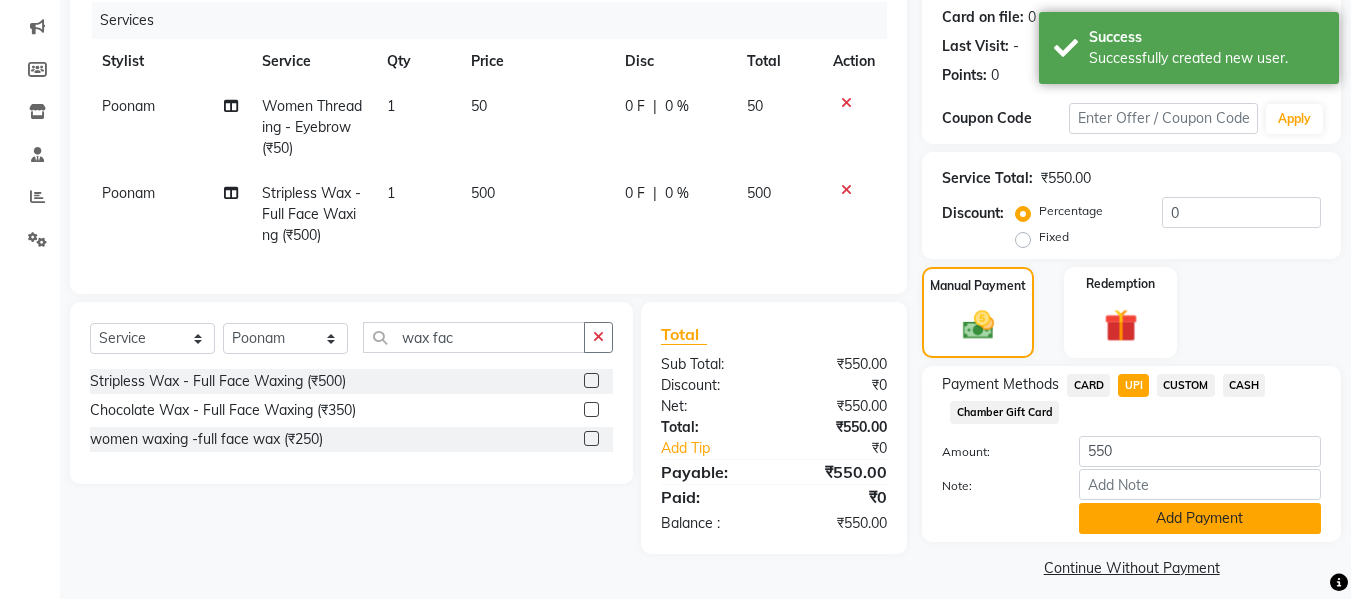 click on "Add Payment" 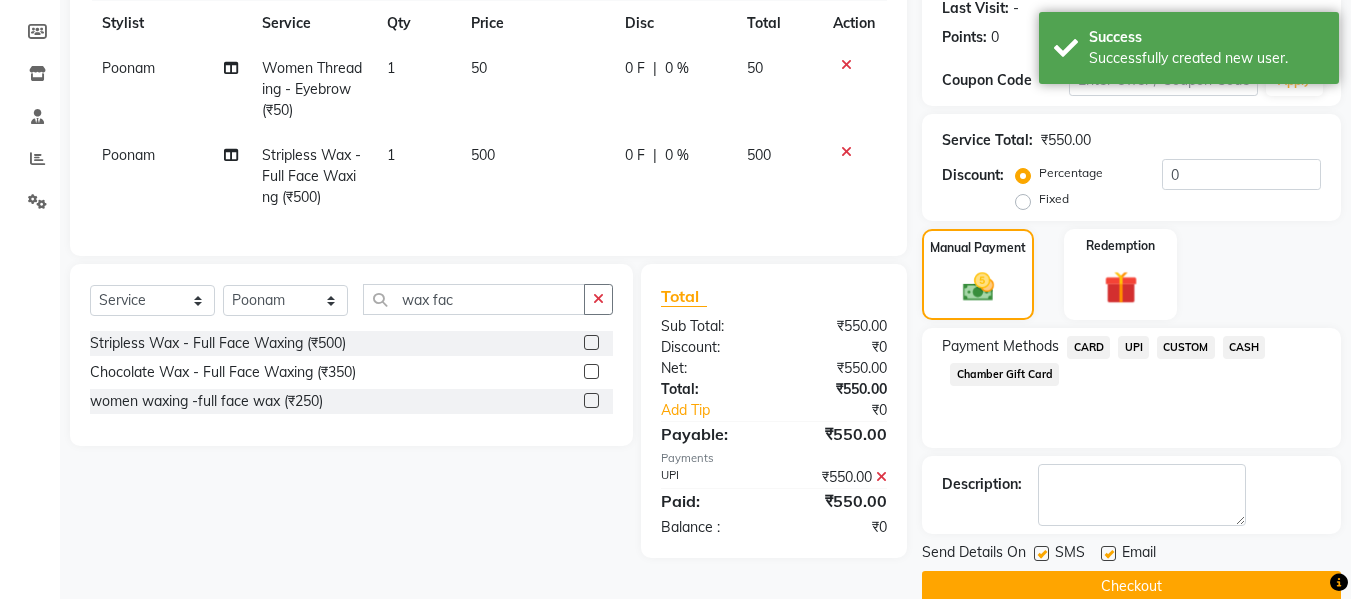 scroll, scrollTop: 317, scrollLeft: 0, axis: vertical 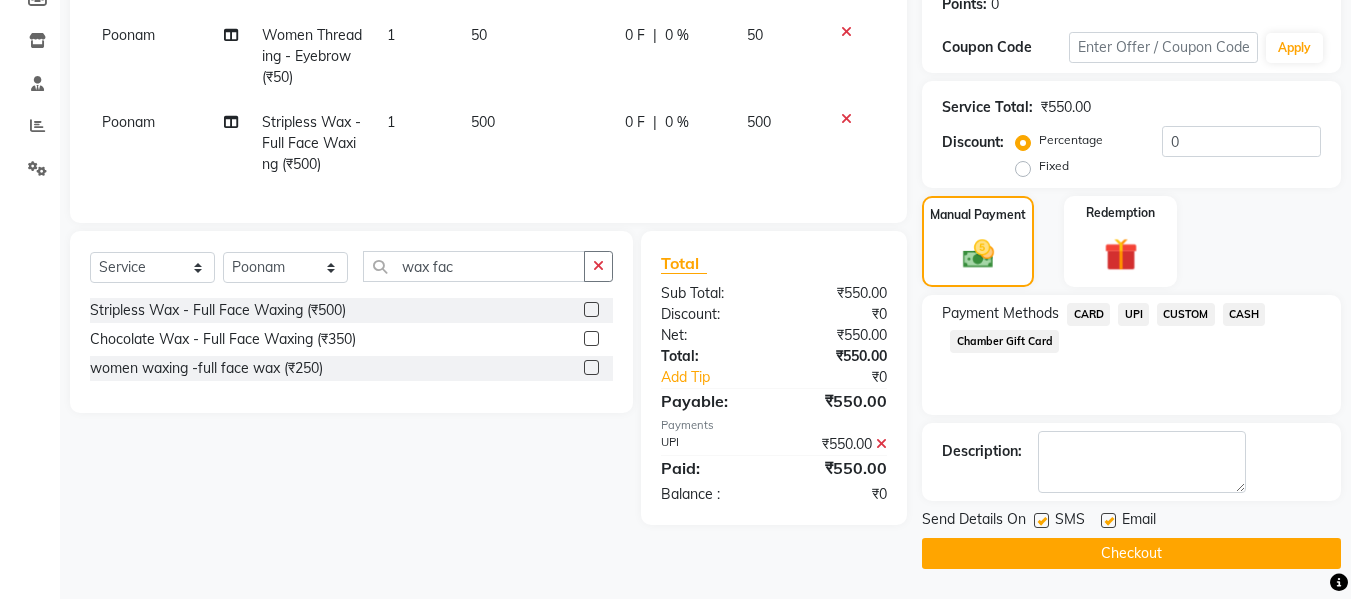 click on "Checkout" 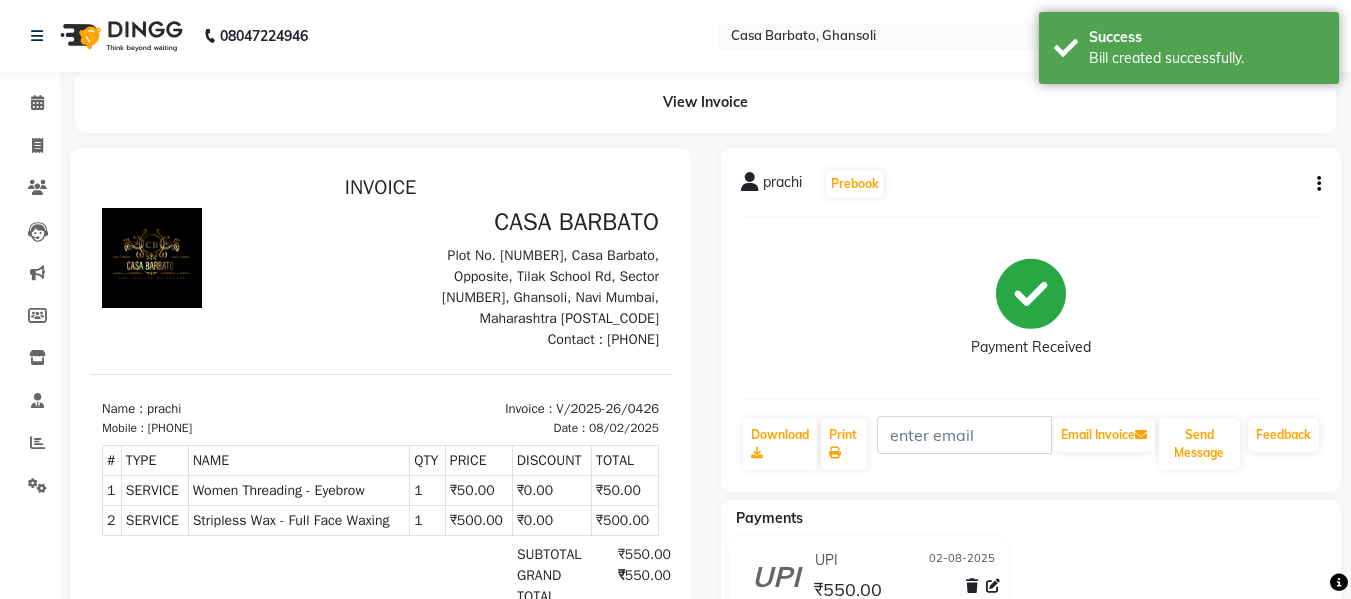 scroll, scrollTop: 0, scrollLeft: 0, axis: both 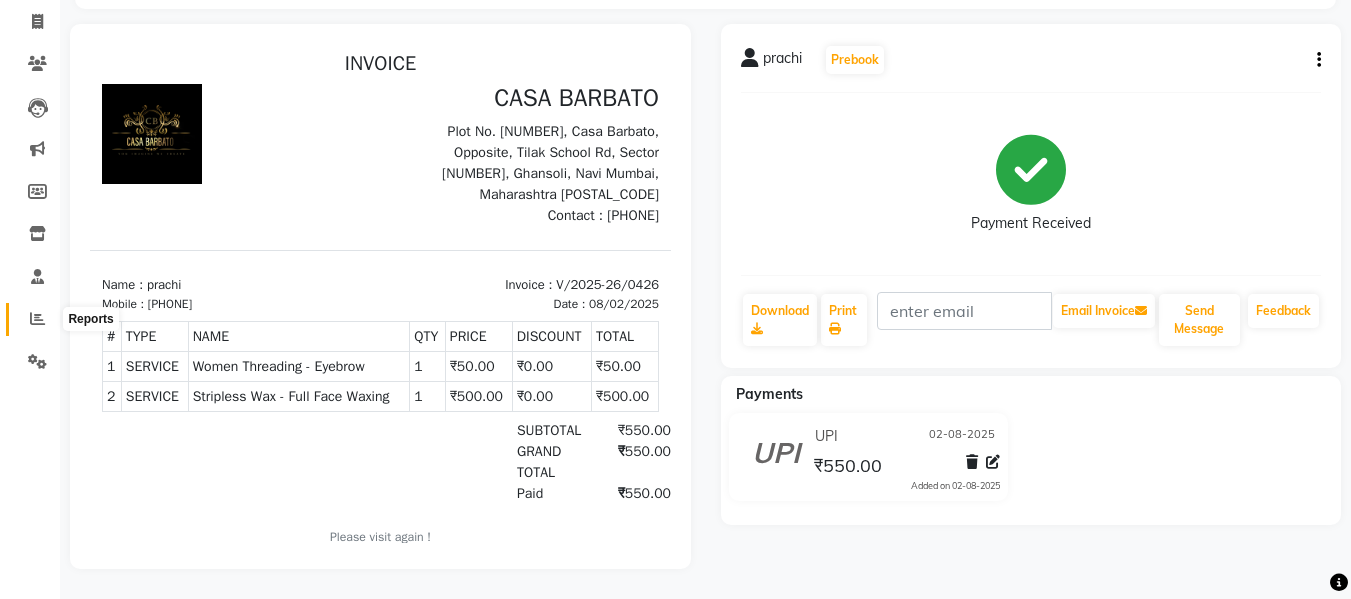 click 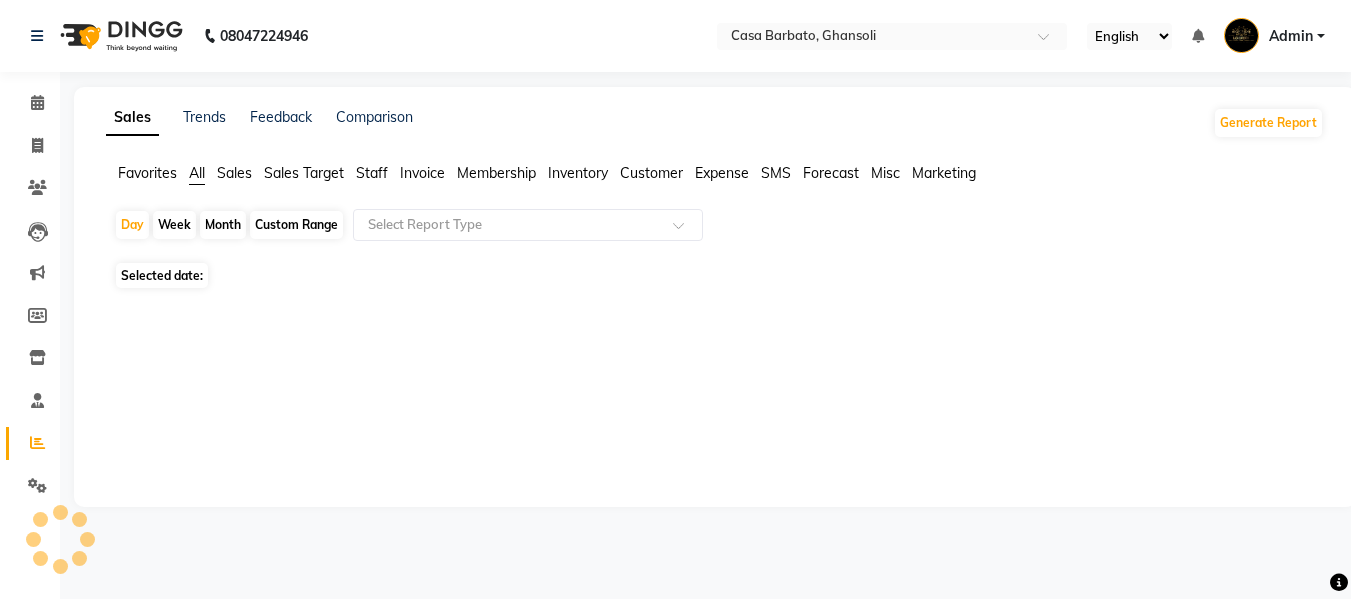 scroll, scrollTop: 0, scrollLeft: 0, axis: both 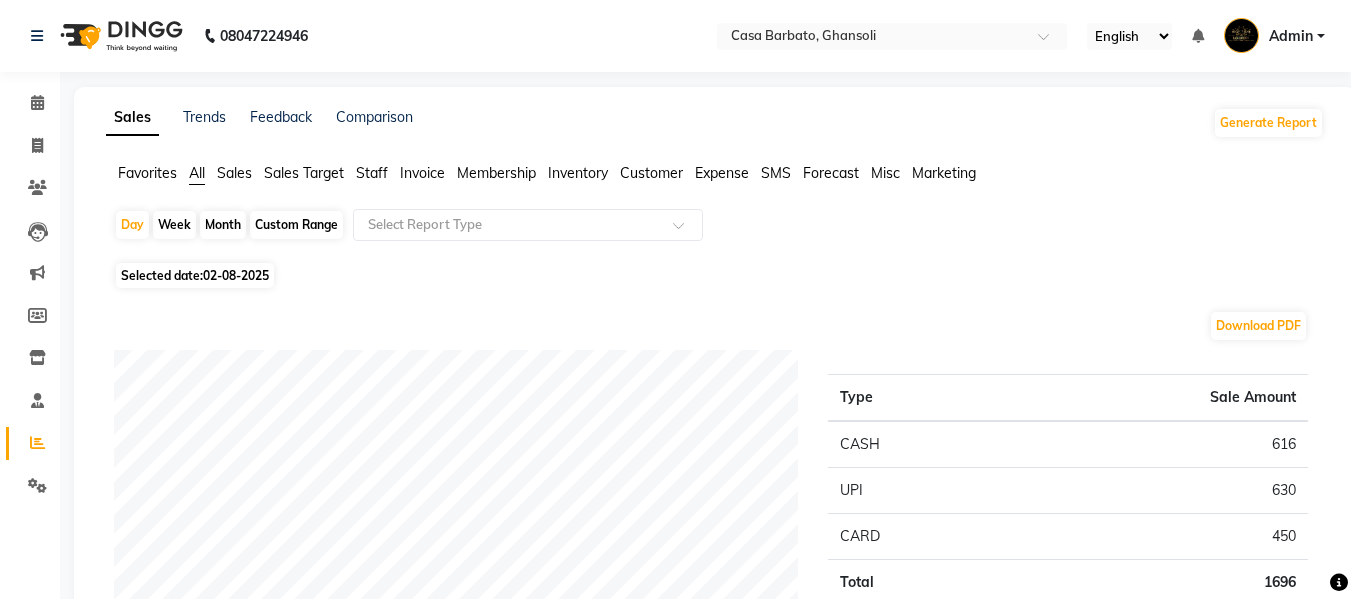 click on "Month" 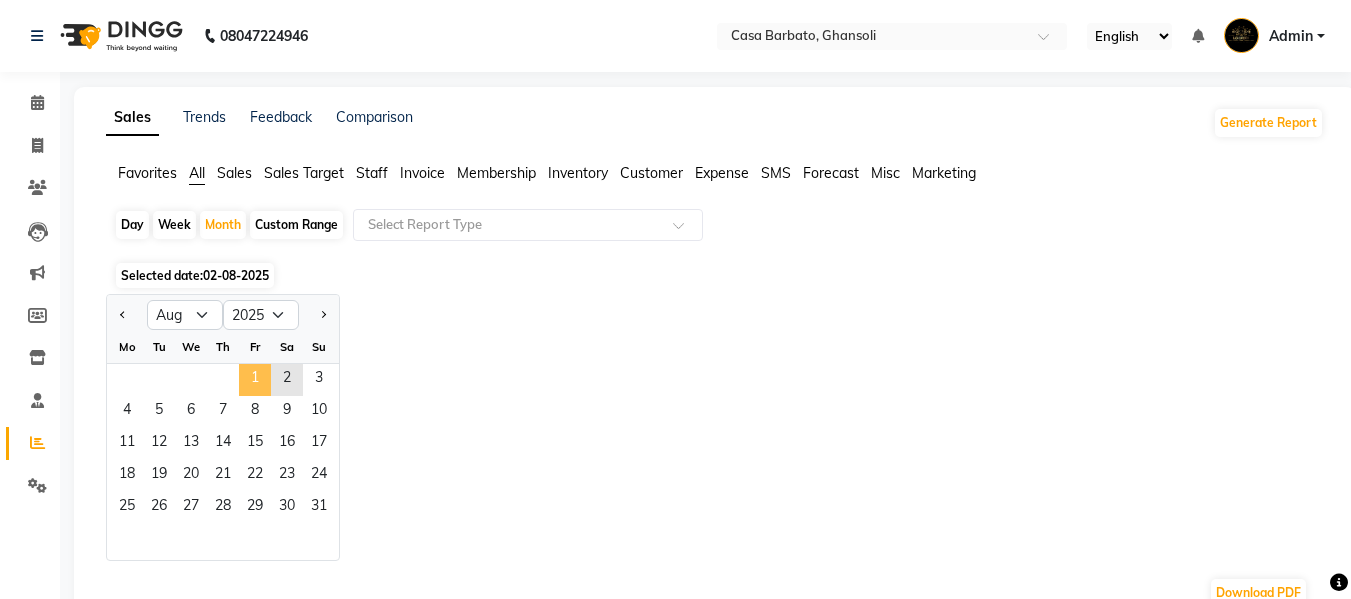 click on "1" 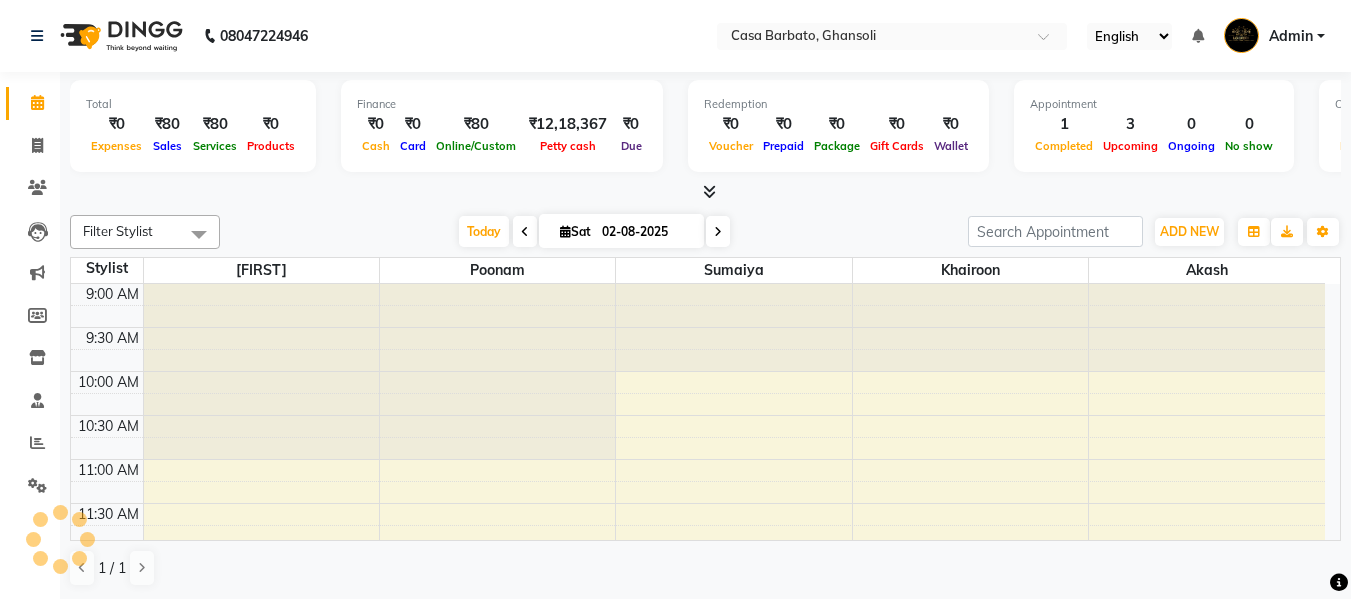 scroll, scrollTop: 0, scrollLeft: 0, axis: both 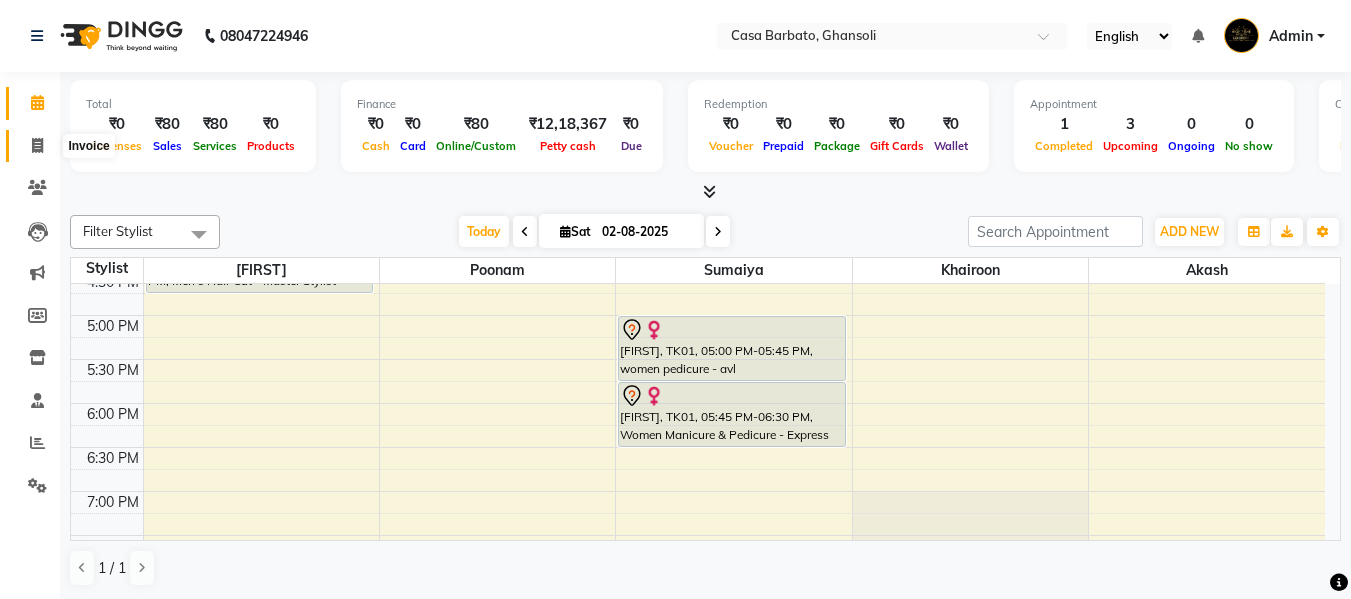 click 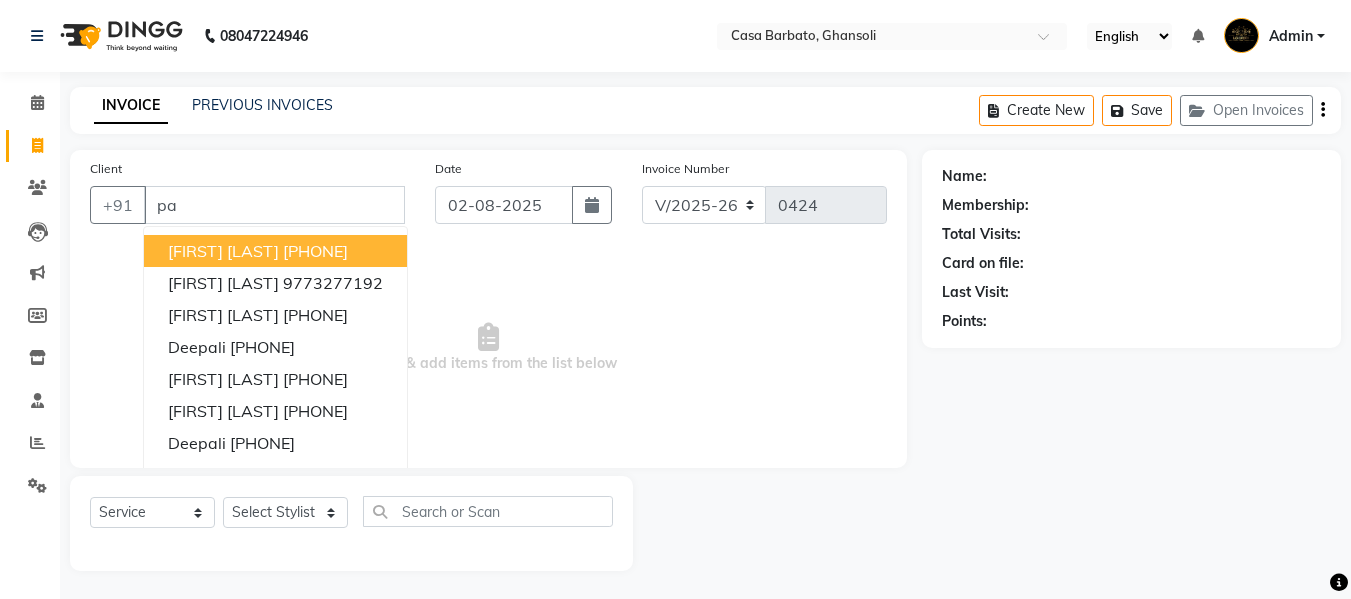 type on "p" 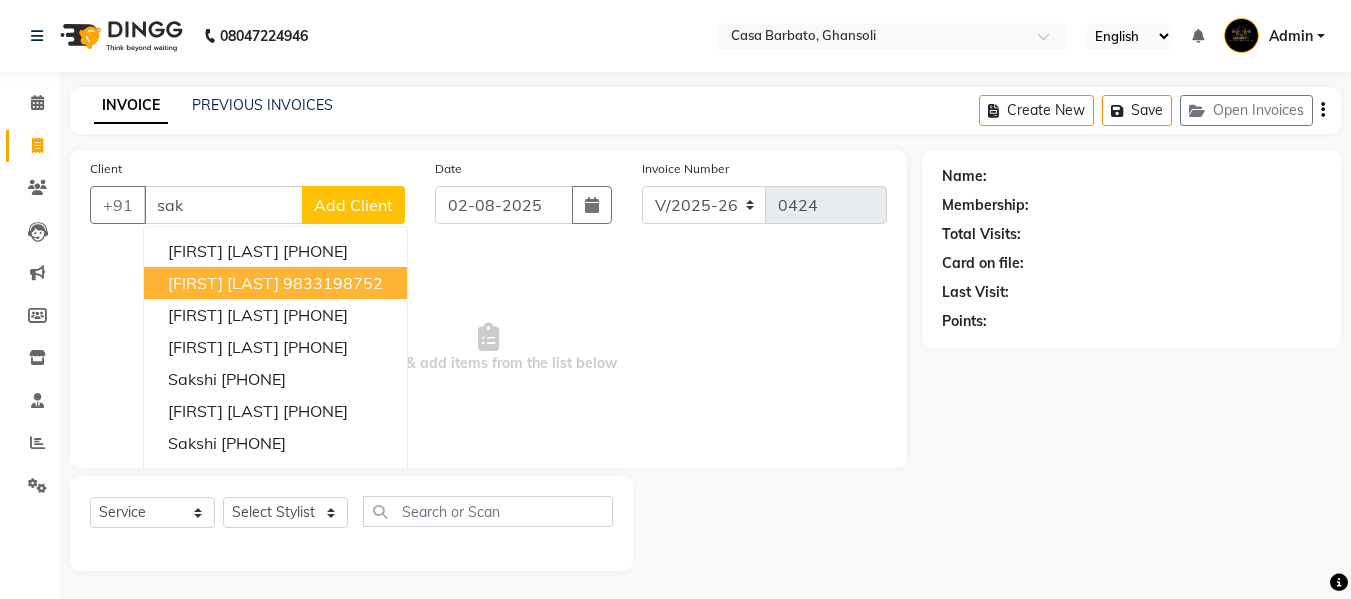 click on "pallavi sakpal" at bounding box center [223, 283] 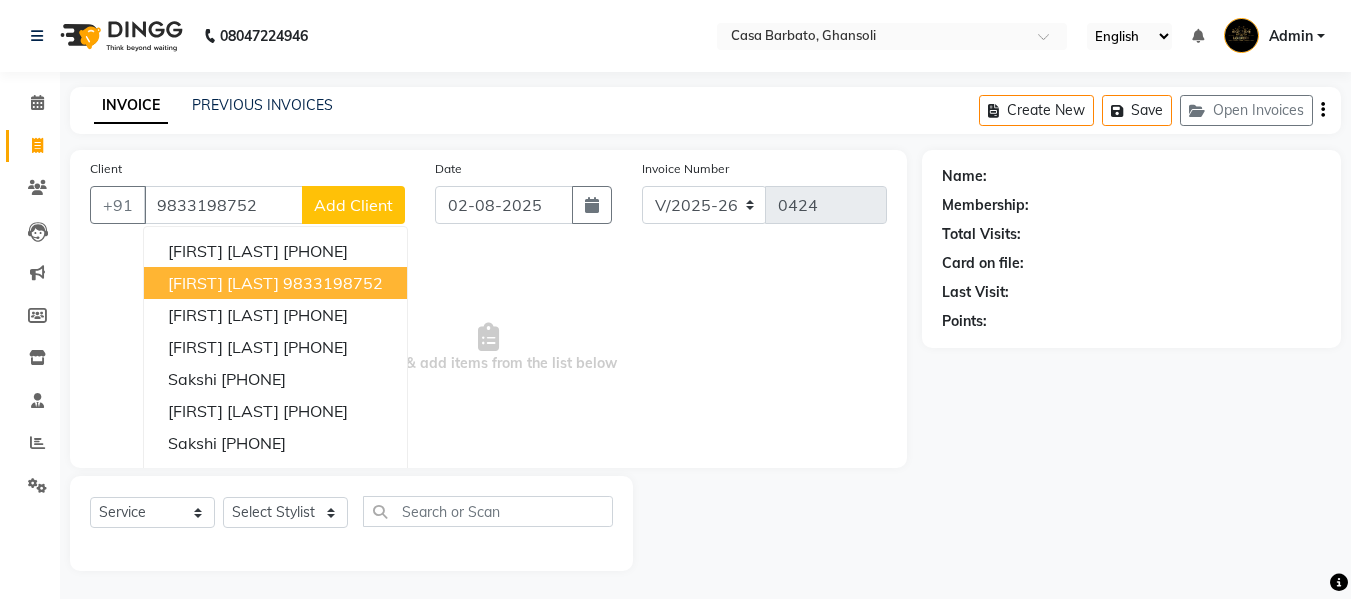 type on "9833198752" 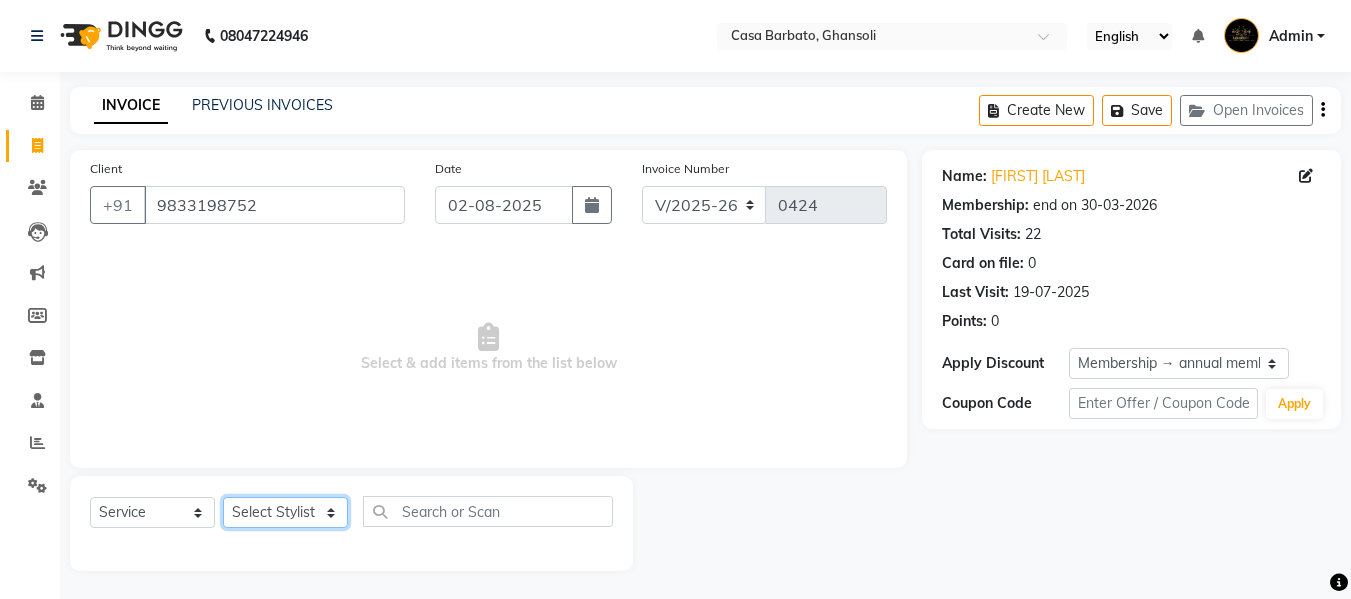 click on "Select Stylist Akash  Khairoon [NAME] Rekha [NAME]  Sumaiya" 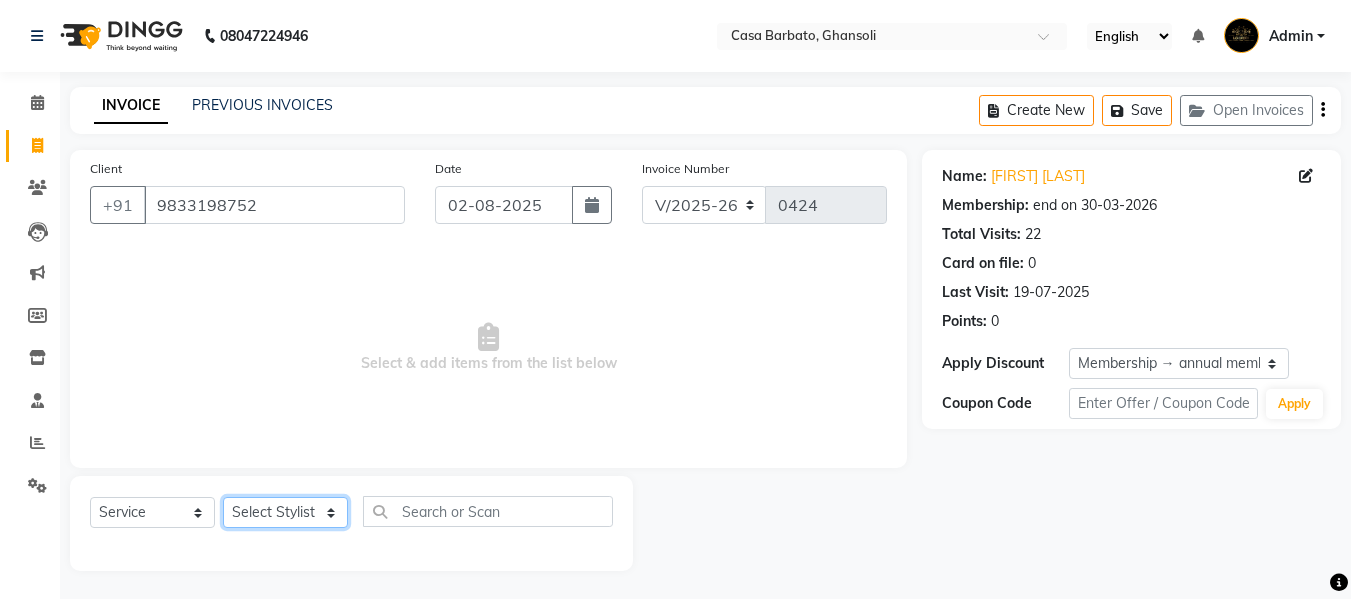 select on "10556" 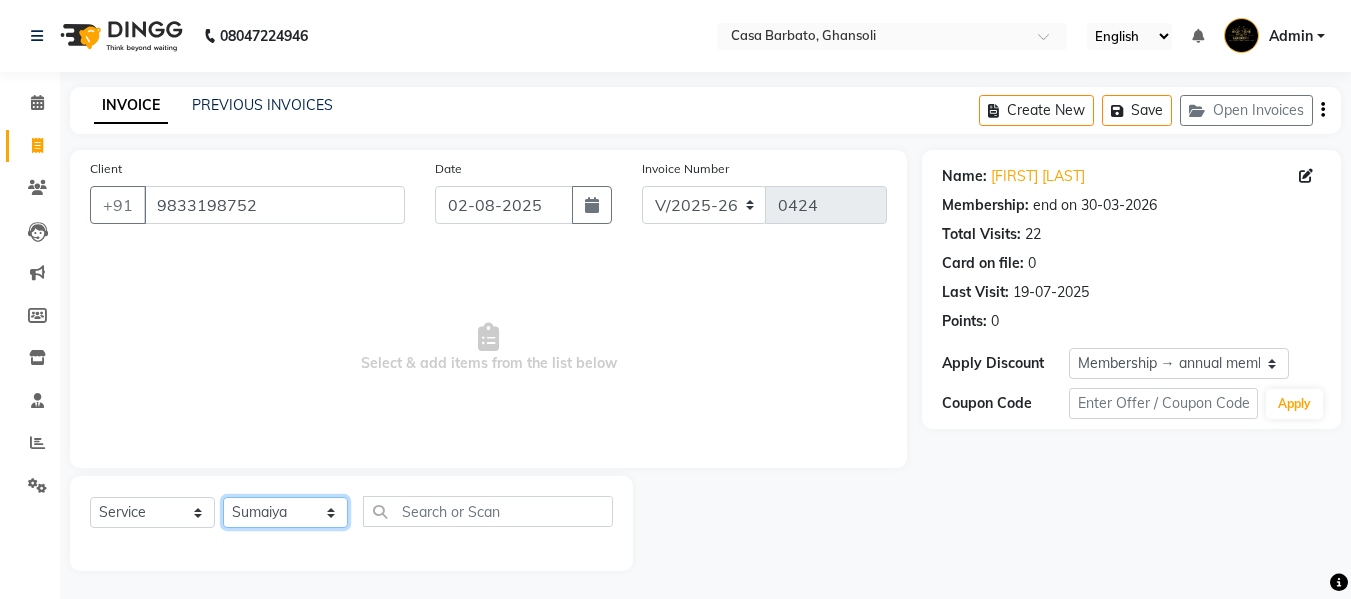 click on "Select Stylist Akash  Khairoon [NAME] Rekha [NAME]  Sumaiya" 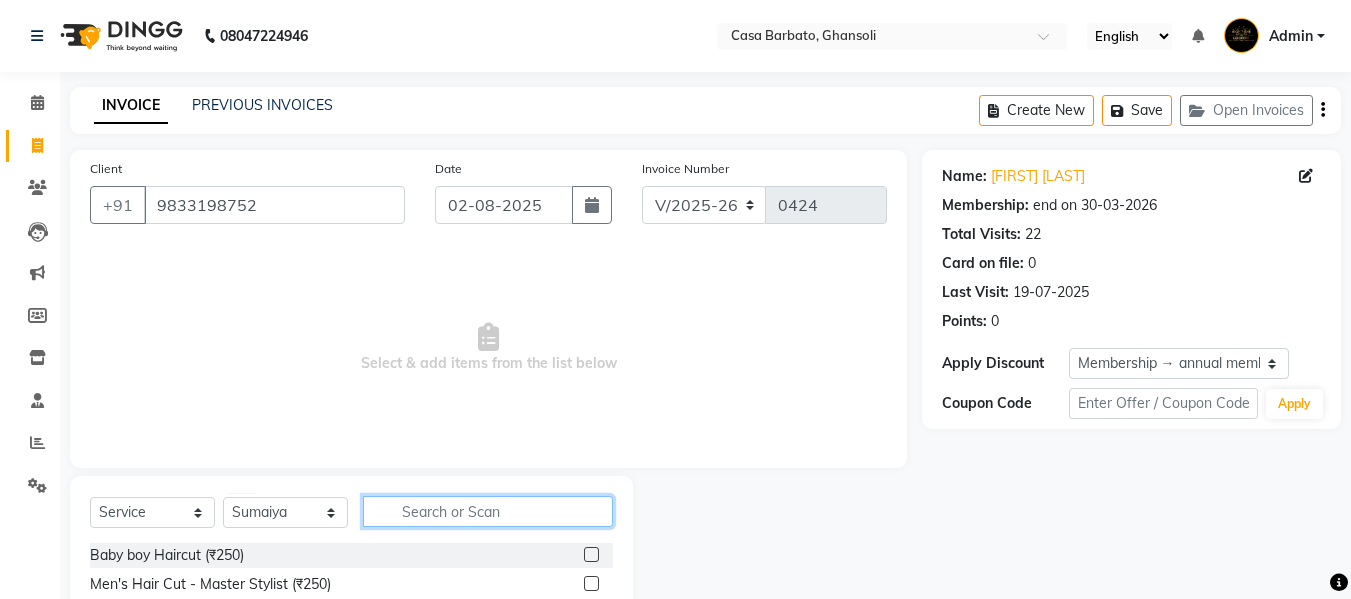 click 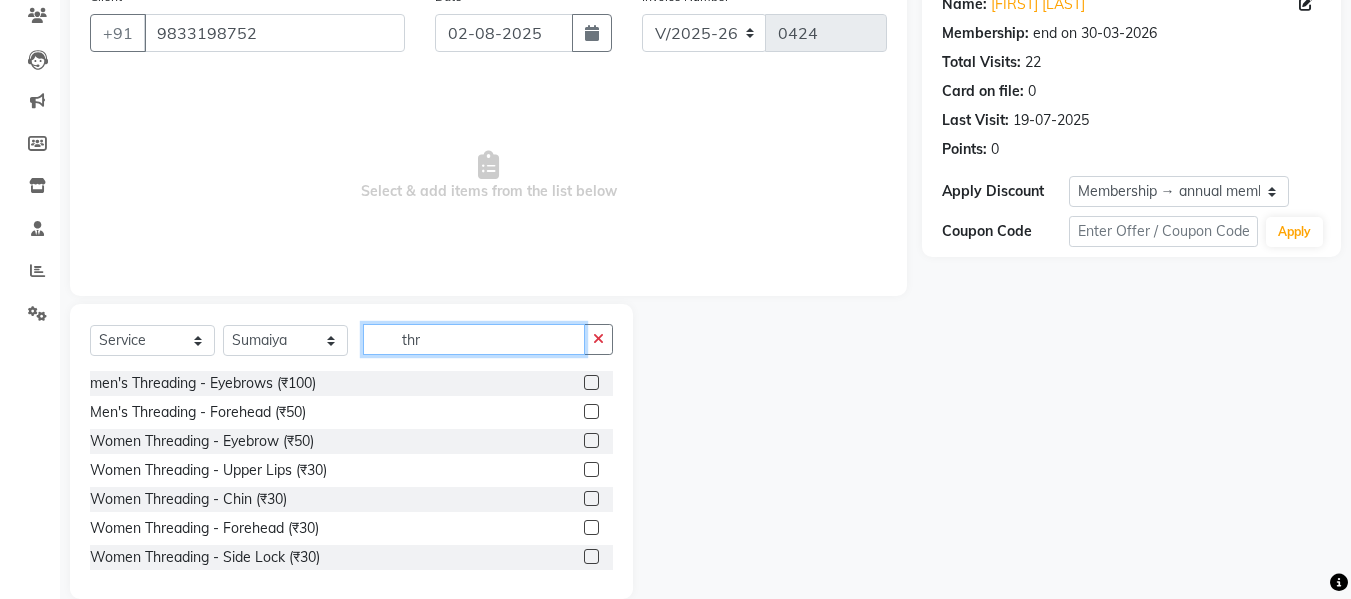 scroll, scrollTop: 202, scrollLeft: 0, axis: vertical 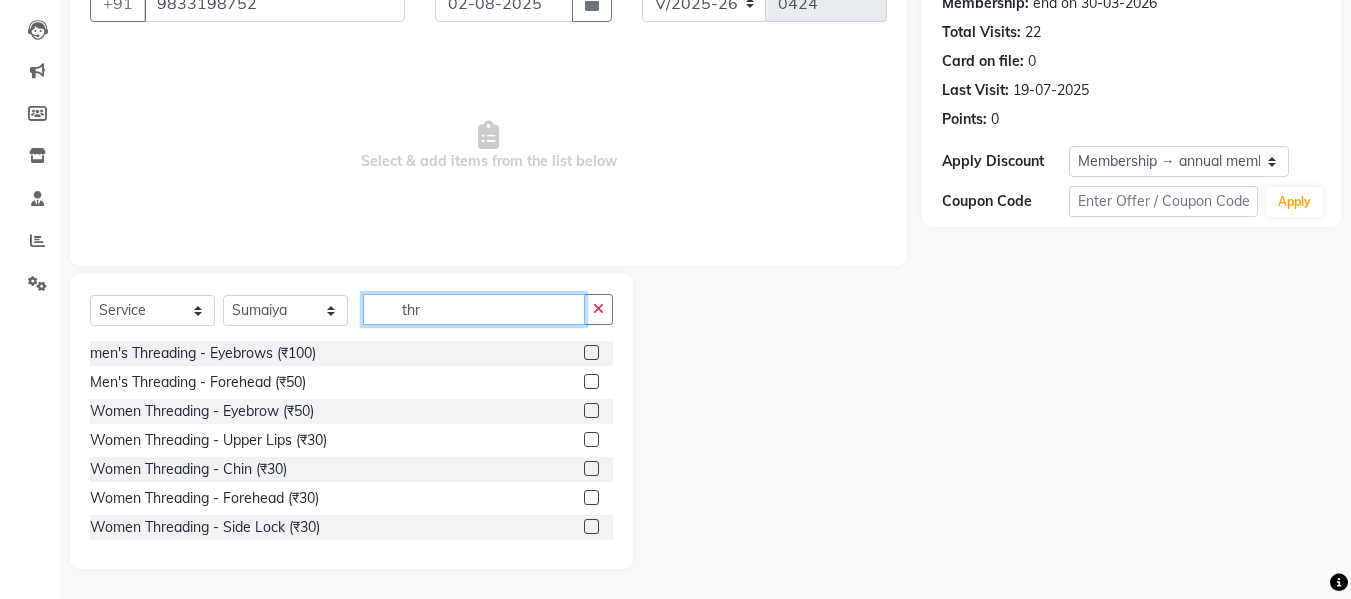 type on "thr" 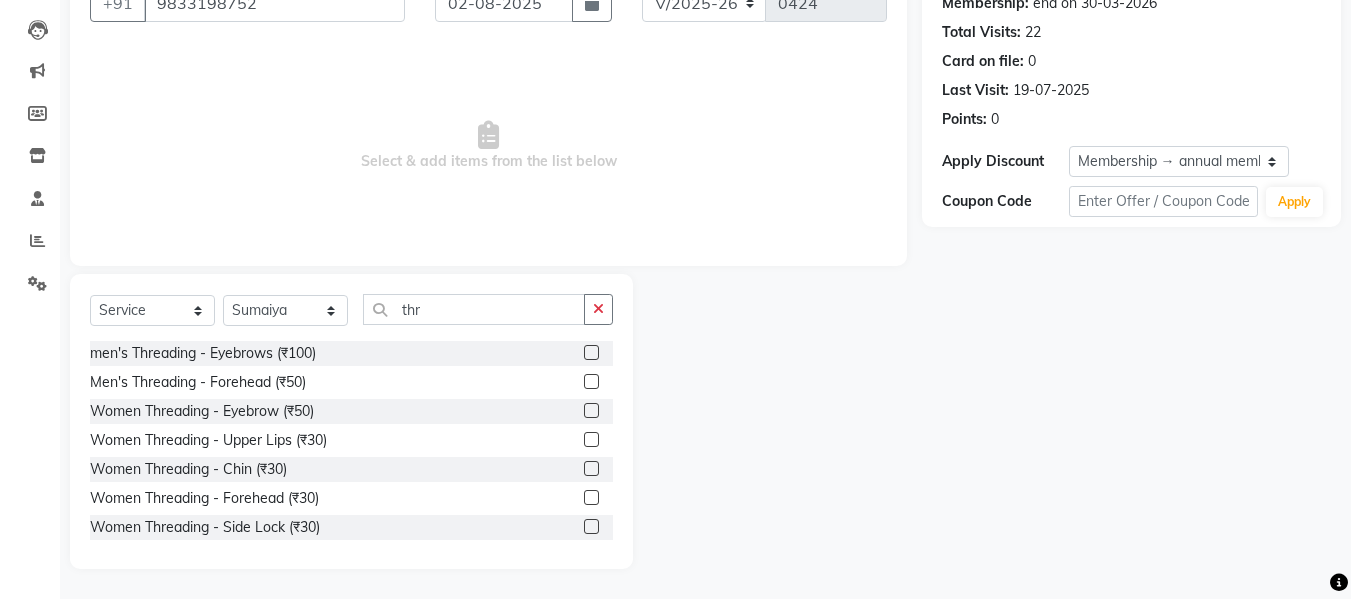 click 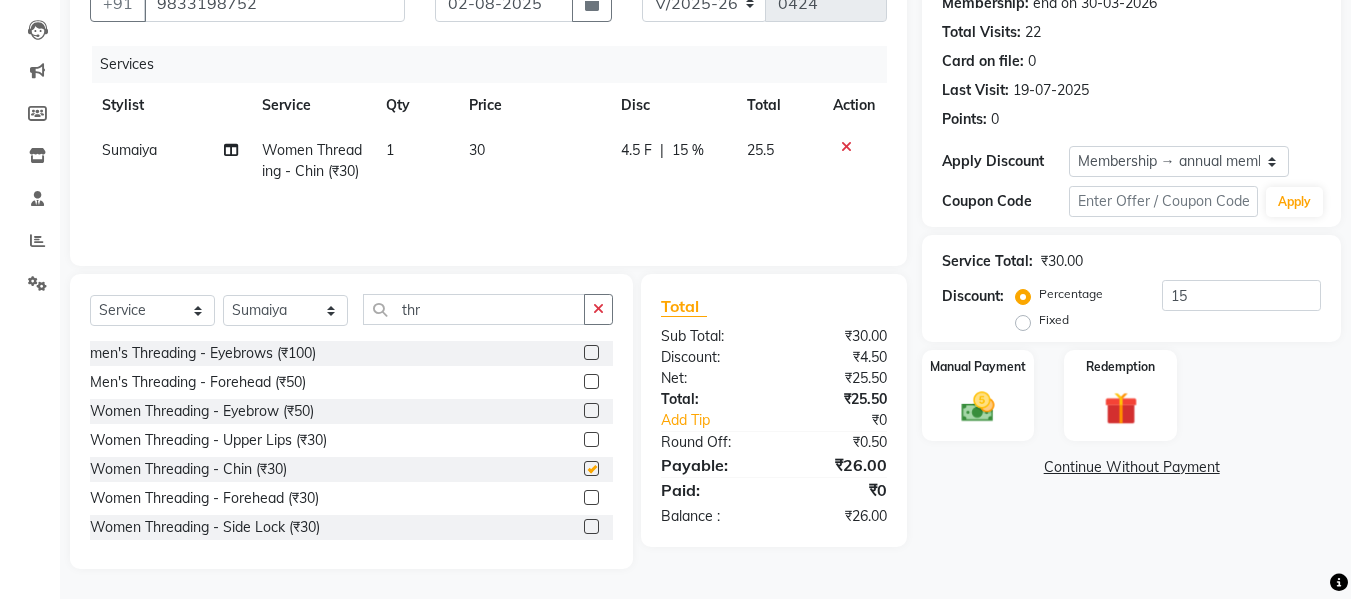 checkbox on "false" 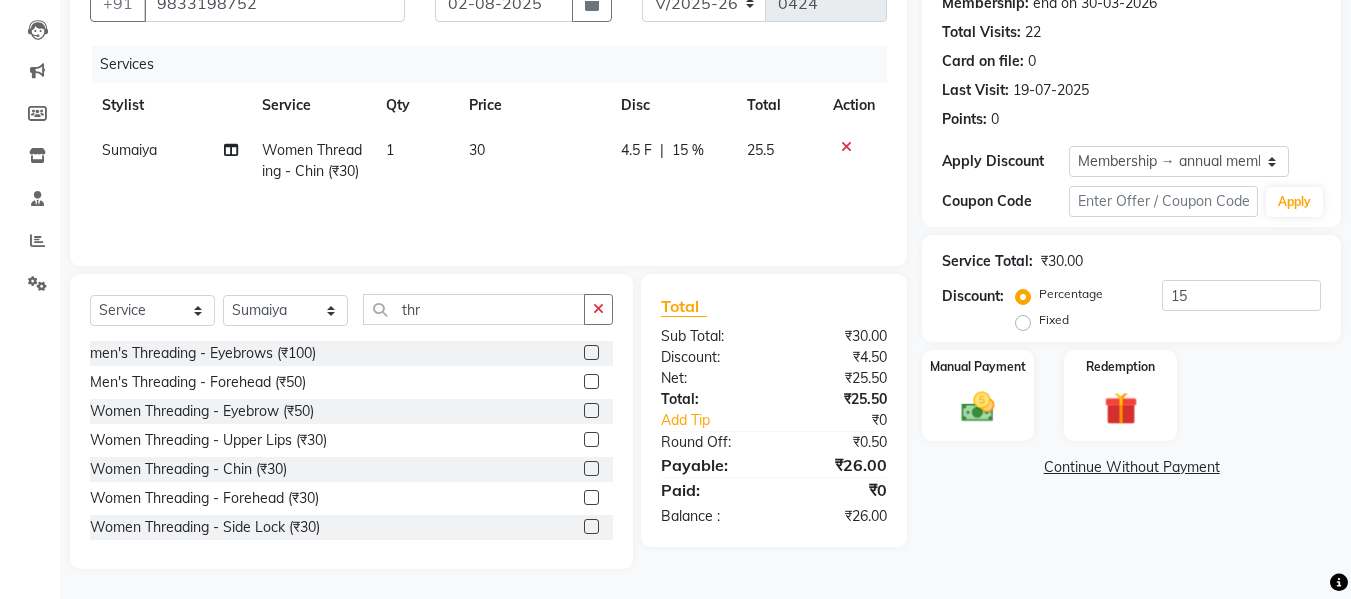 click 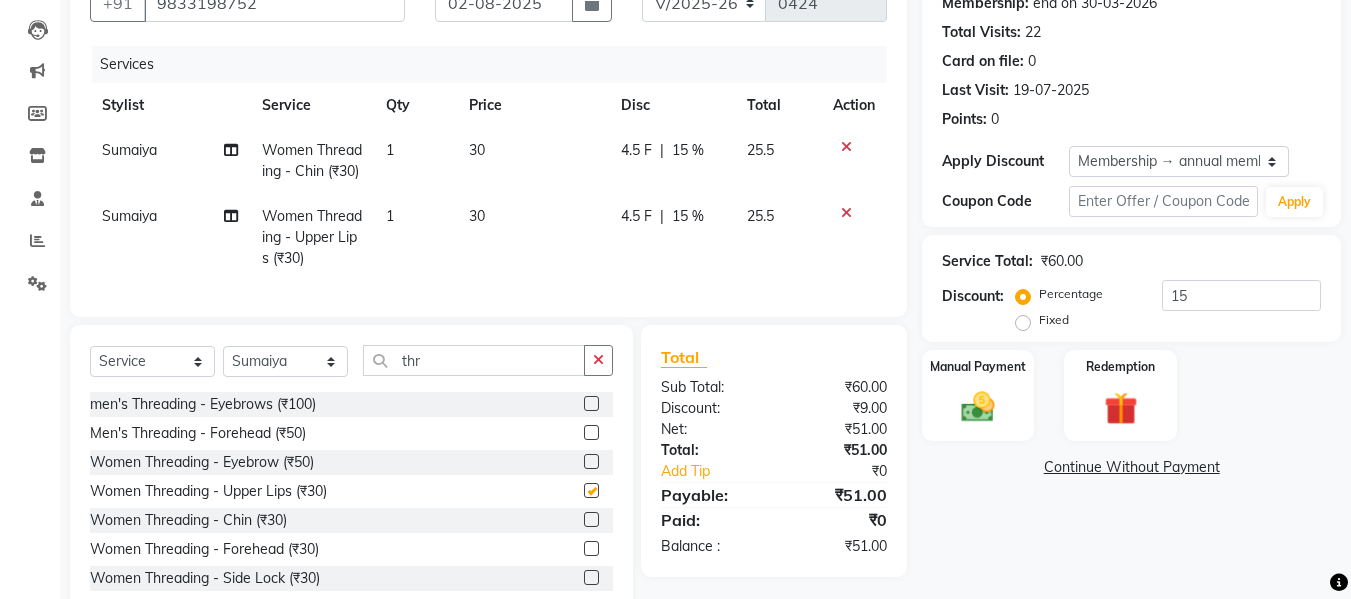 checkbox on "false" 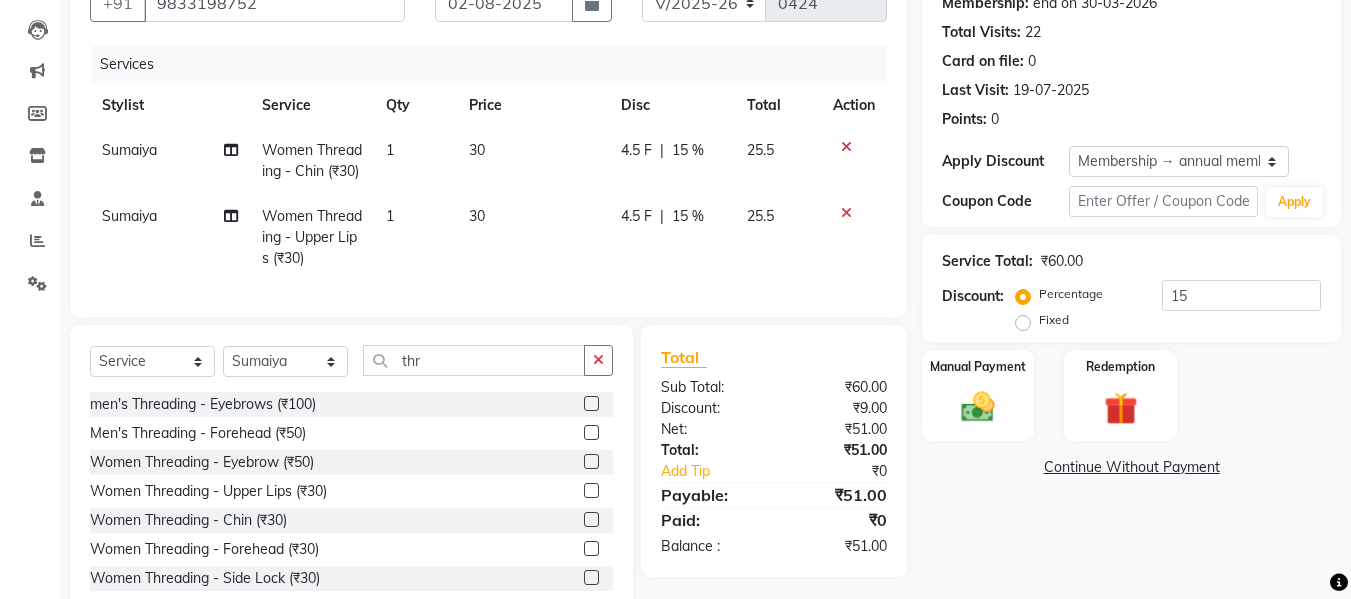 click 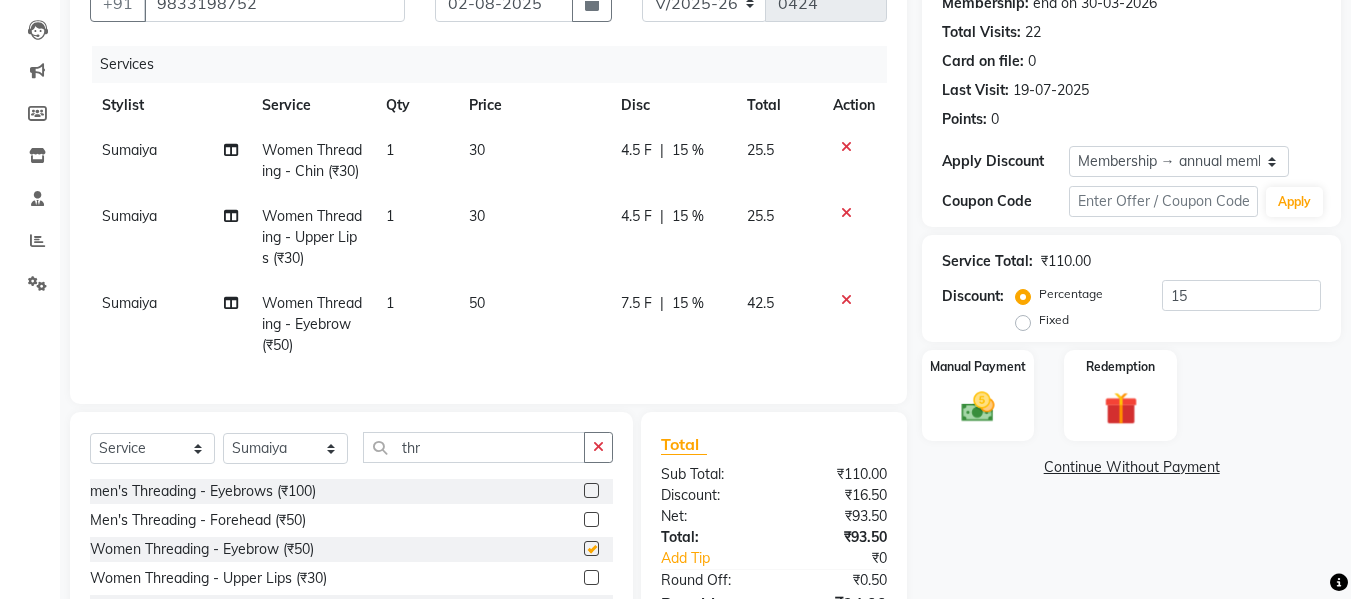 checkbox on "false" 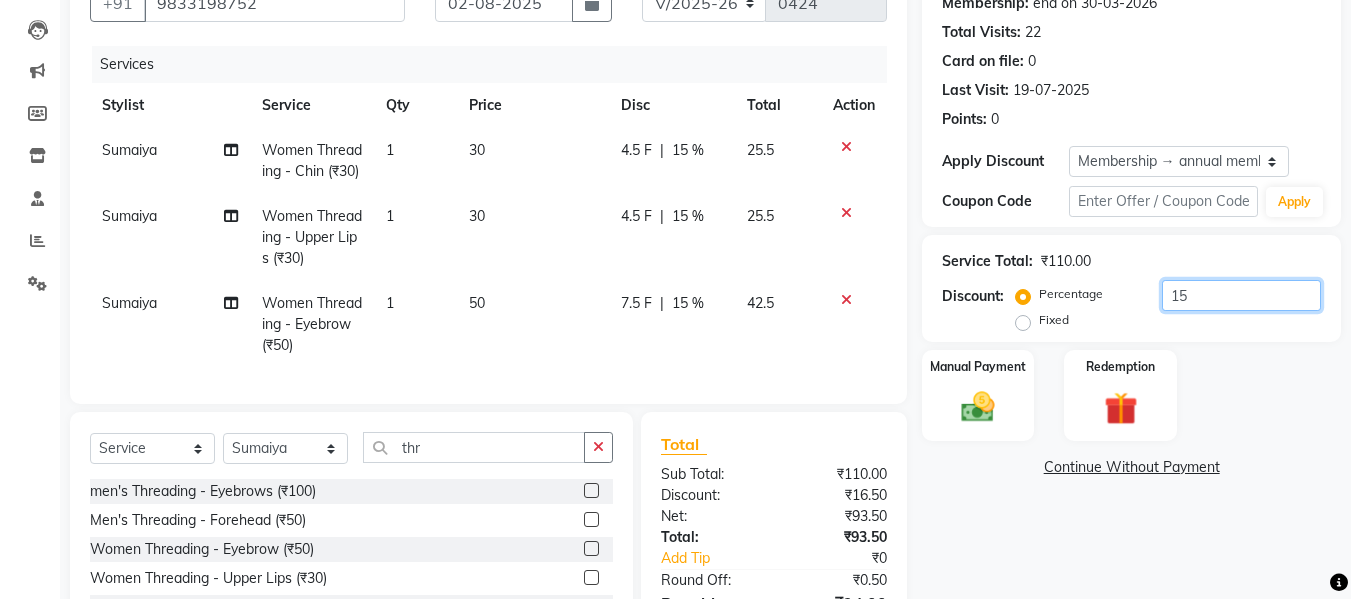 click on "15" 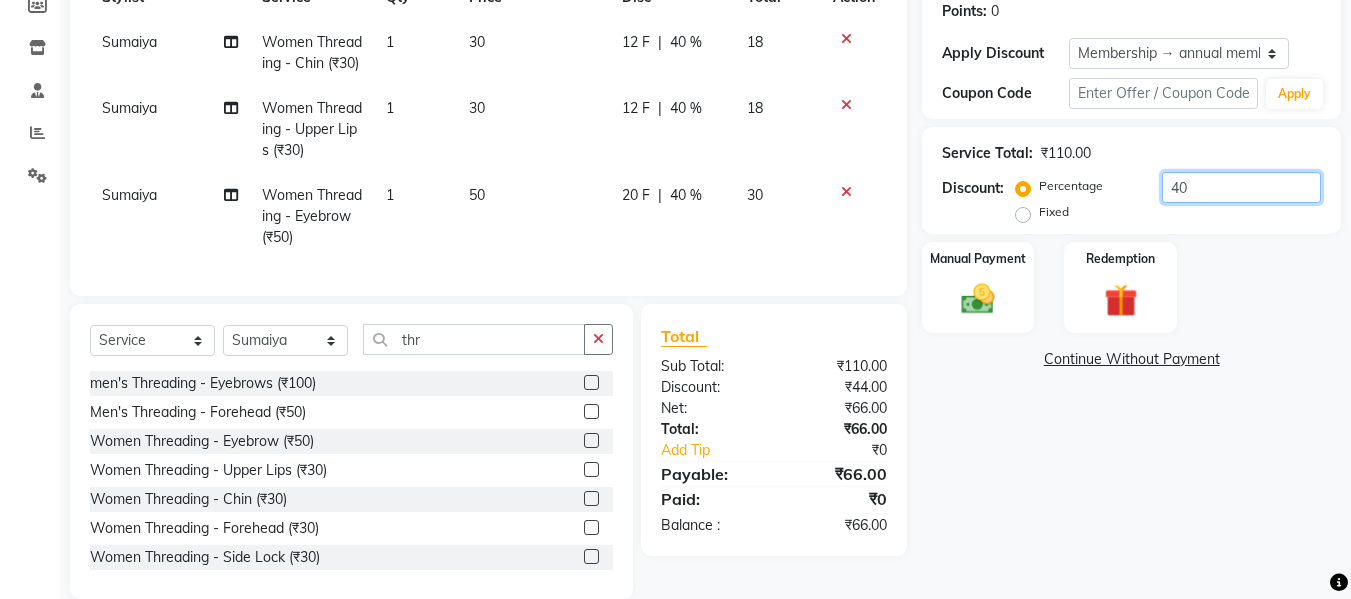 scroll, scrollTop: 376, scrollLeft: 0, axis: vertical 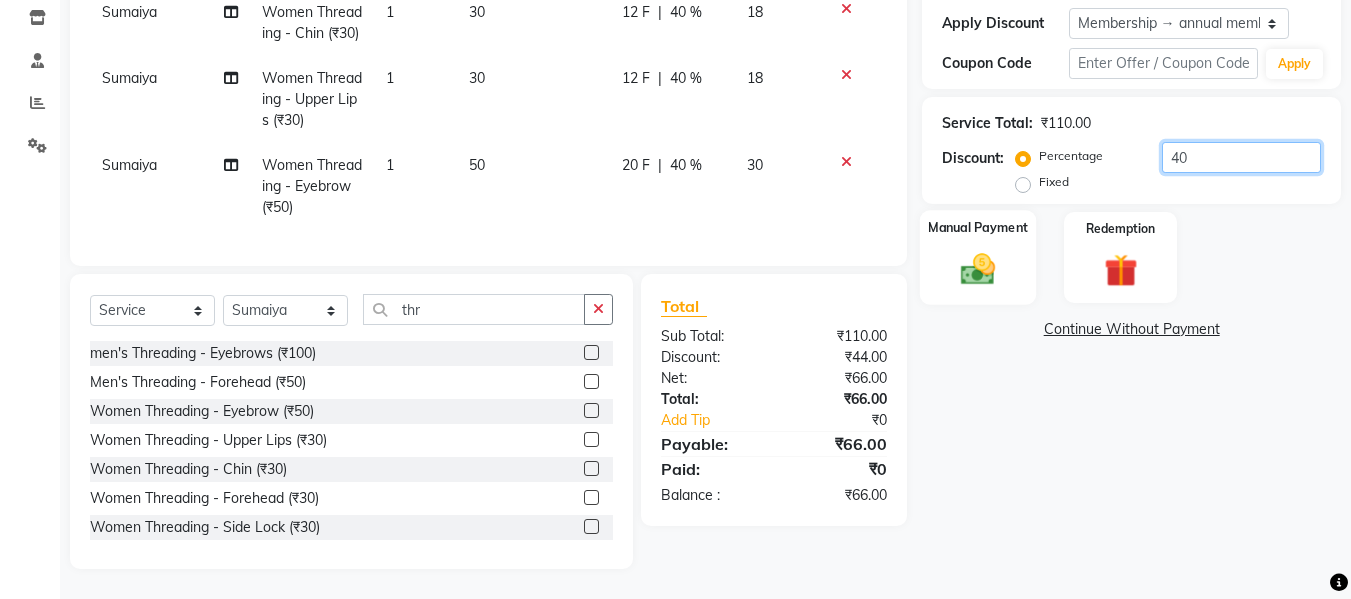 type on "40" 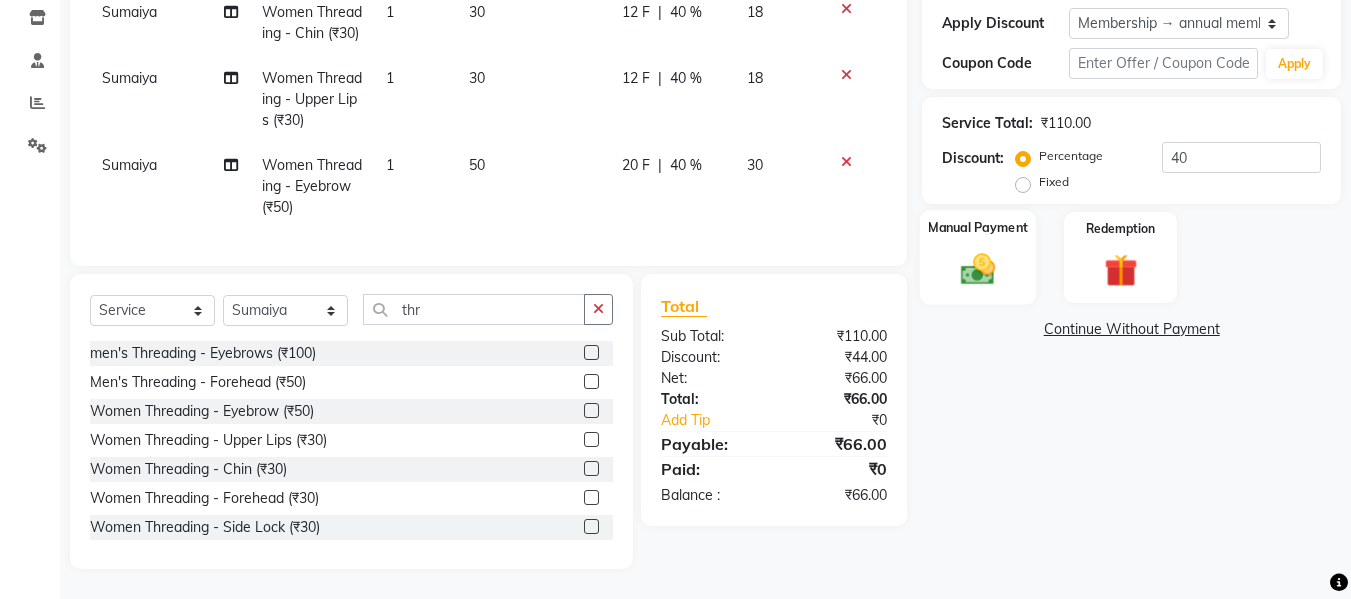 click on "Manual Payment" 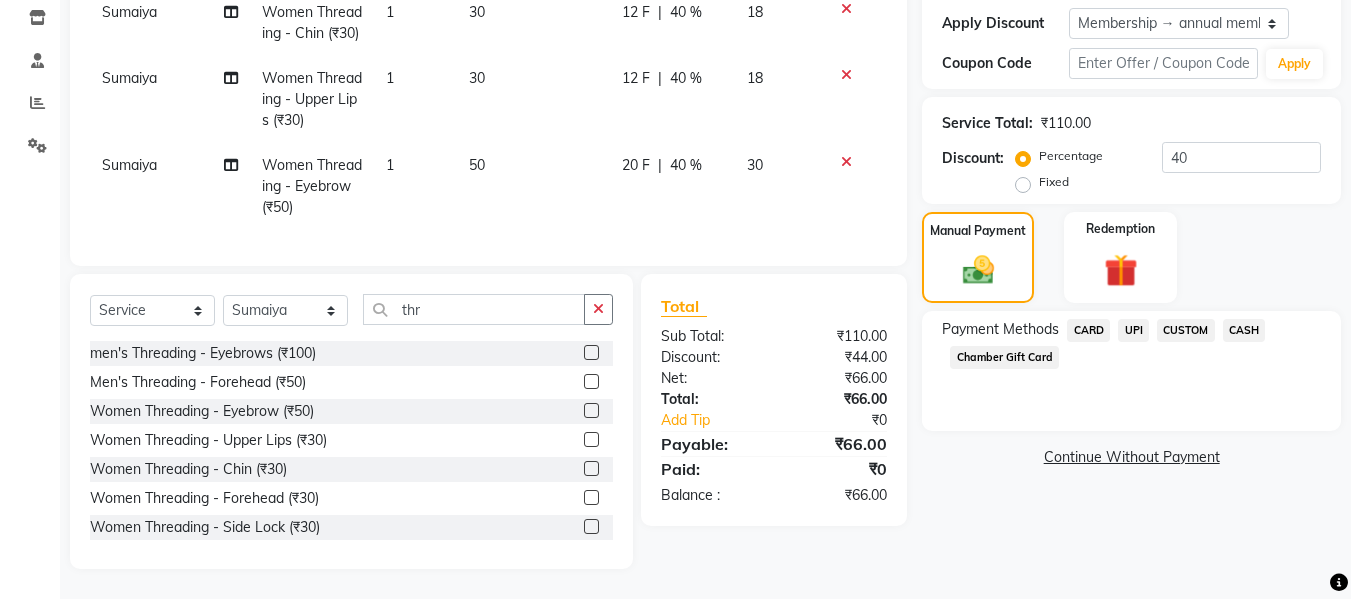 click on "CASH" 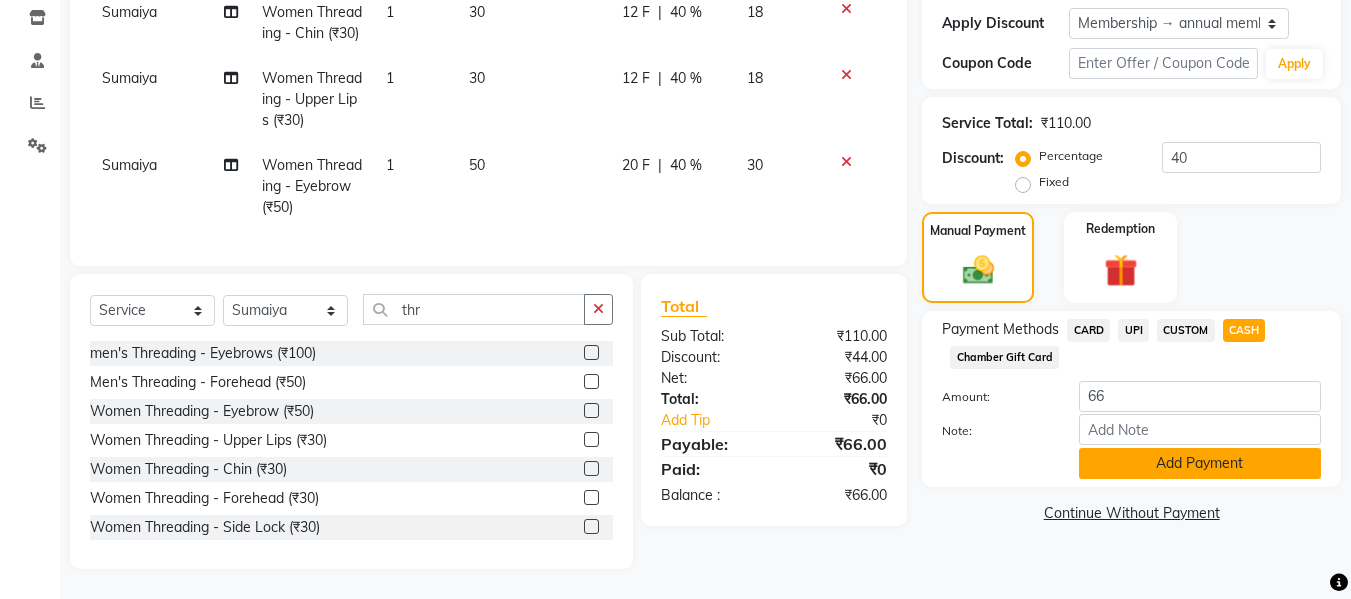 click on "Add Payment" 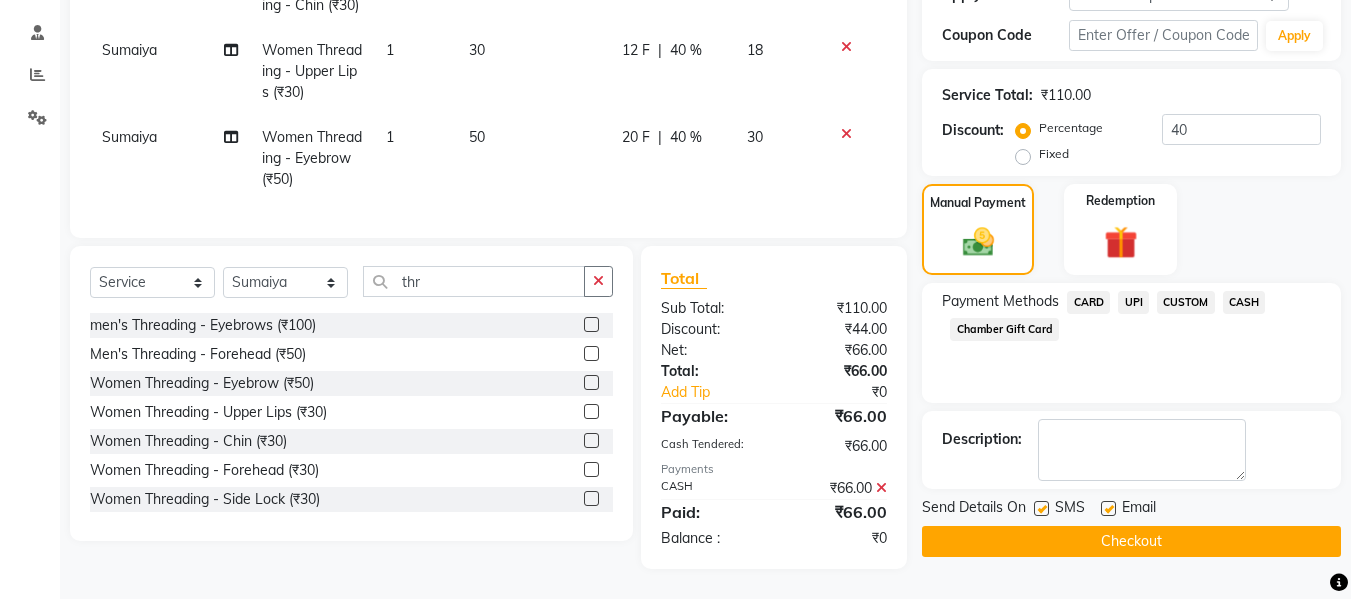 click on "Checkout" 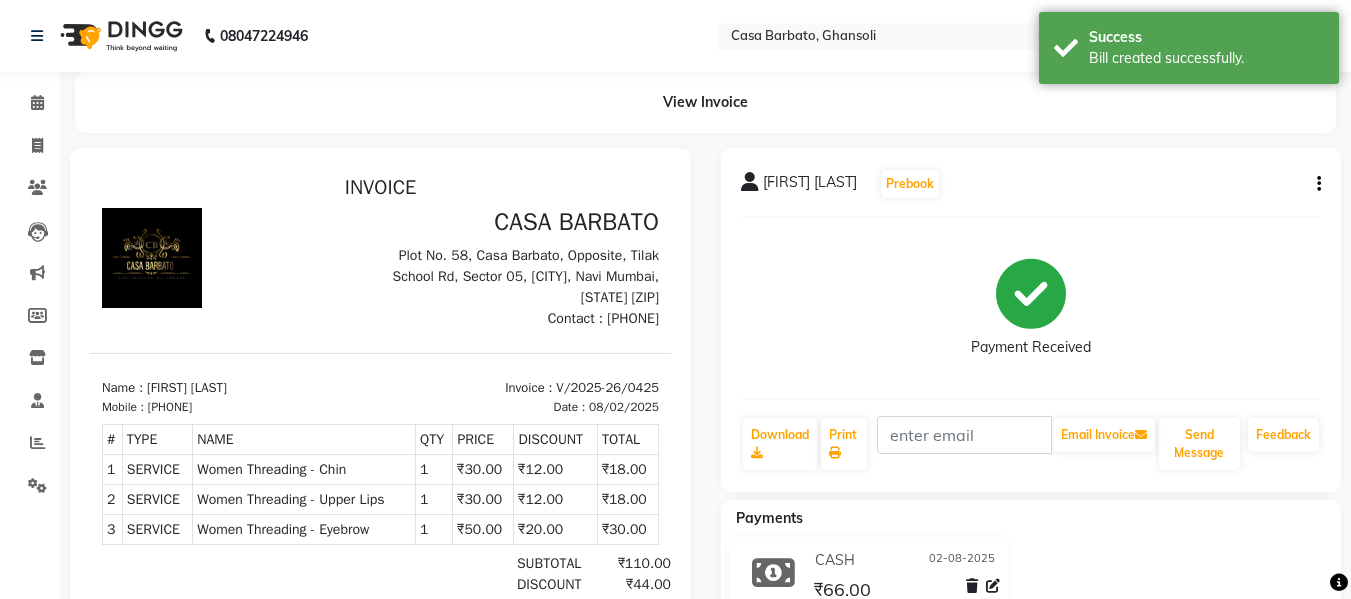 scroll, scrollTop: 0, scrollLeft: 0, axis: both 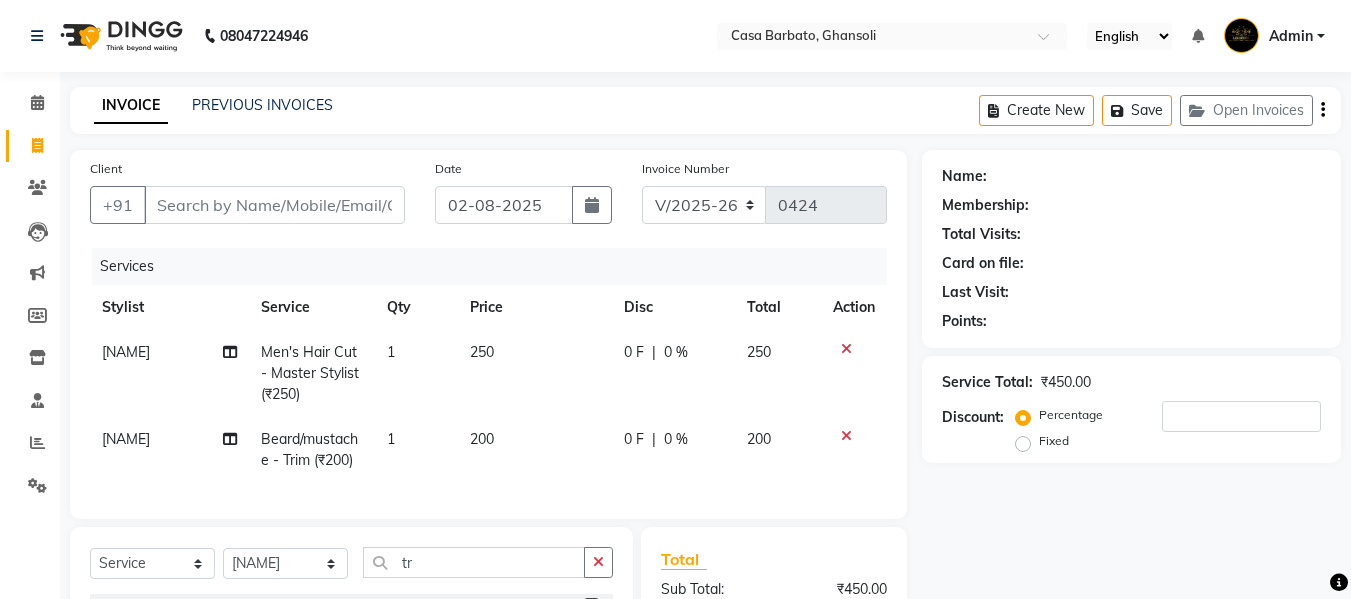 select on "700" 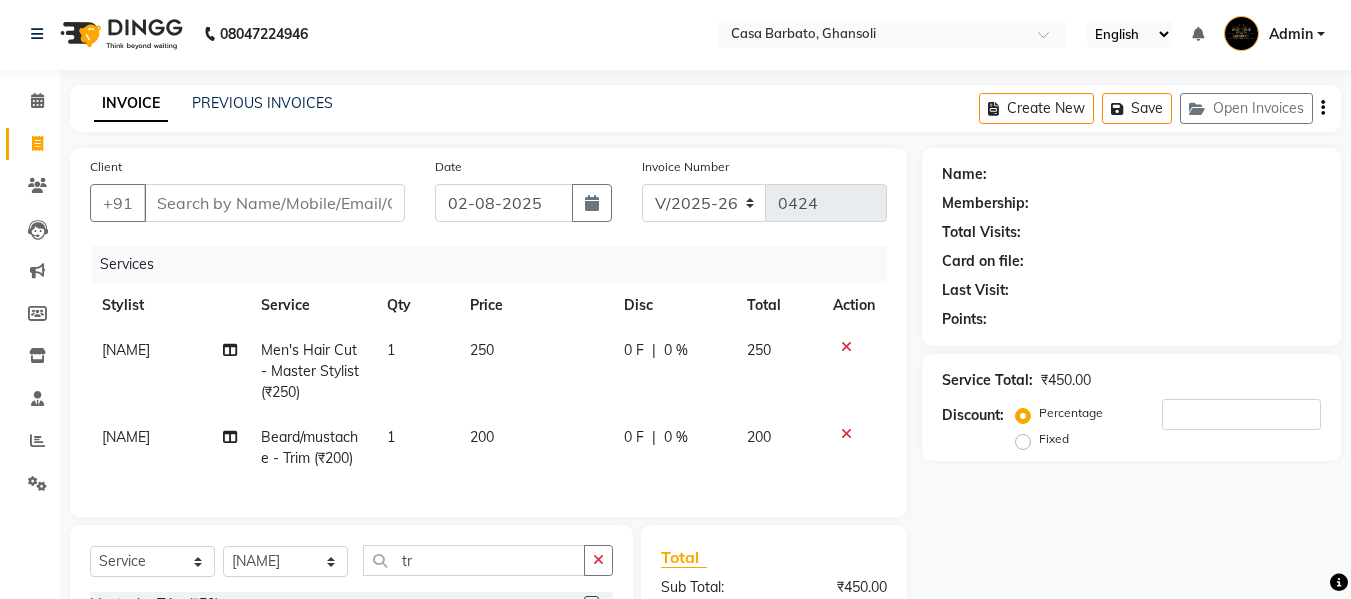 scroll, scrollTop: 0, scrollLeft: 0, axis: both 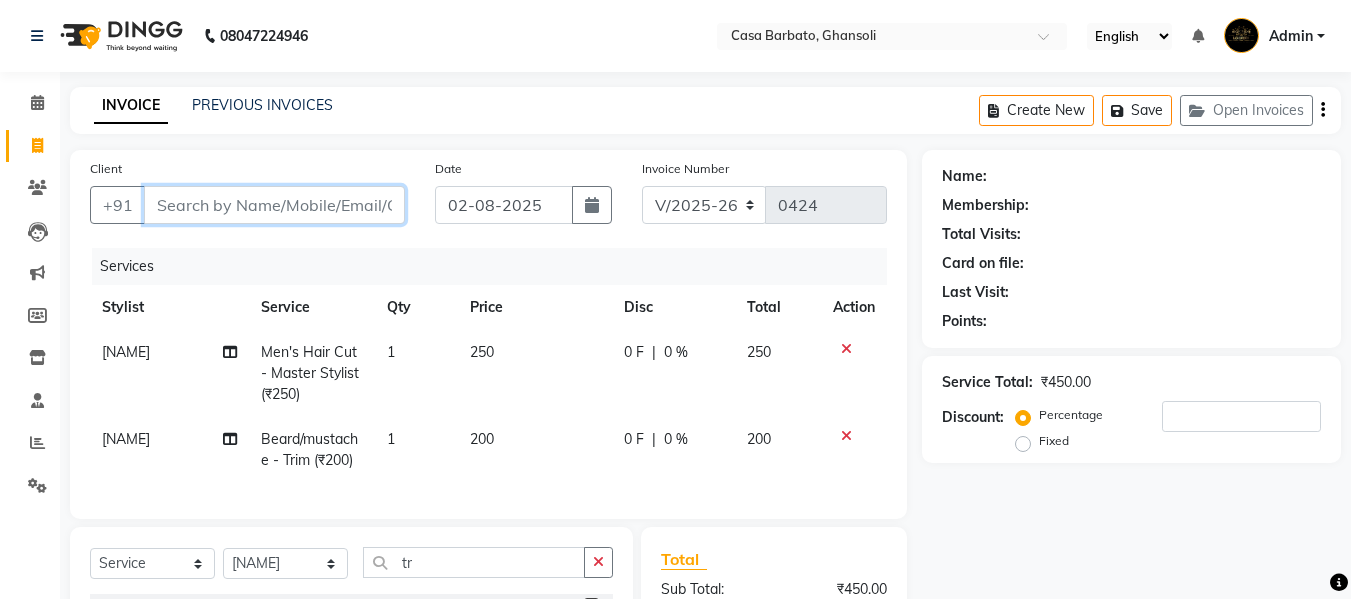 click on "Client" at bounding box center [274, 205] 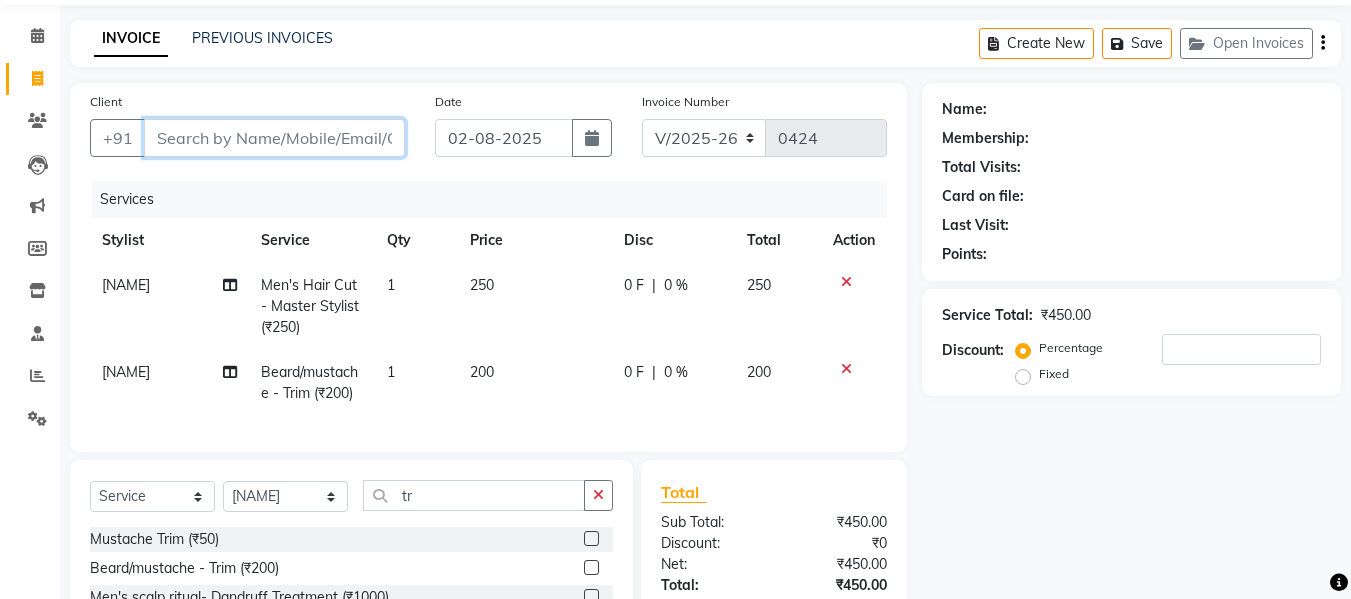 scroll, scrollTop: 0, scrollLeft: 0, axis: both 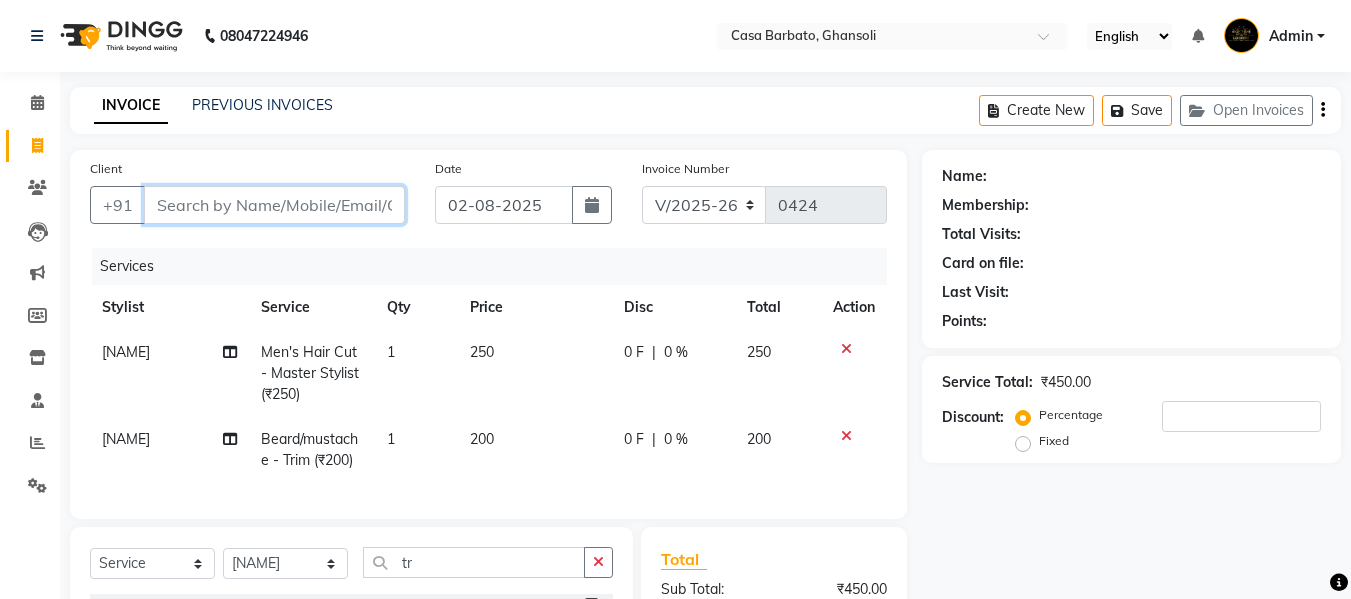 click on "Client" at bounding box center (274, 205) 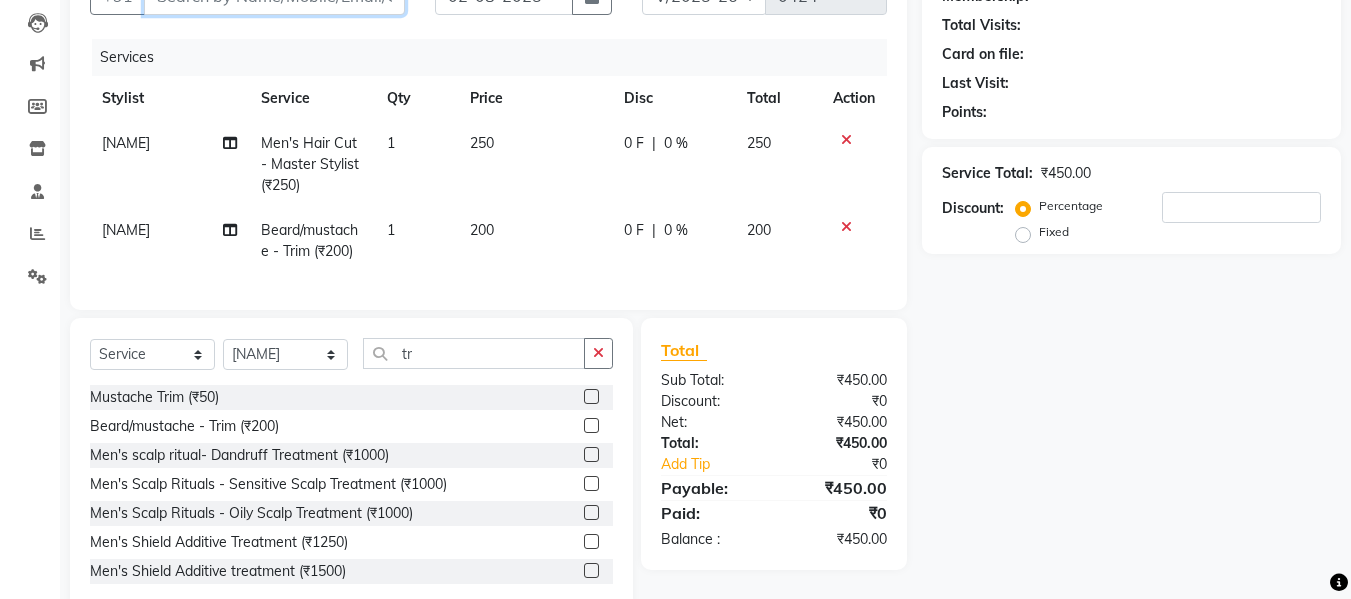 scroll, scrollTop: 268, scrollLeft: 0, axis: vertical 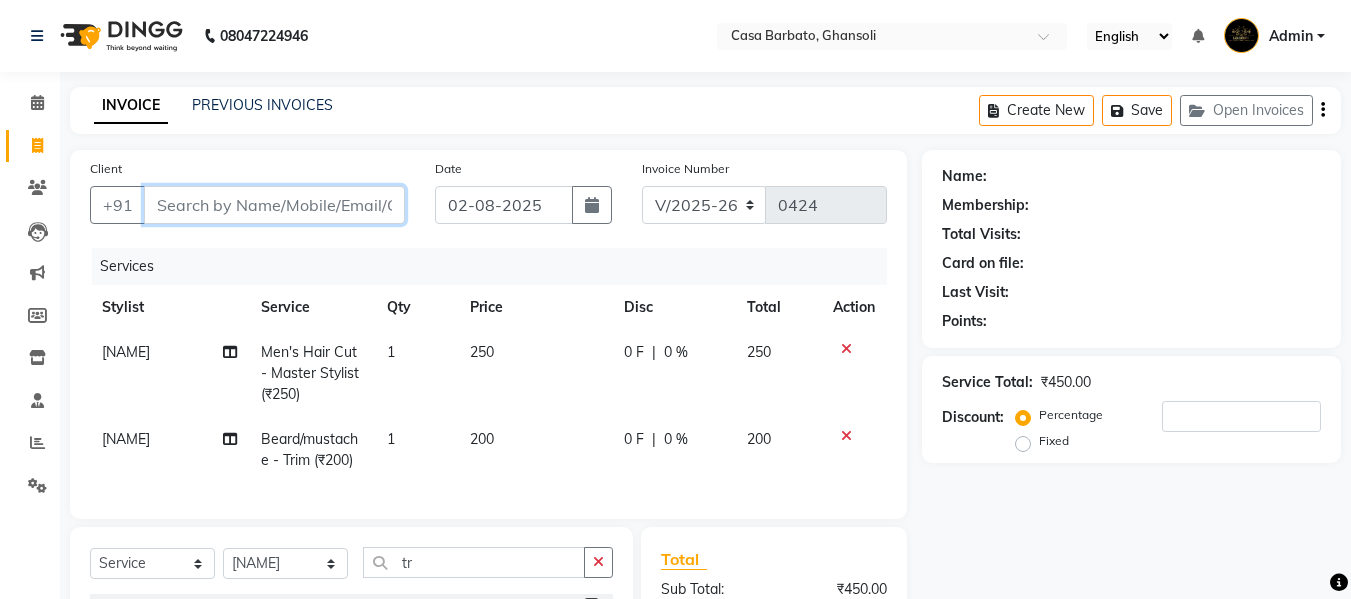 click on "Client" at bounding box center [274, 205] 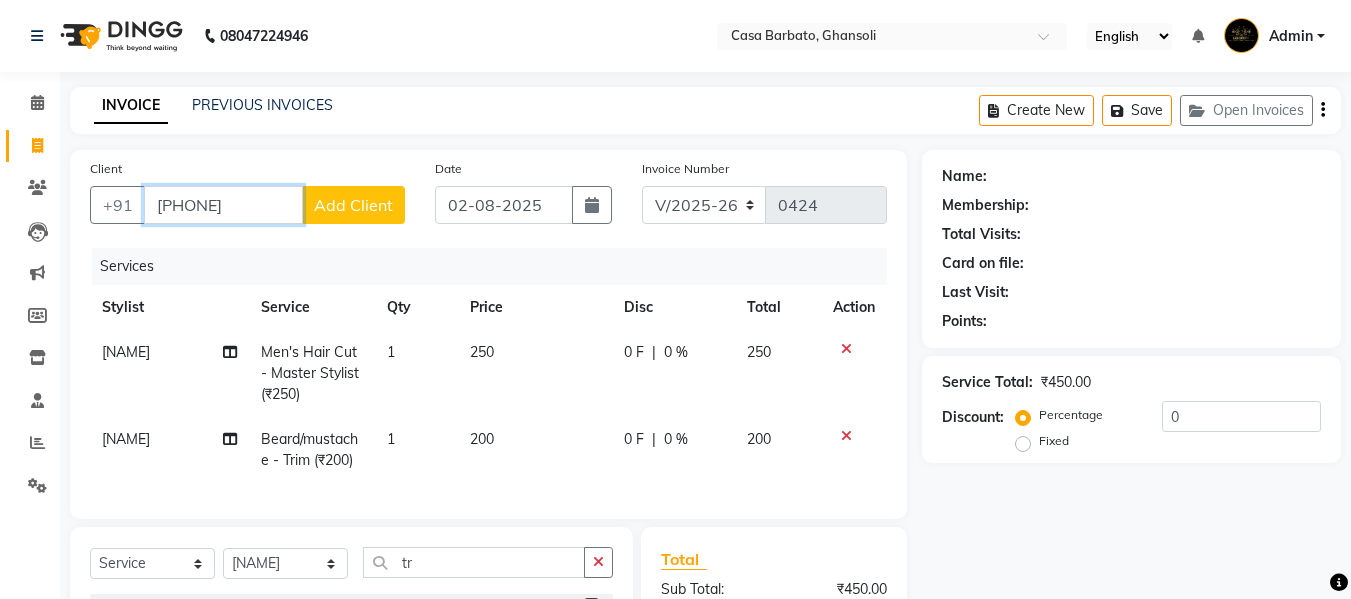 type on "[PHONE]" 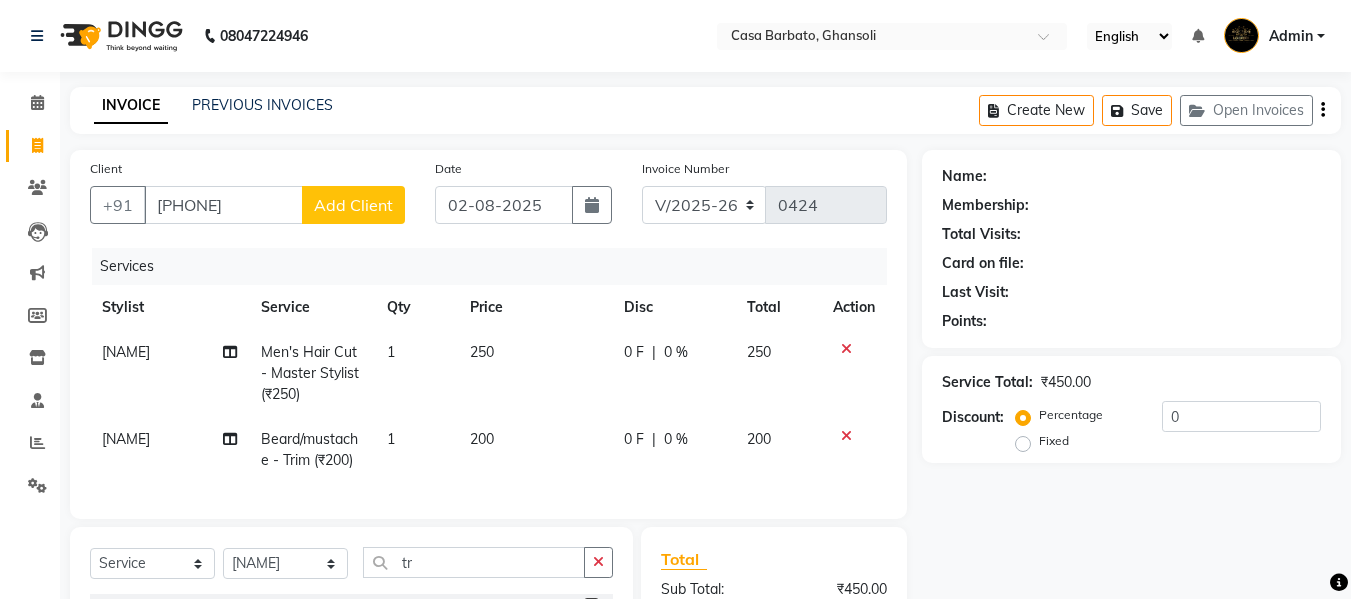 click on "Add Client" 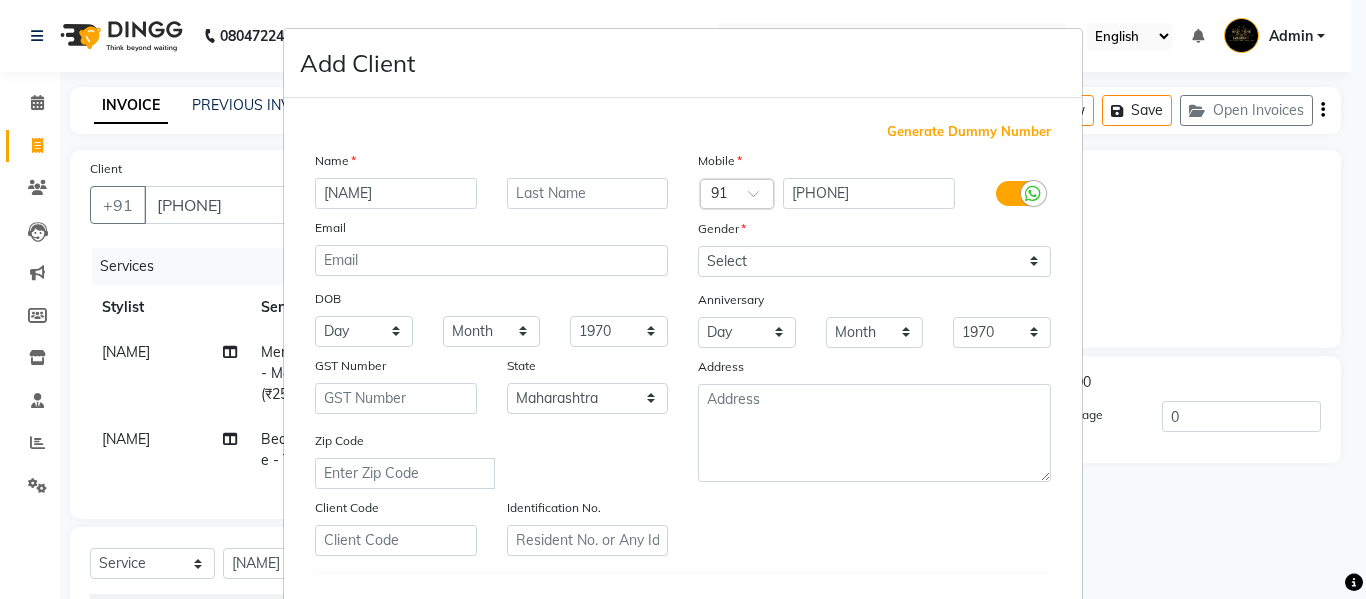 type on "[NAME]" 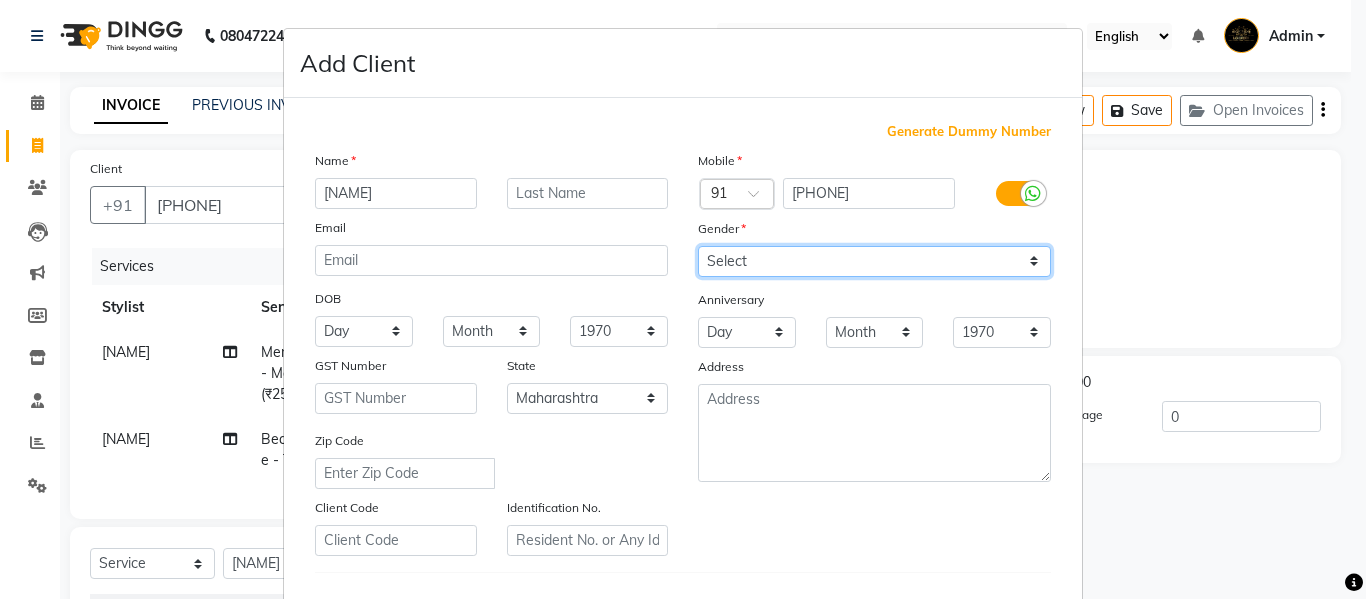 click on "Select Male Female Other Prefer Not To Say" at bounding box center (874, 261) 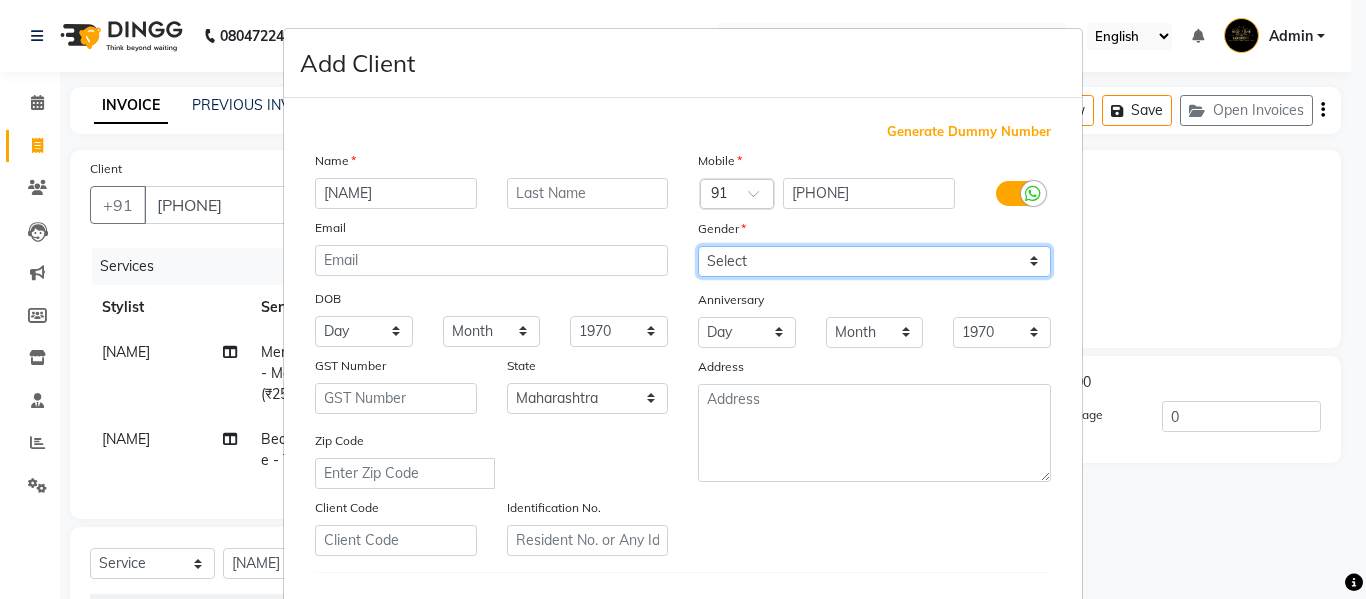 select on "male" 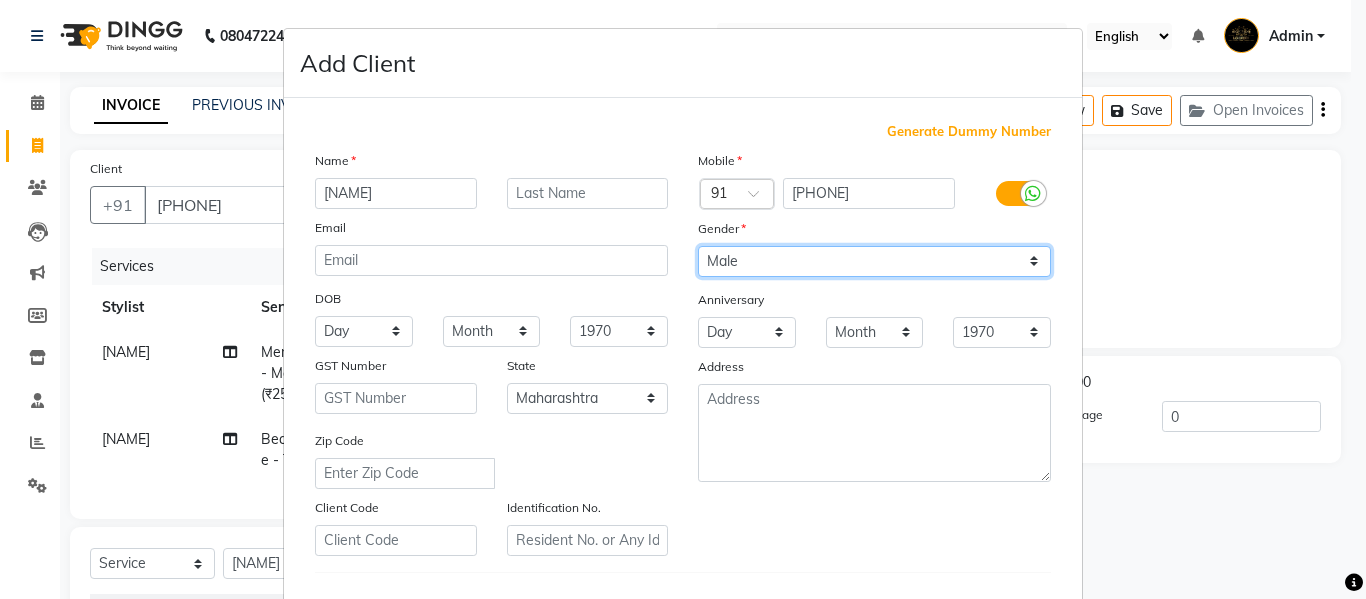 click on "Select Male Female Other Prefer Not To Say" at bounding box center (874, 261) 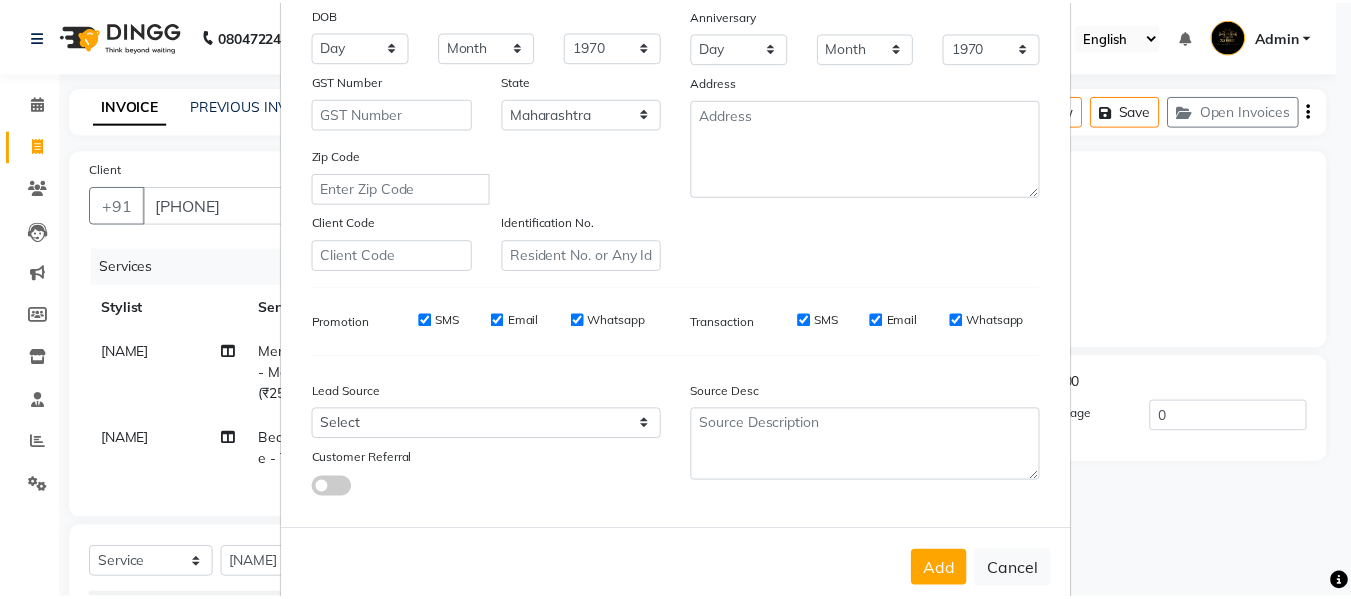scroll, scrollTop: 324, scrollLeft: 0, axis: vertical 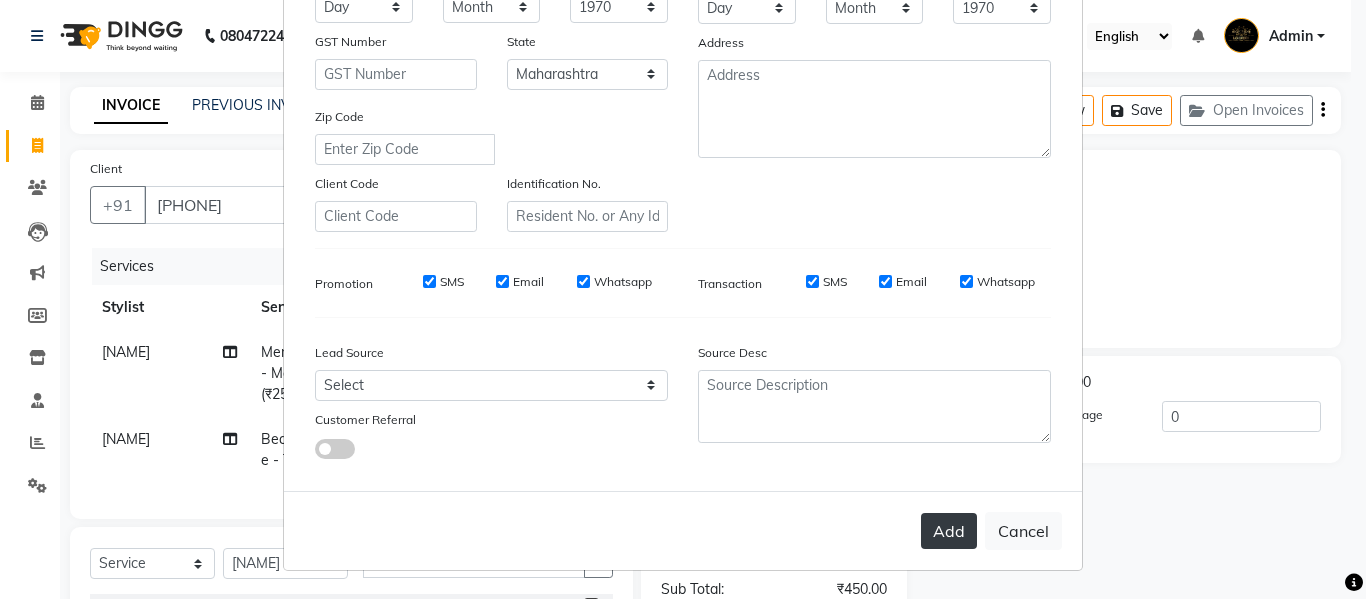 click on "Add" at bounding box center [949, 531] 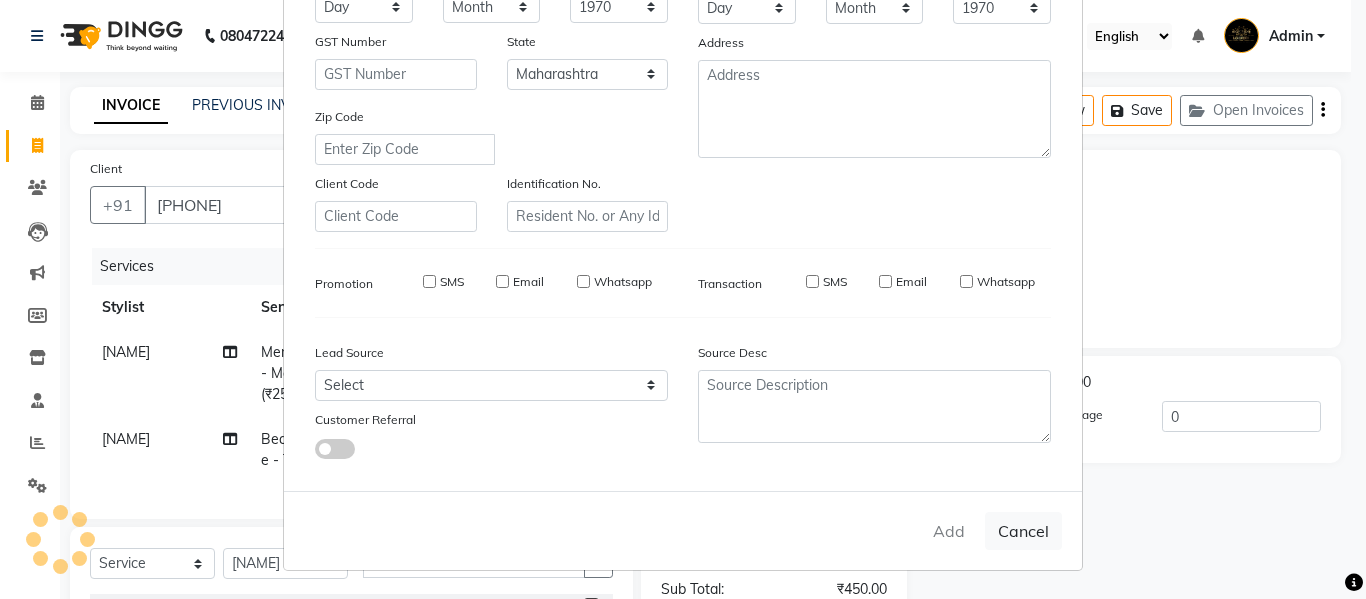 type 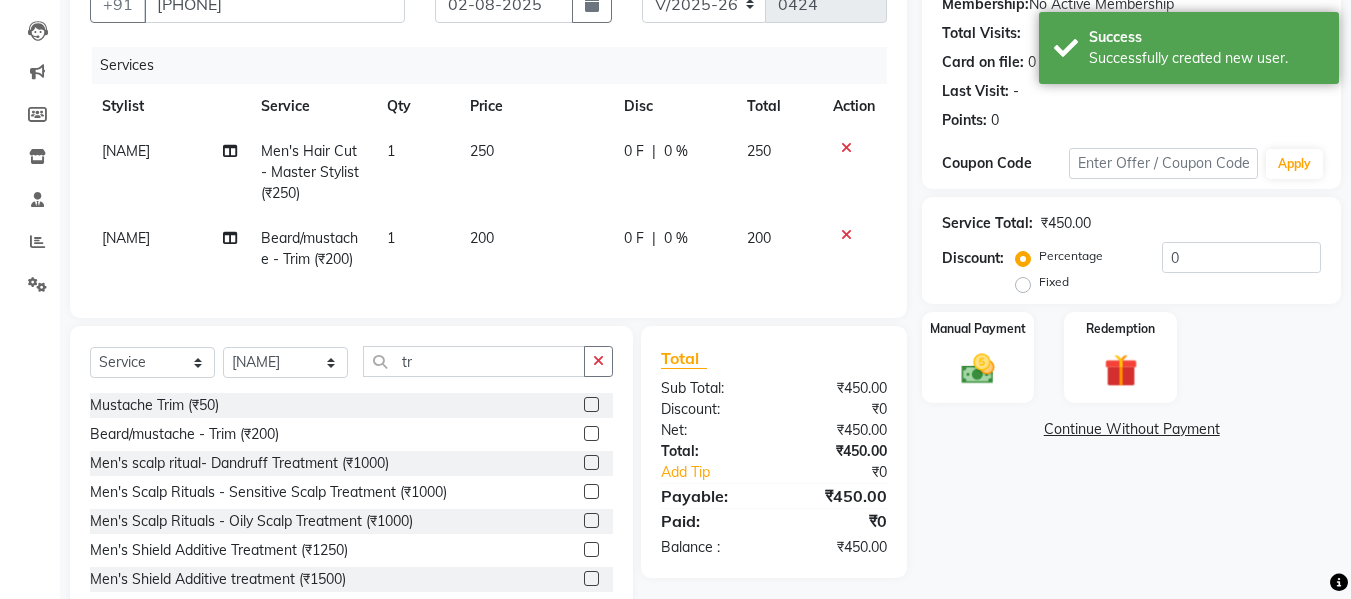 scroll, scrollTop: 268, scrollLeft: 0, axis: vertical 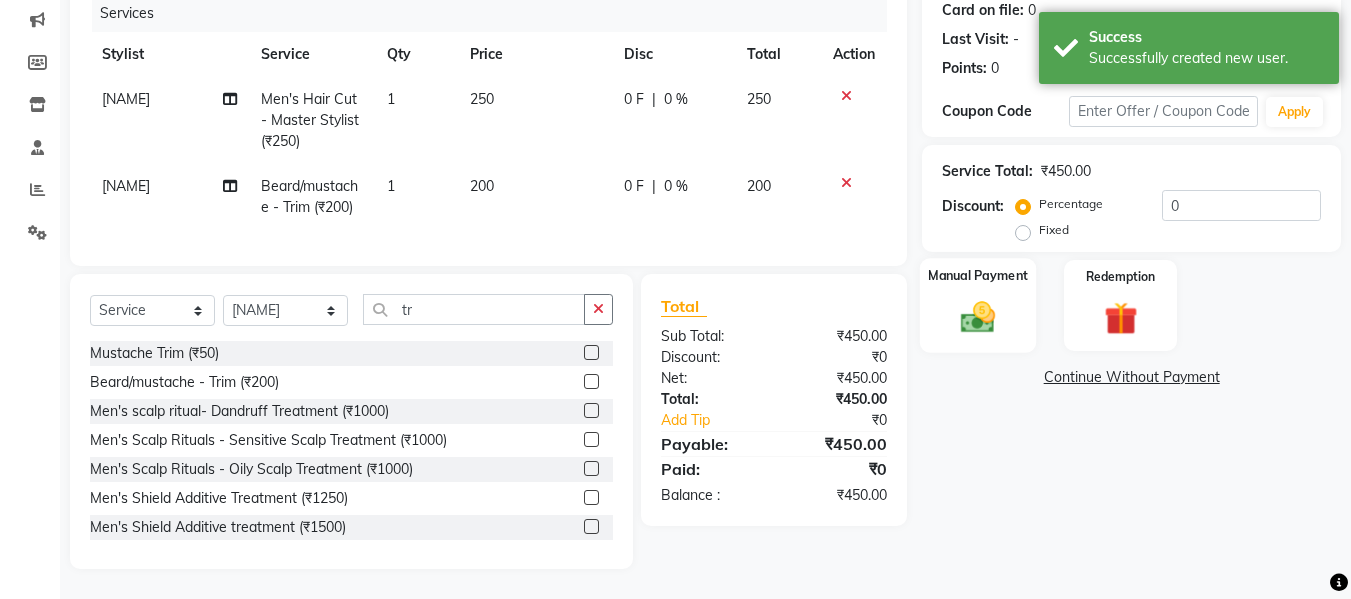 click 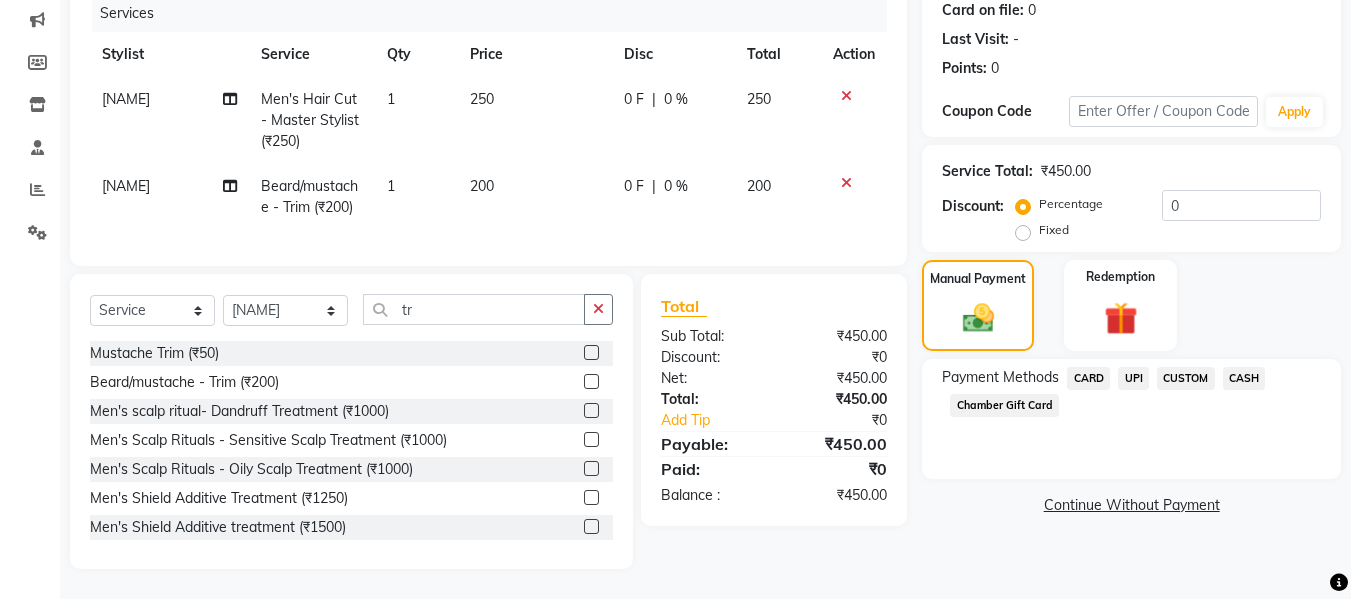 click on "CARD" 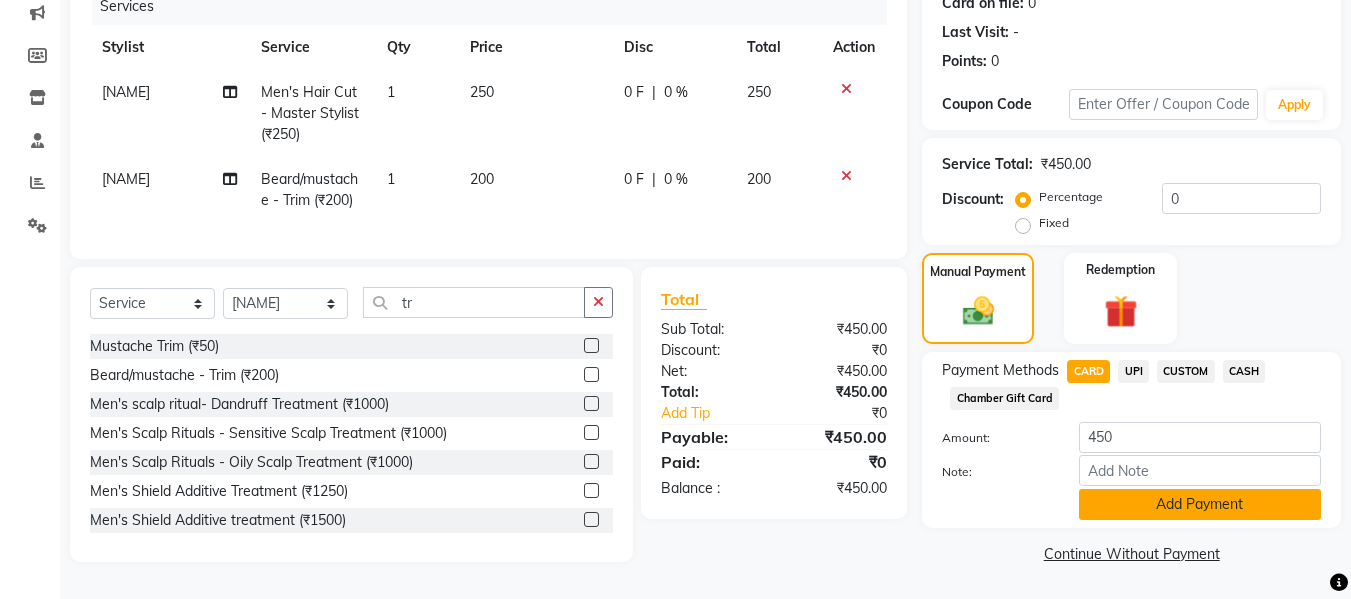 click on "Add Payment" 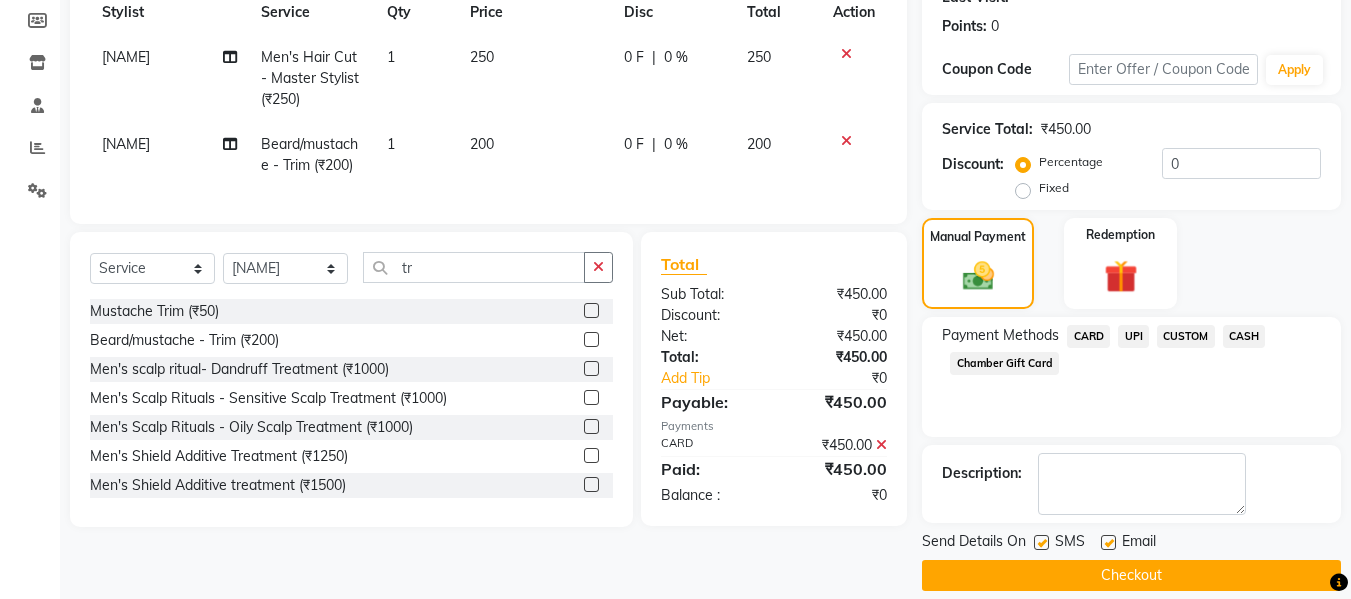 scroll, scrollTop: 317, scrollLeft: 0, axis: vertical 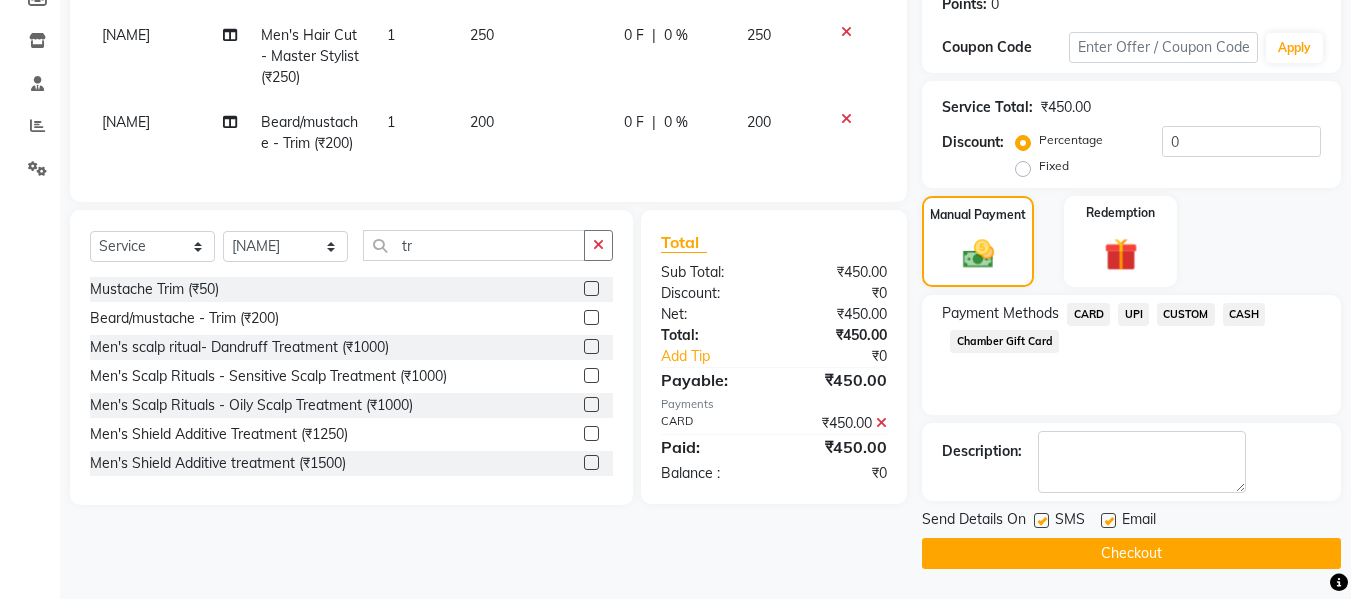 click on "Checkout" 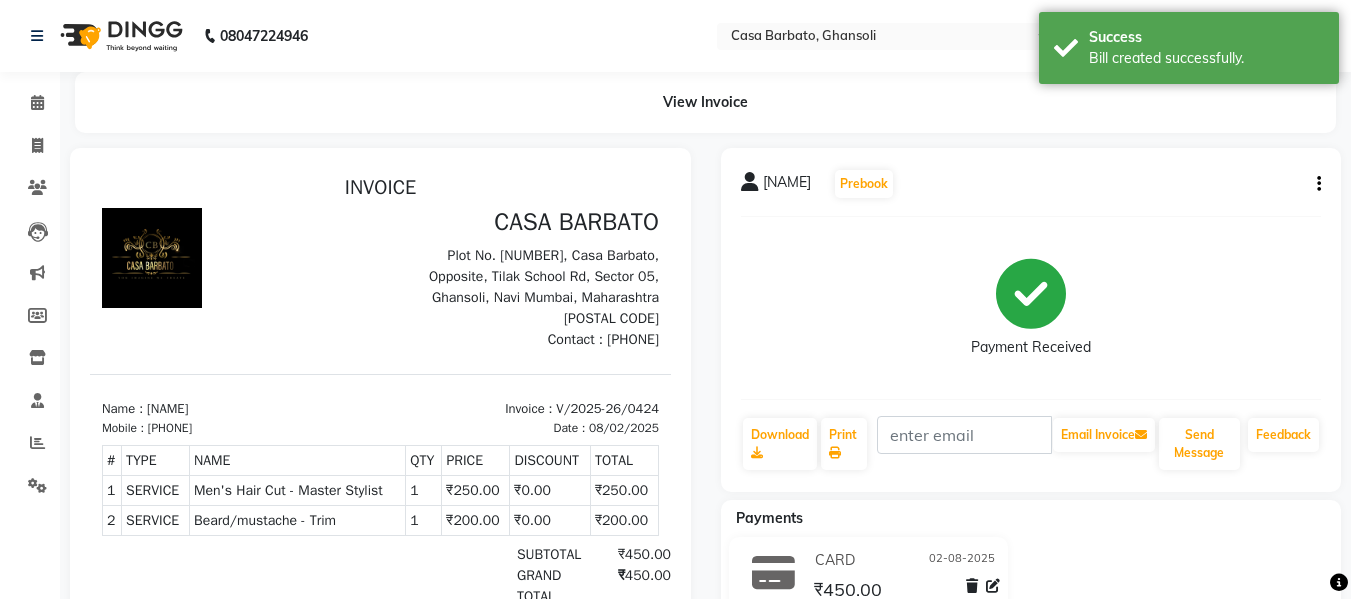 scroll, scrollTop: 0, scrollLeft: 0, axis: both 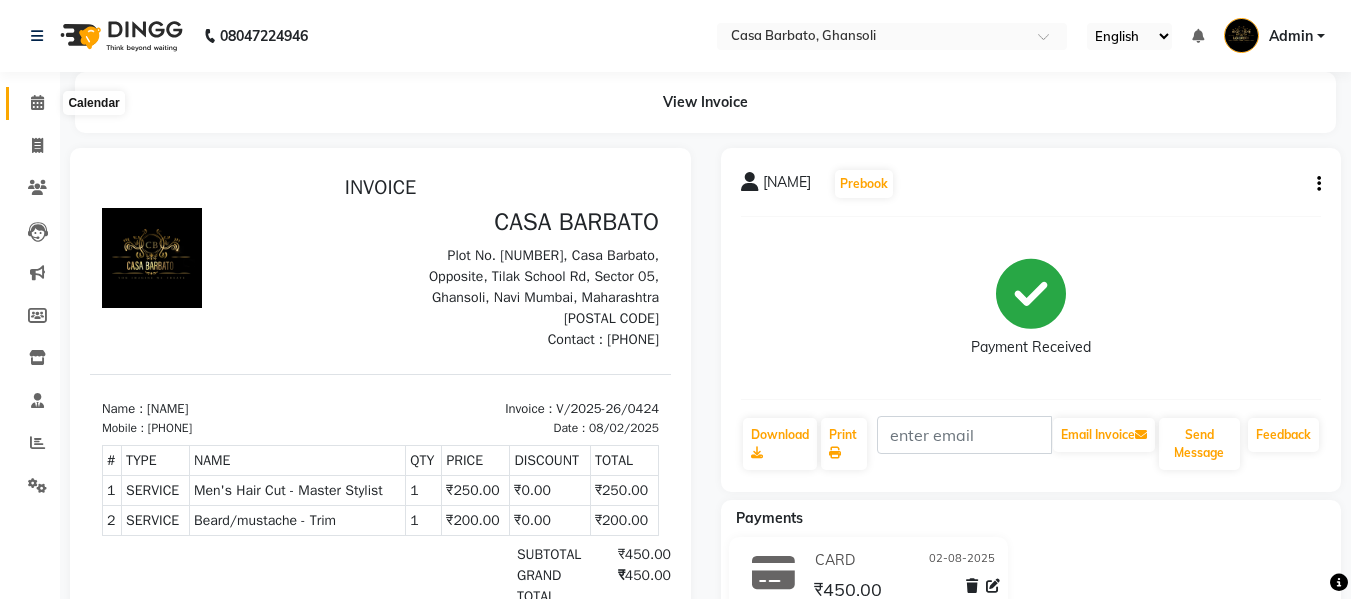 click 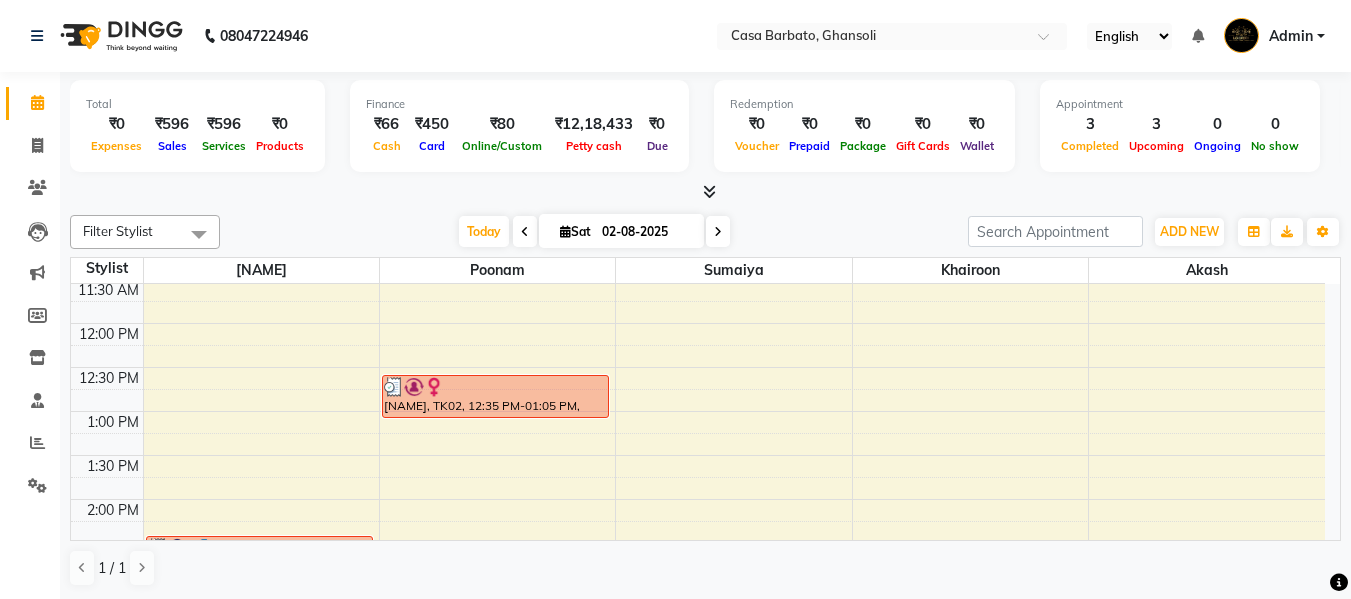 scroll, scrollTop: 448, scrollLeft: 0, axis: vertical 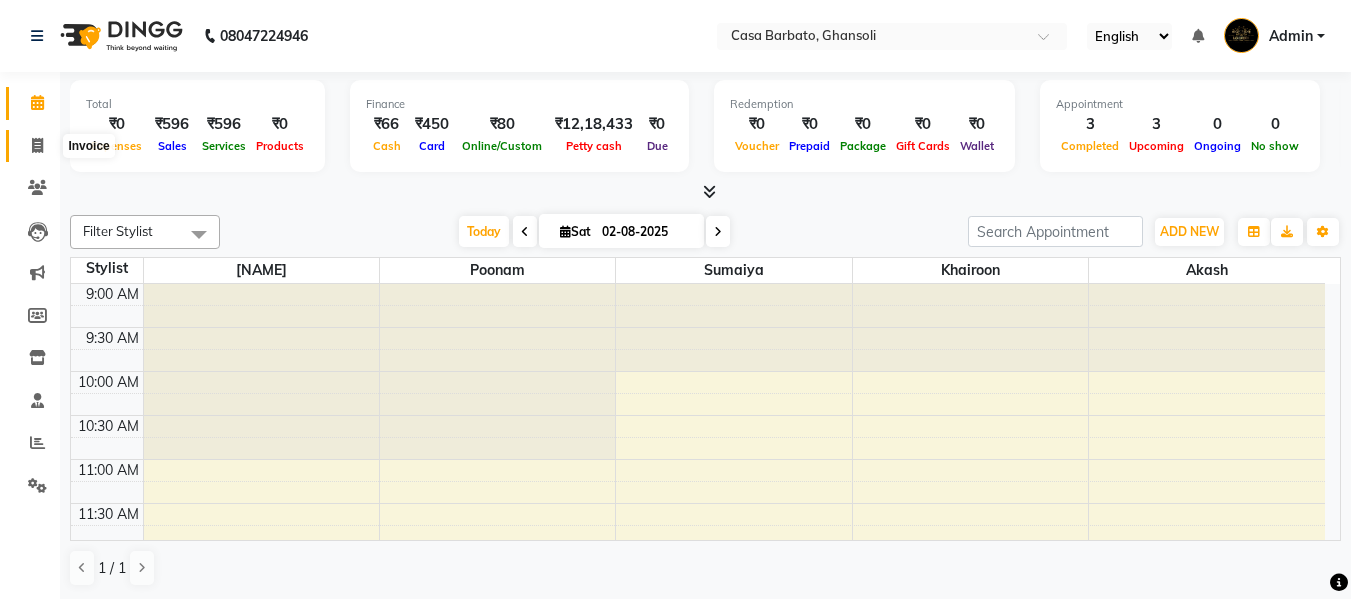 click 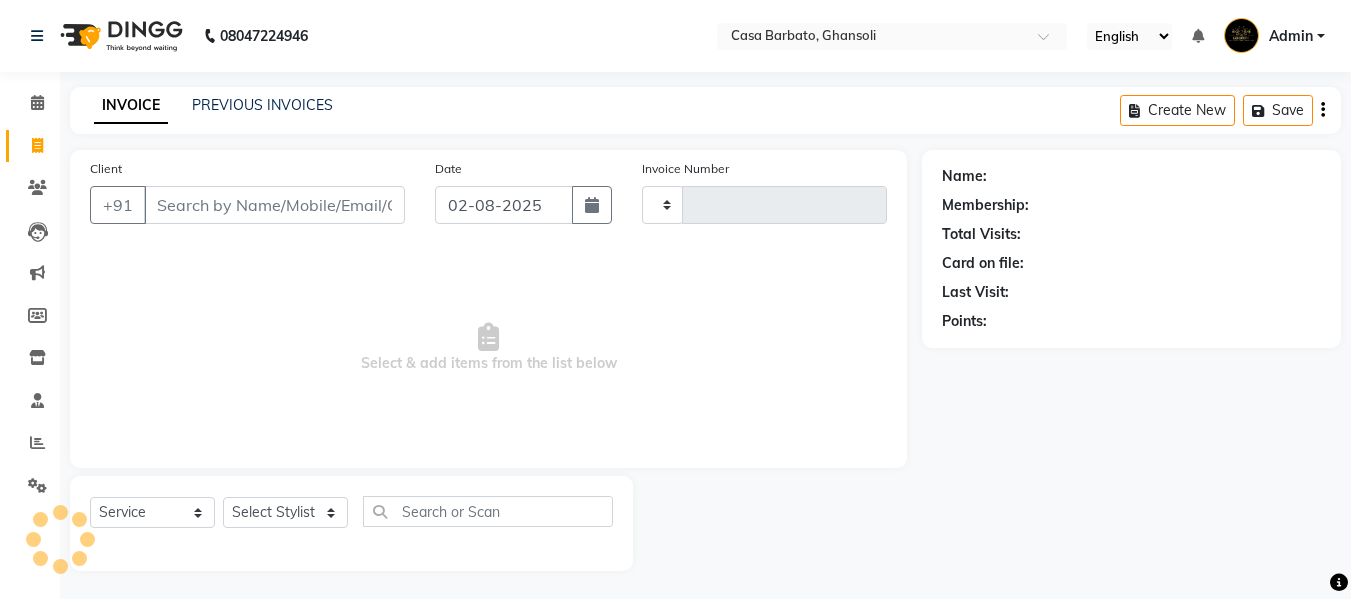 type on "0426" 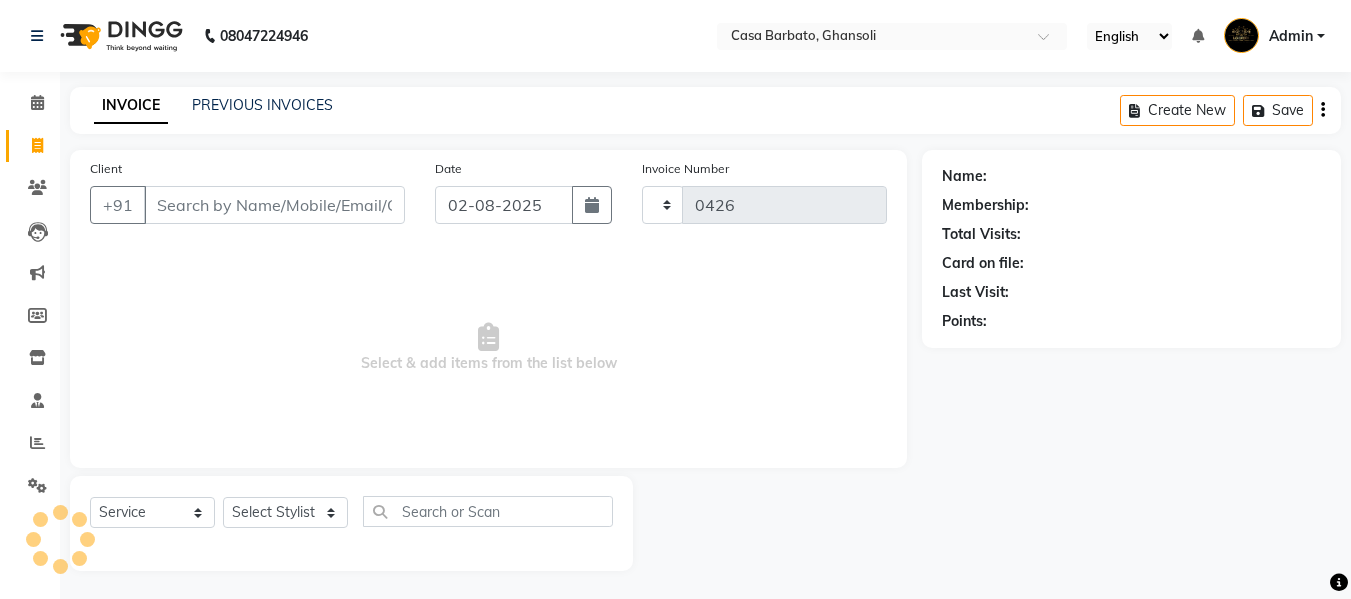 select on "700" 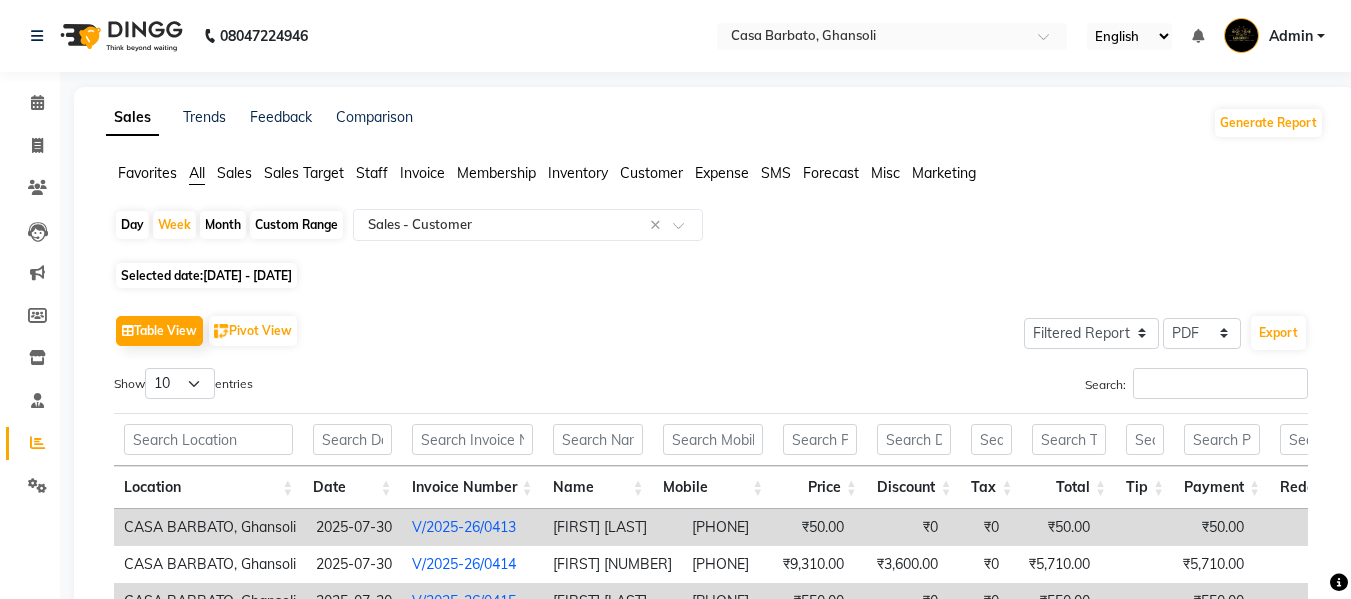 select on "filtered_report" 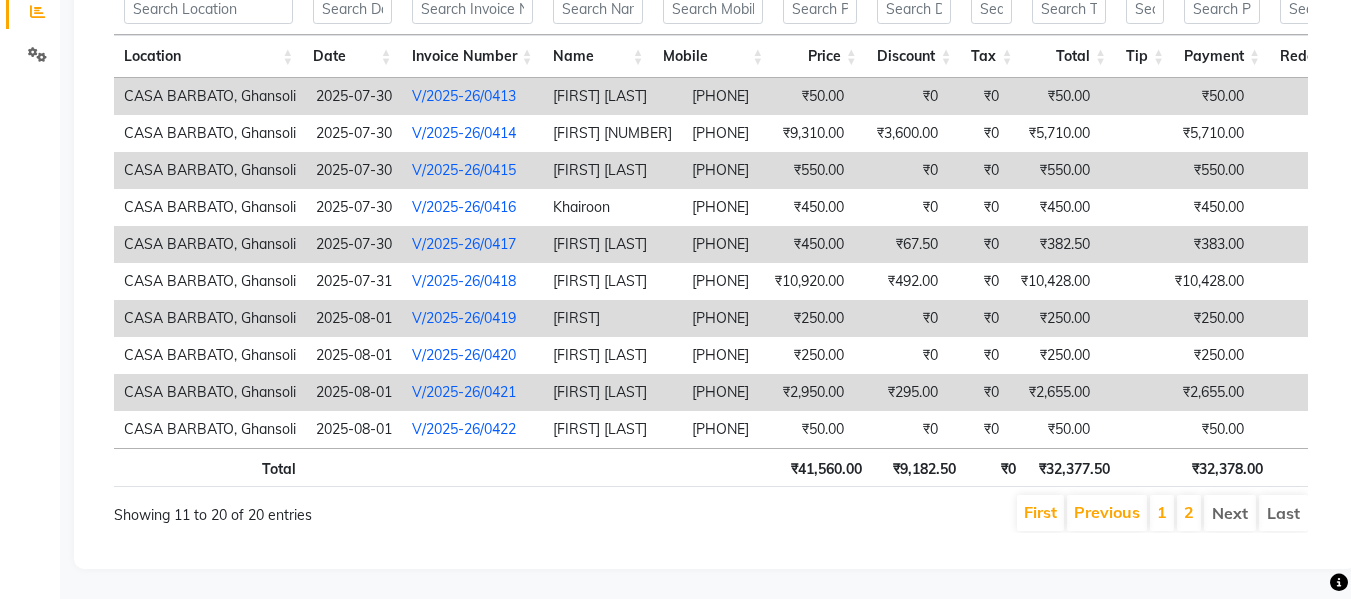 scroll, scrollTop: 0, scrollLeft: 0, axis: both 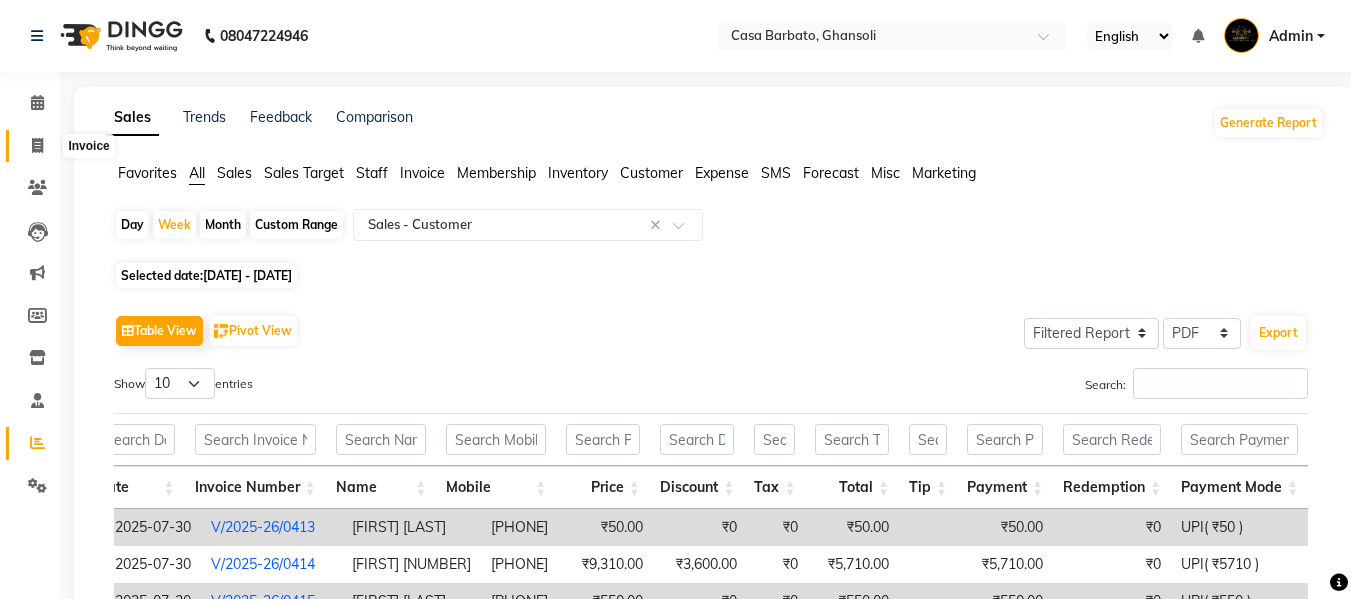 click 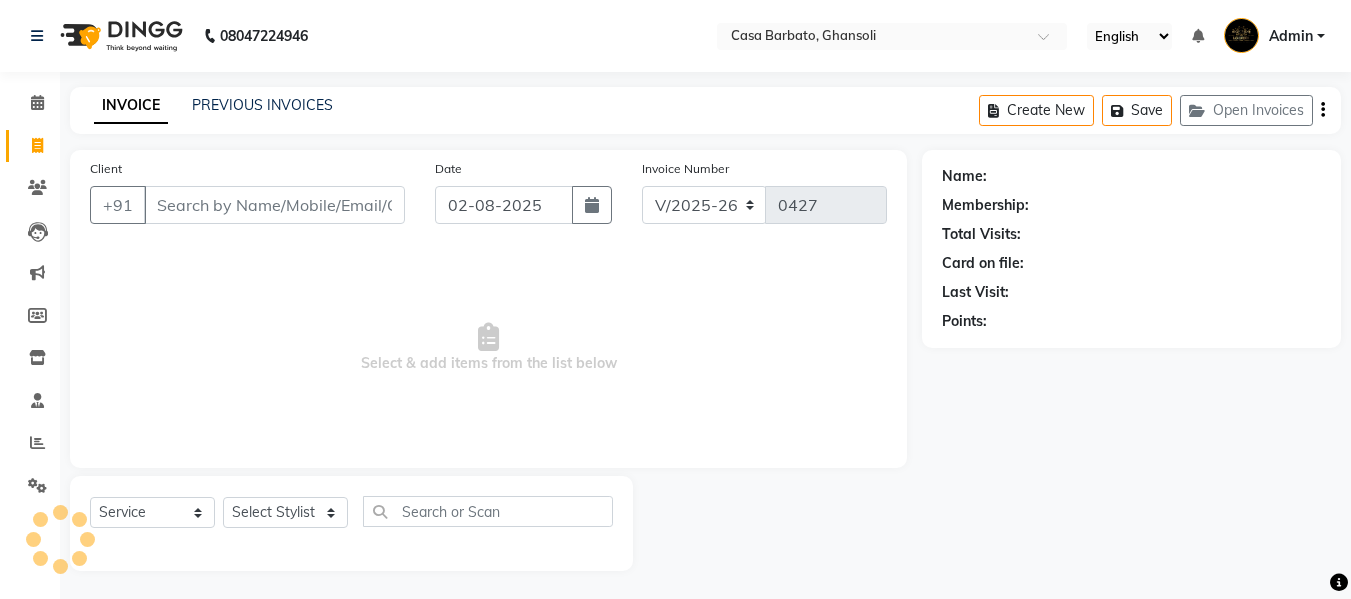 scroll, scrollTop: 2, scrollLeft: 0, axis: vertical 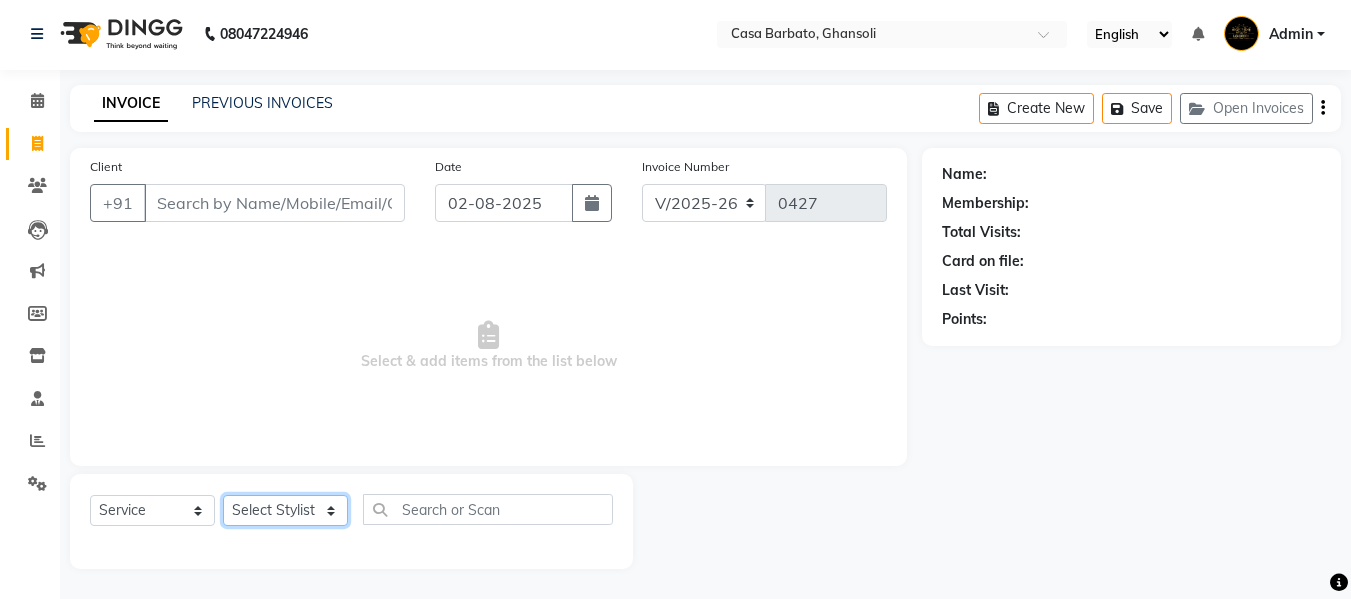 click on "Select Stylist Akash  Khairoon Poonam Rekha shantanu  Sumaiya" 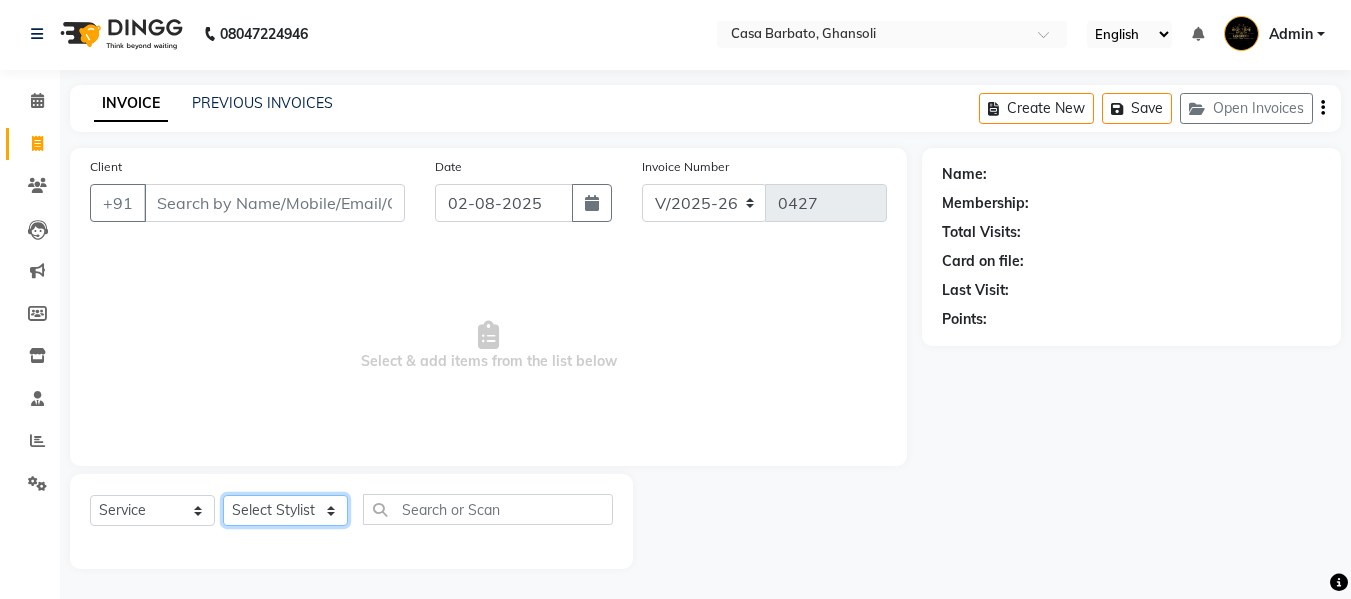 select on "10555" 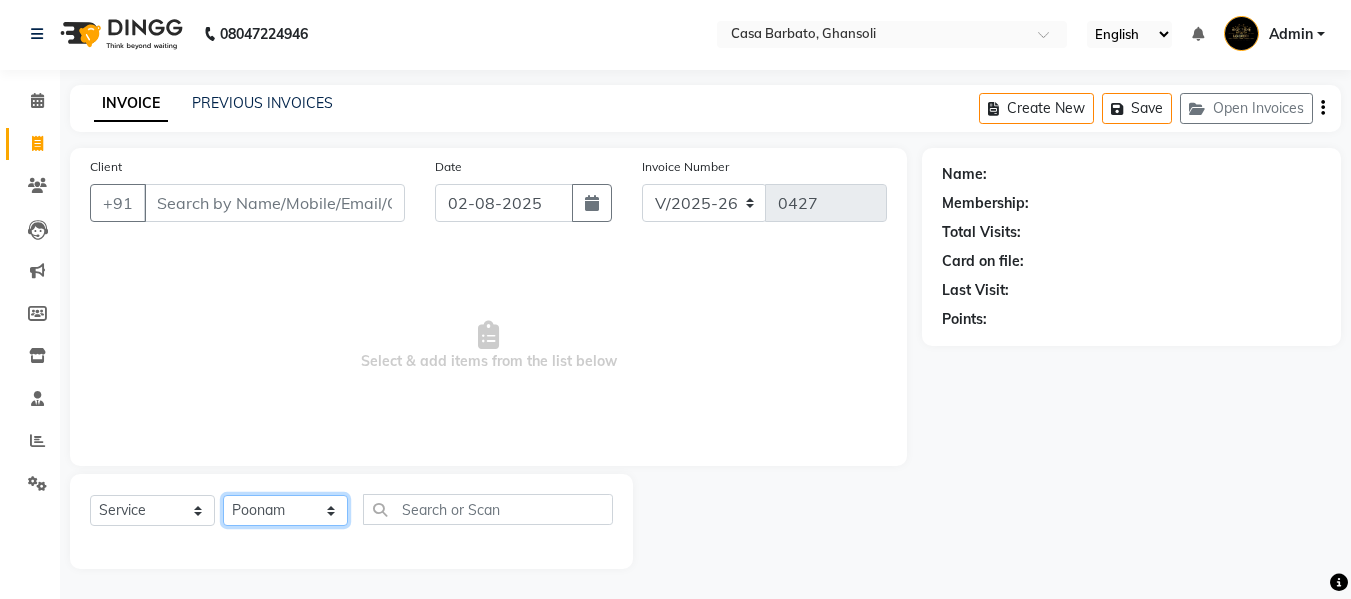 click on "Select Stylist Akash  Khairoon Poonam Rekha shantanu  Sumaiya" 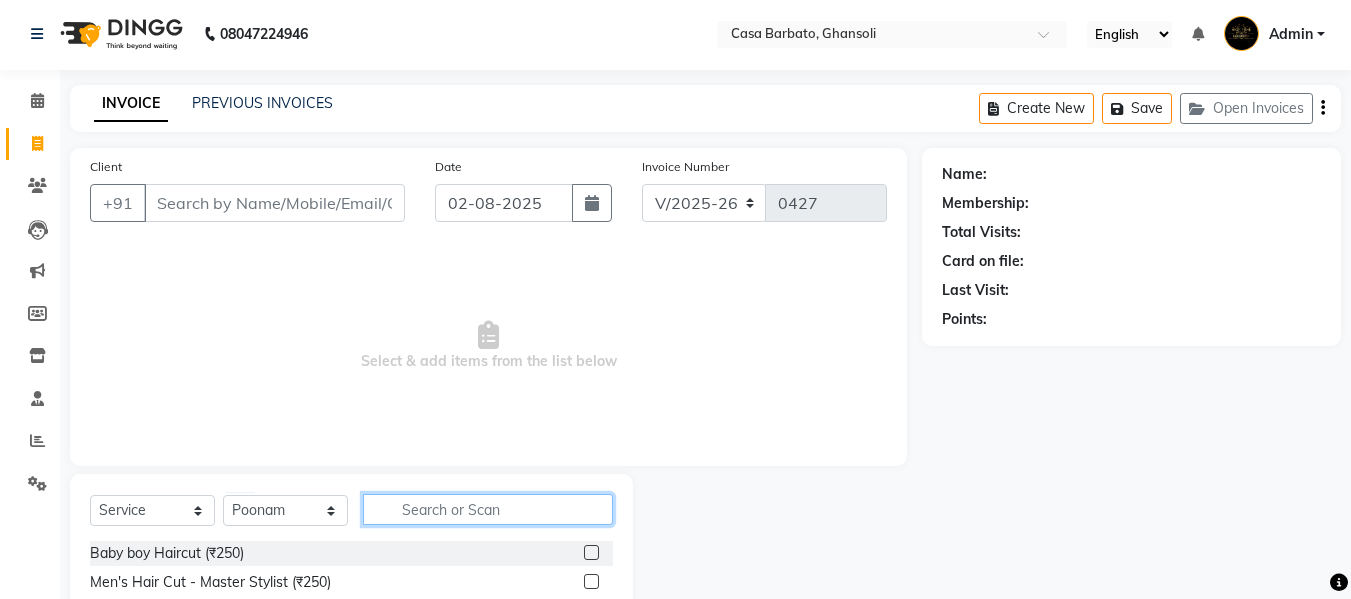 click 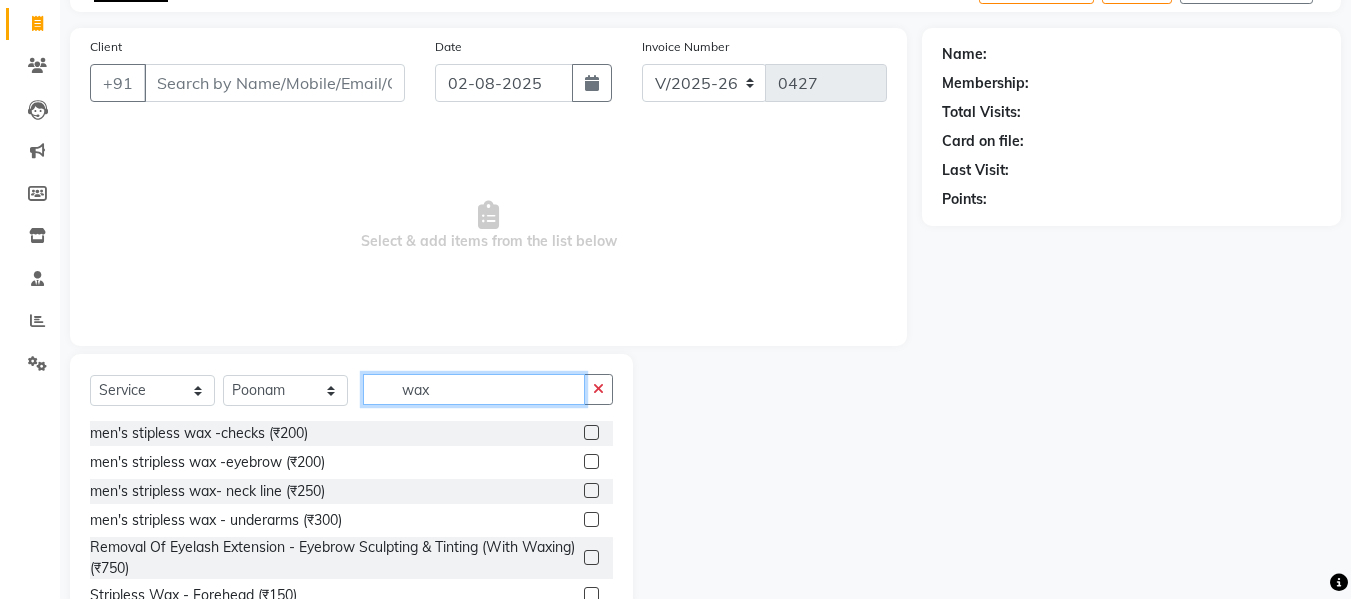 scroll, scrollTop: 202, scrollLeft: 0, axis: vertical 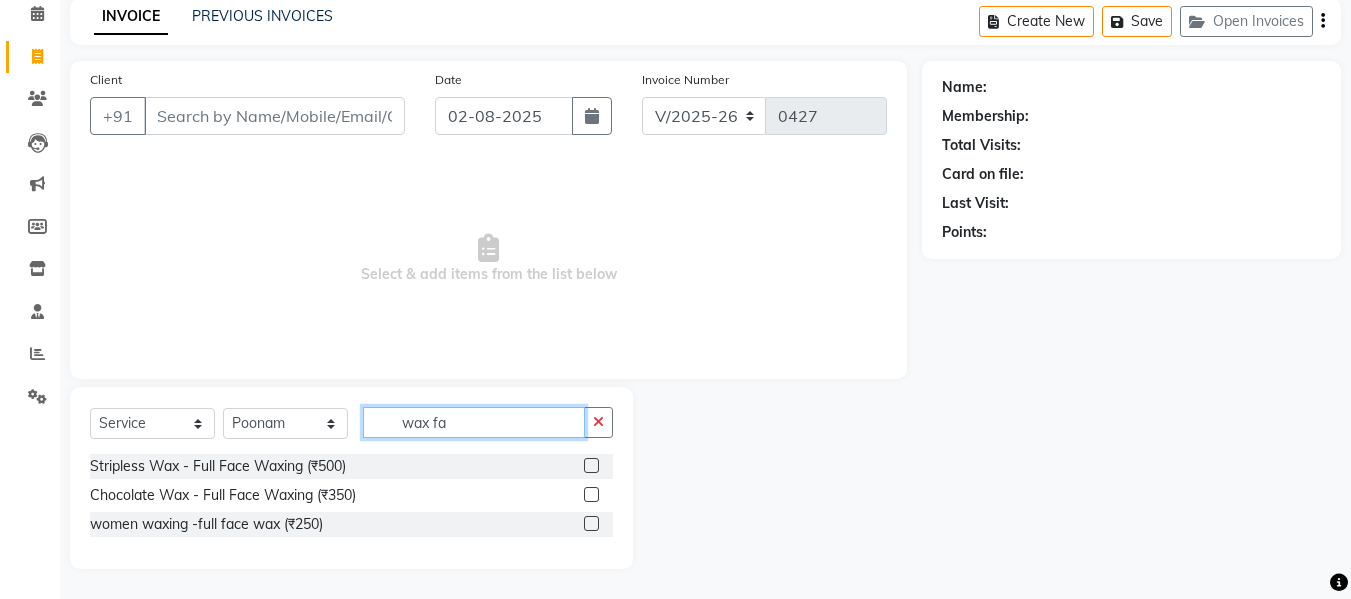 type on "wax fa" 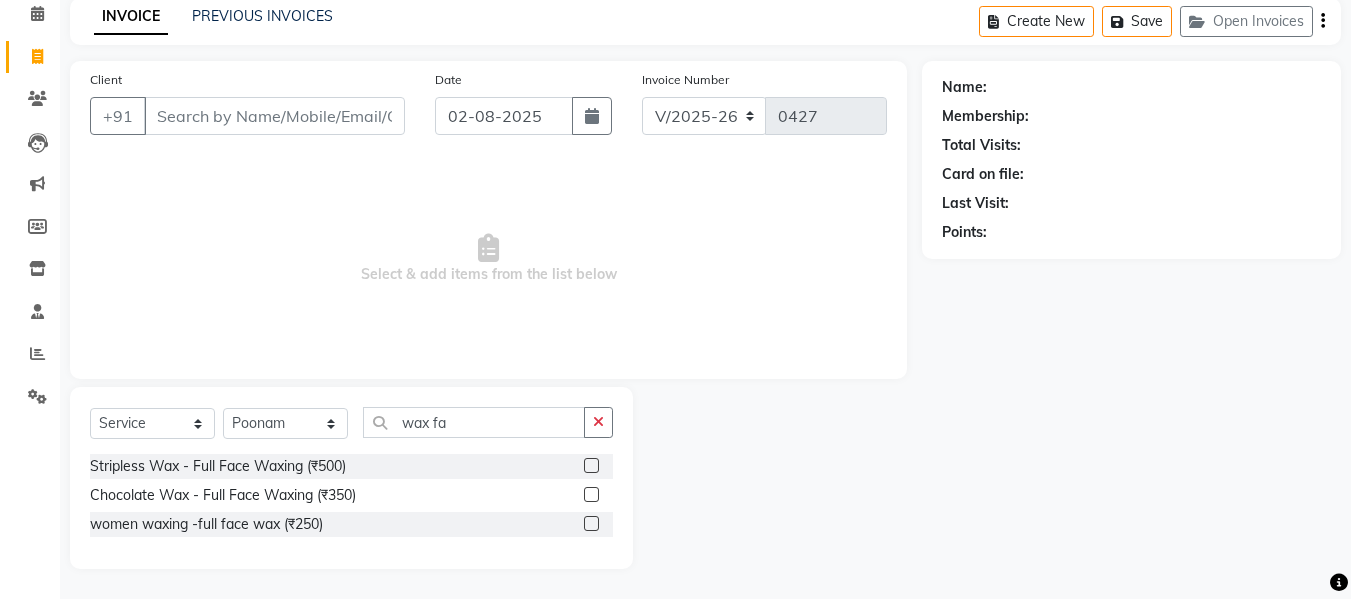 click 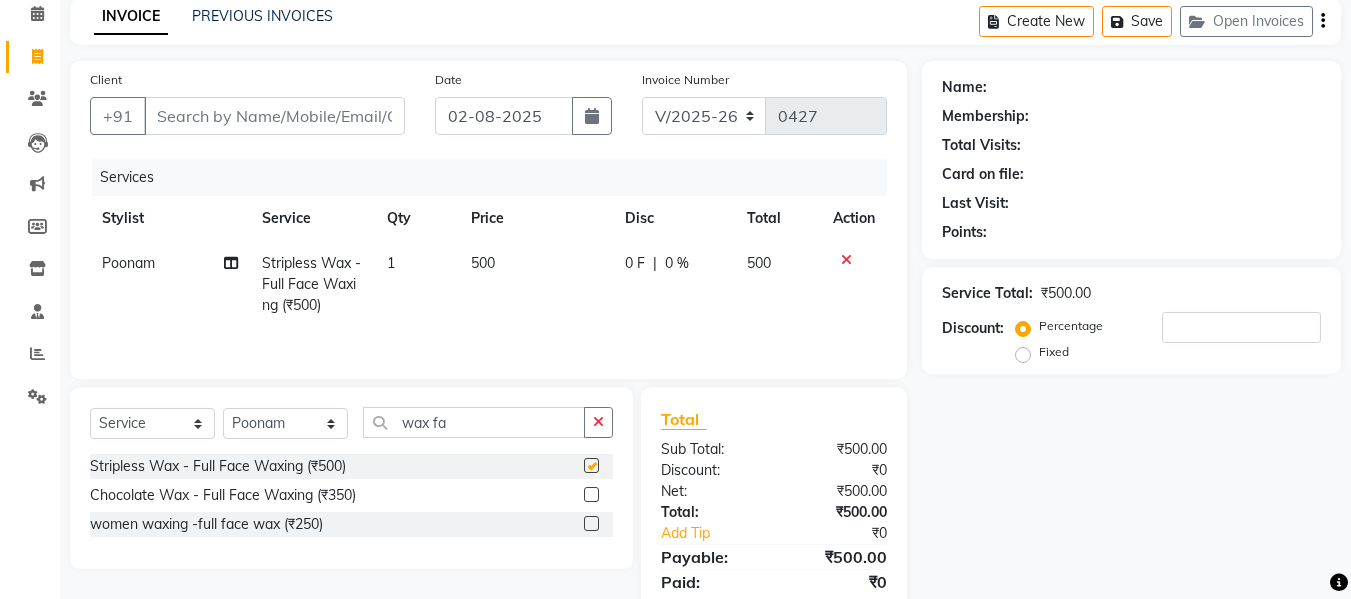 checkbox on "false" 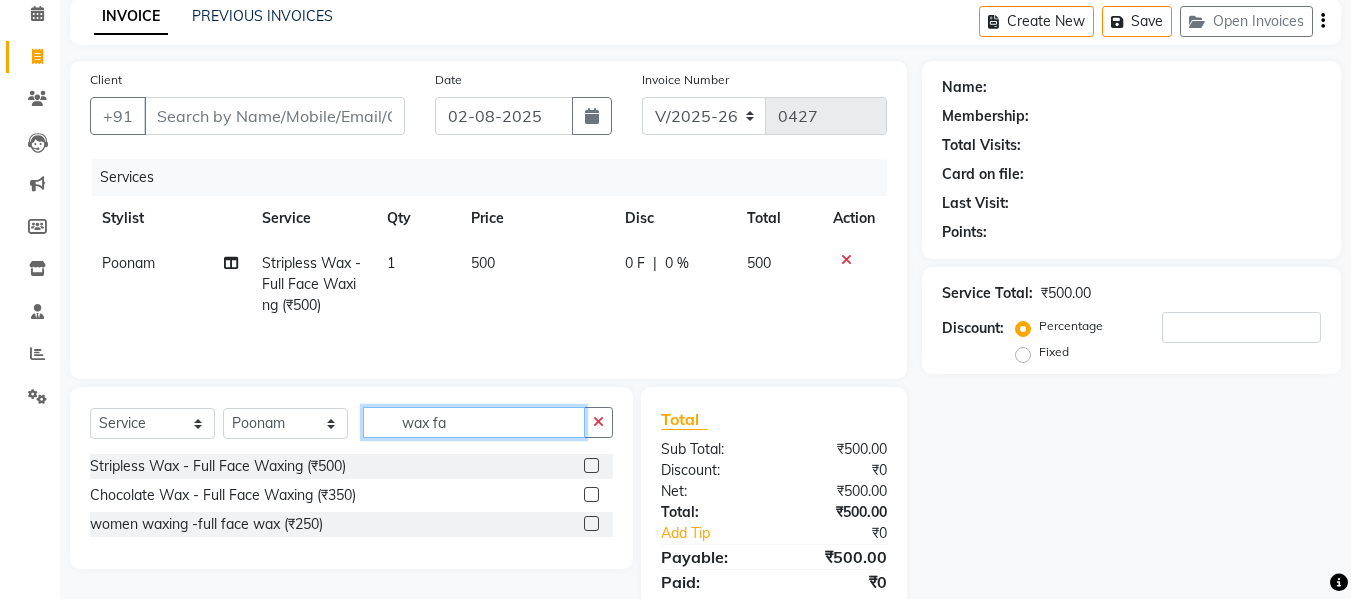 click on "wax fa" 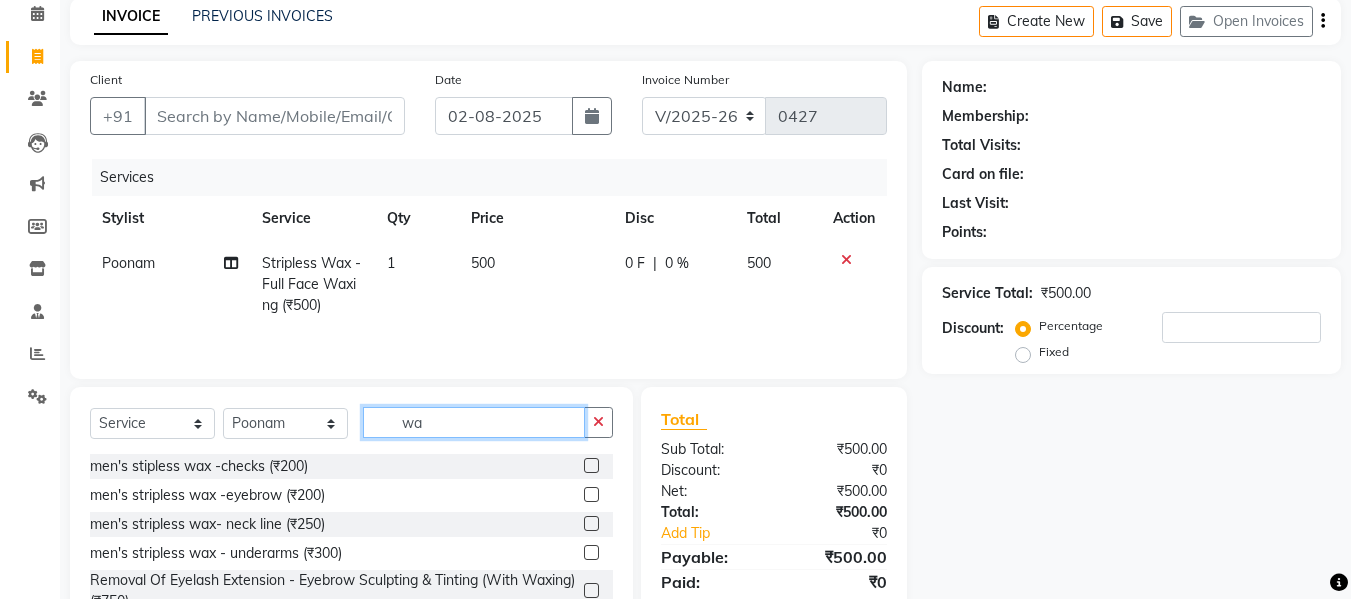 type on "w" 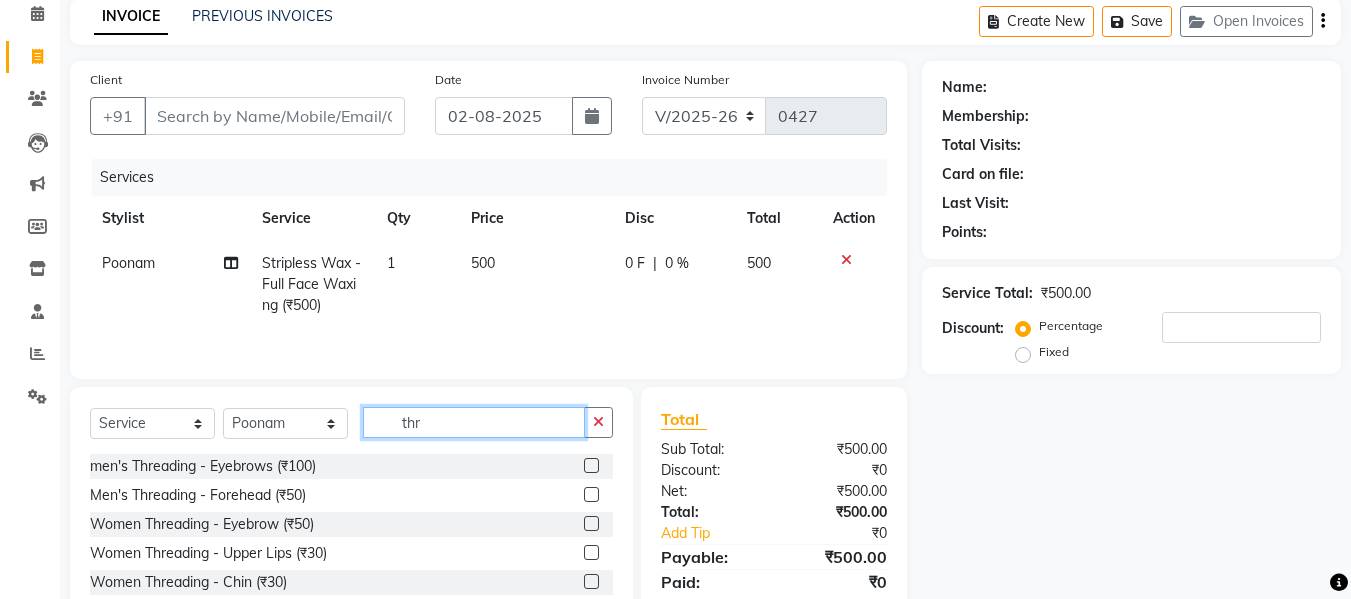 type on "thr" 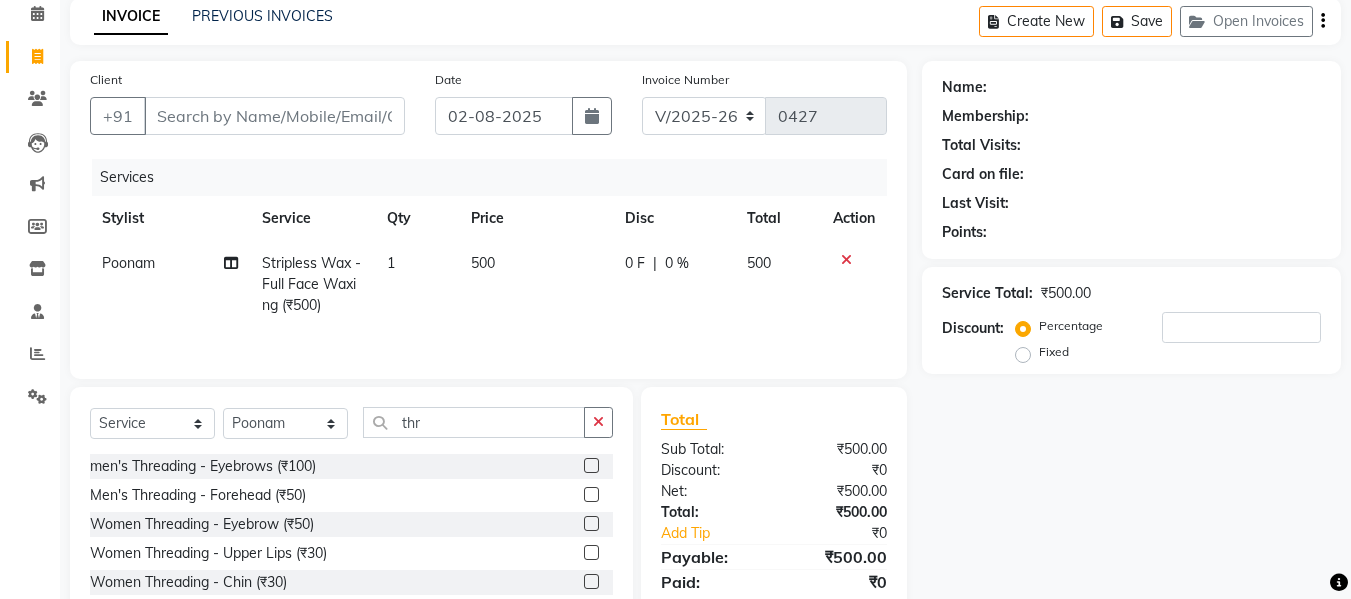 click 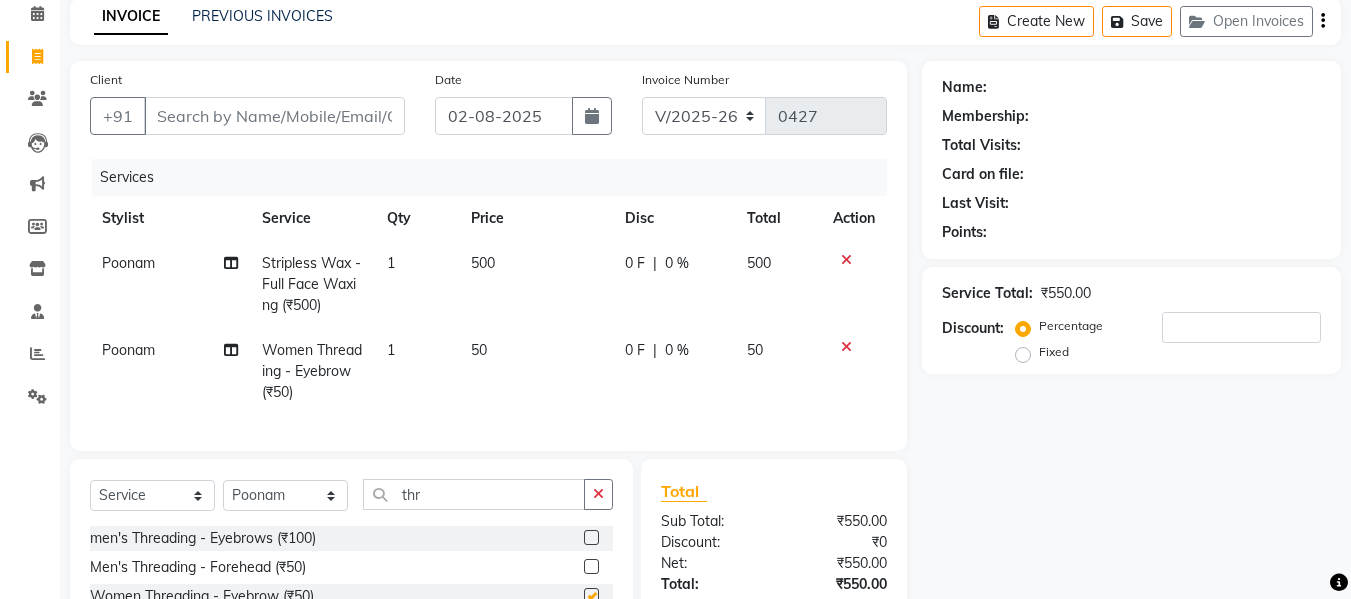 checkbox on "false" 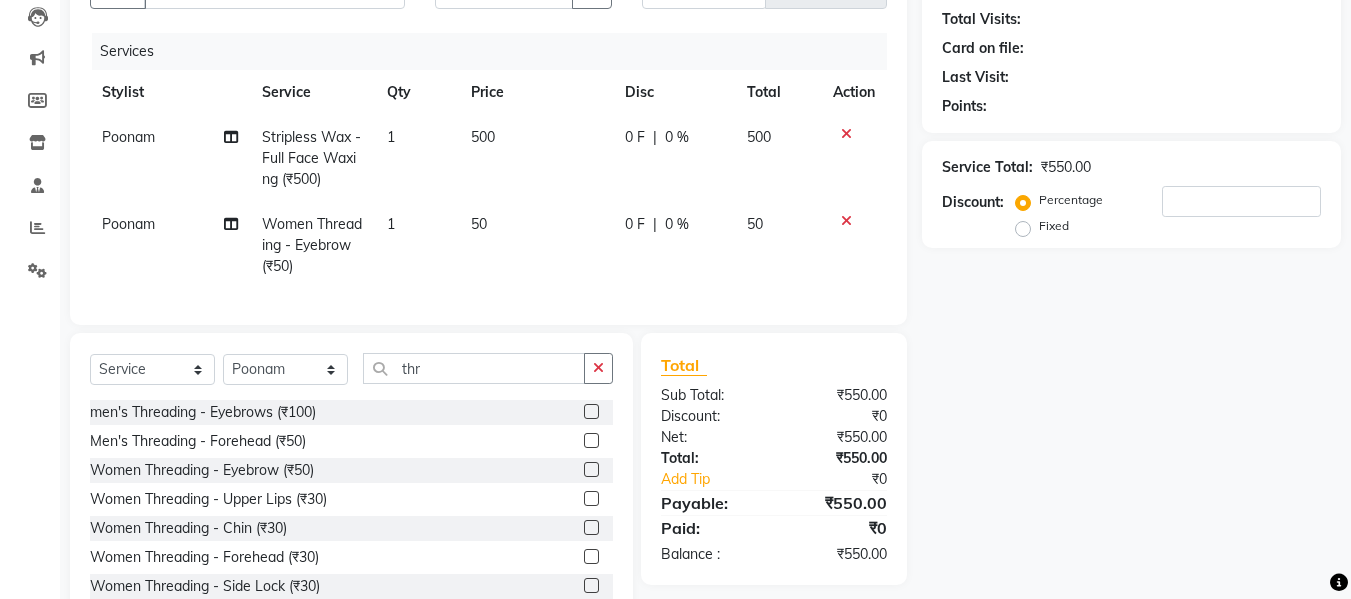 scroll, scrollTop: 289, scrollLeft: 0, axis: vertical 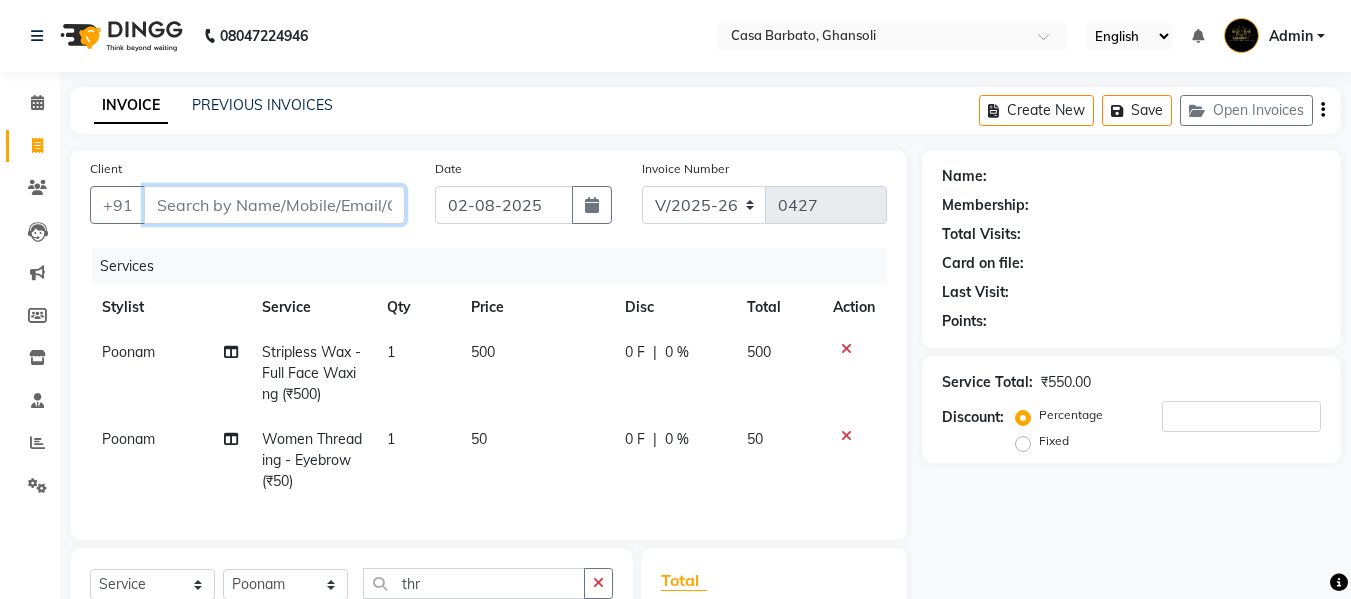 click on "Client" at bounding box center [274, 205] 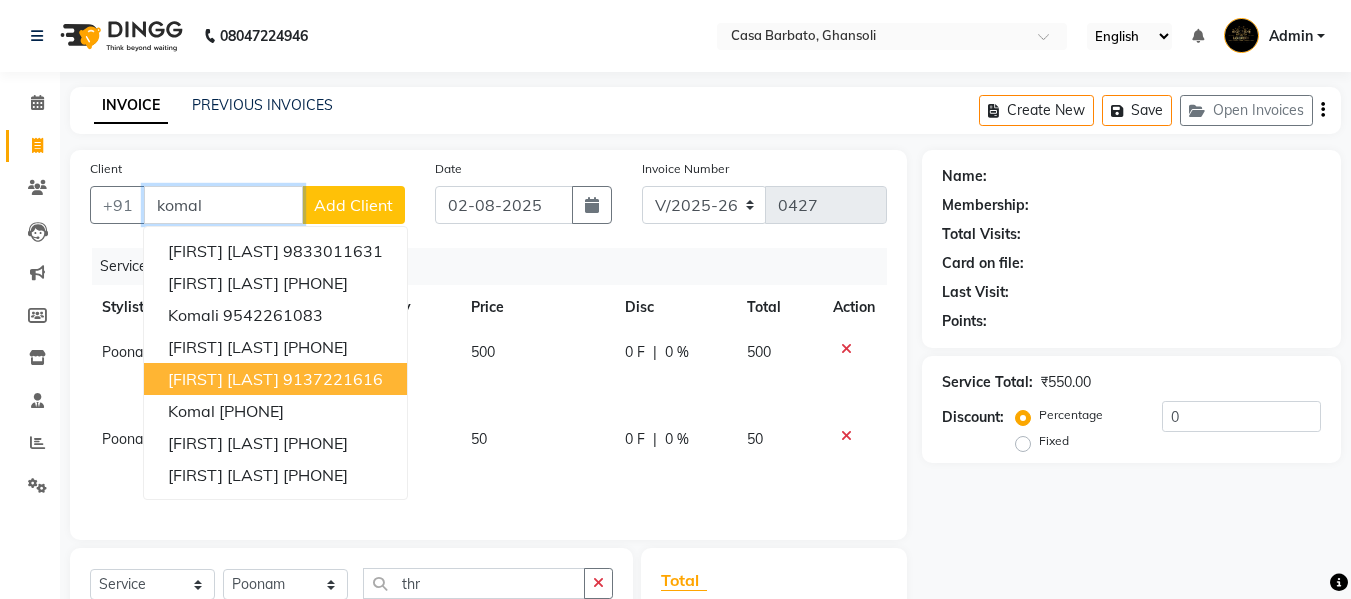 click on "9137221616" at bounding box center [333, 379] 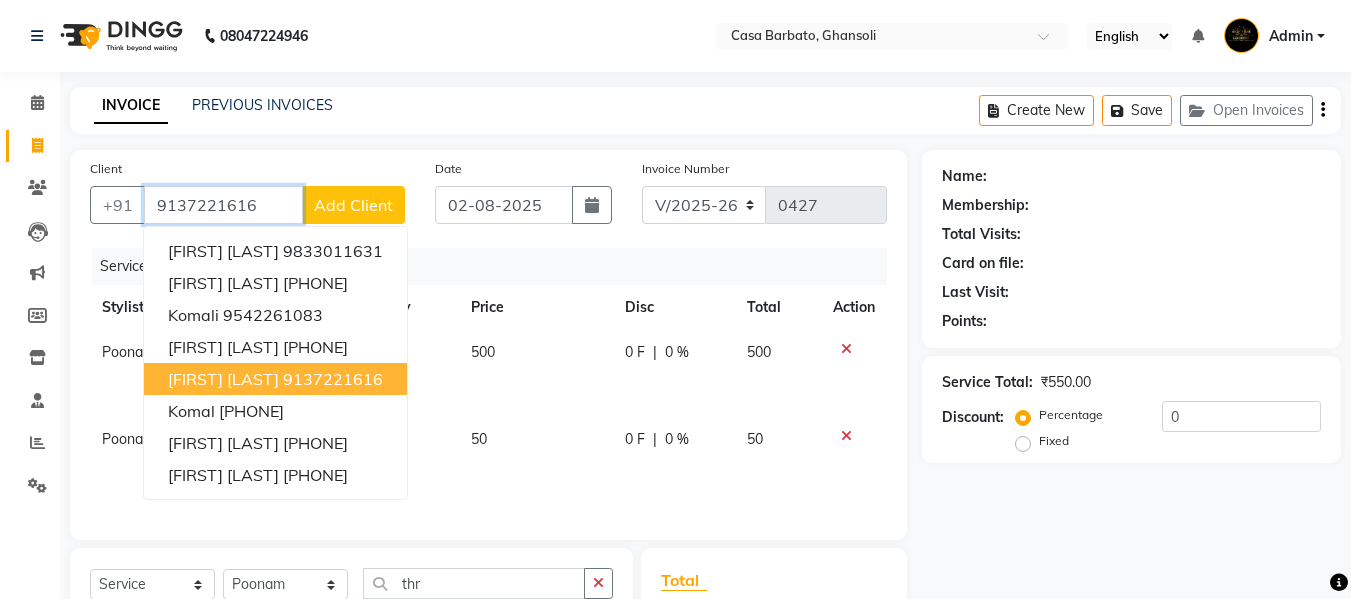type on "9137221616" 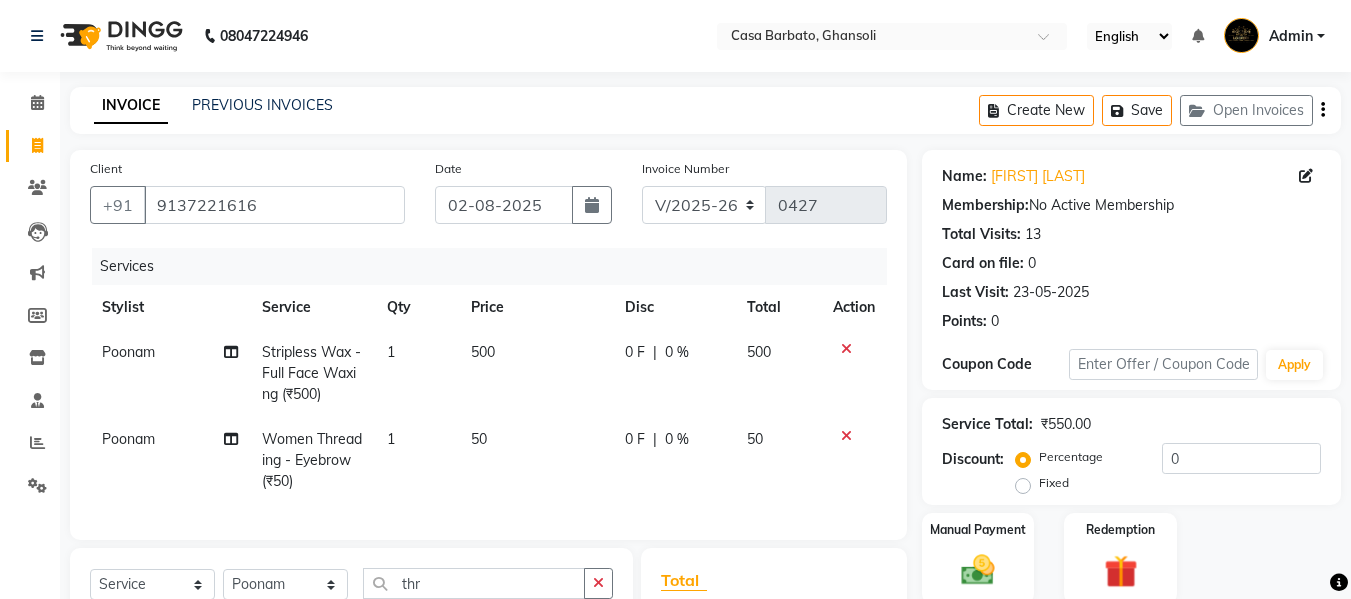 scroll, scrollTop: 289, scrollLeft: 0, axis: vertical 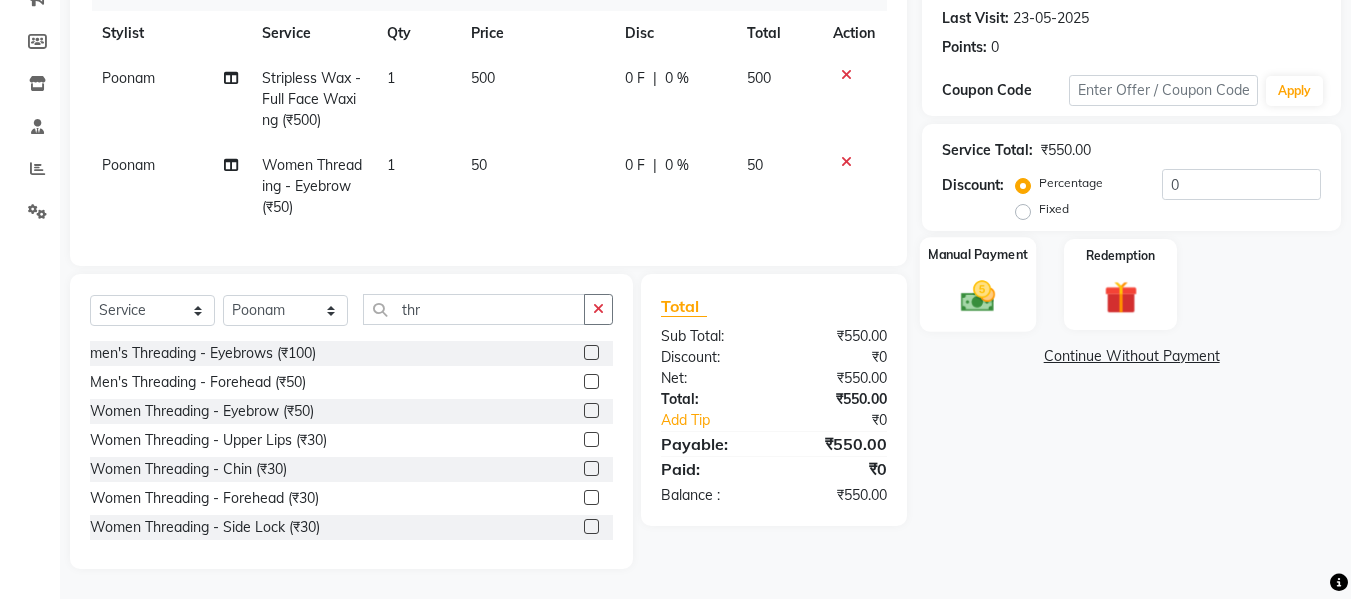 click 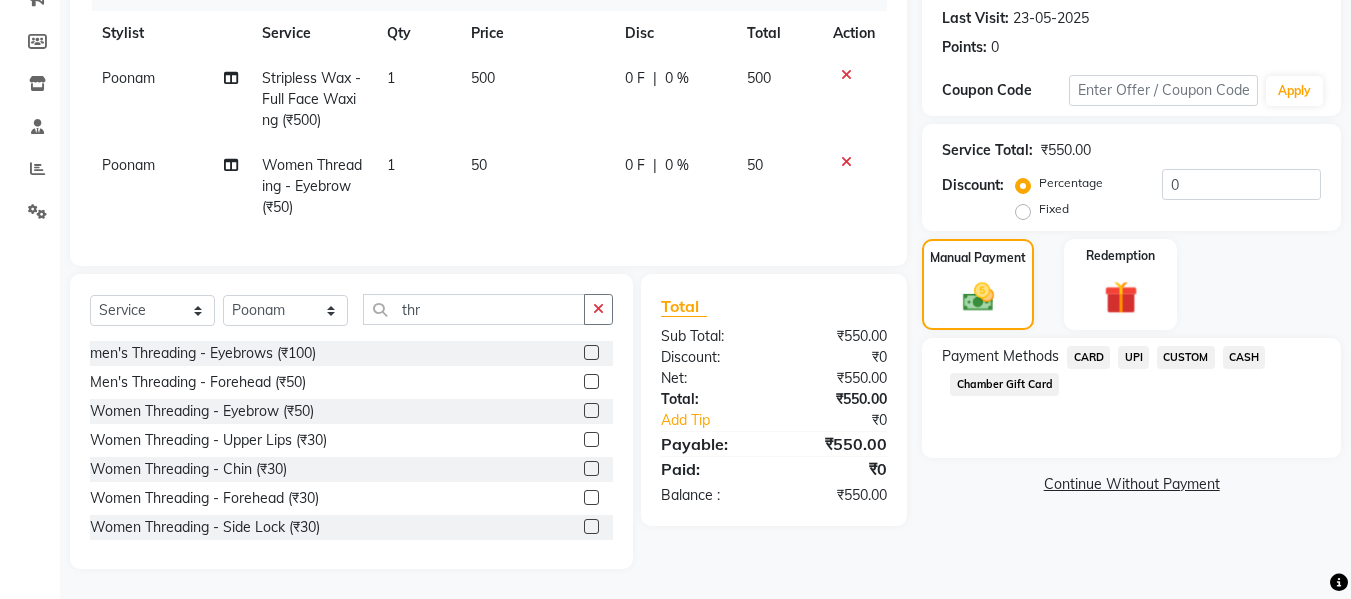 click on "CASH" 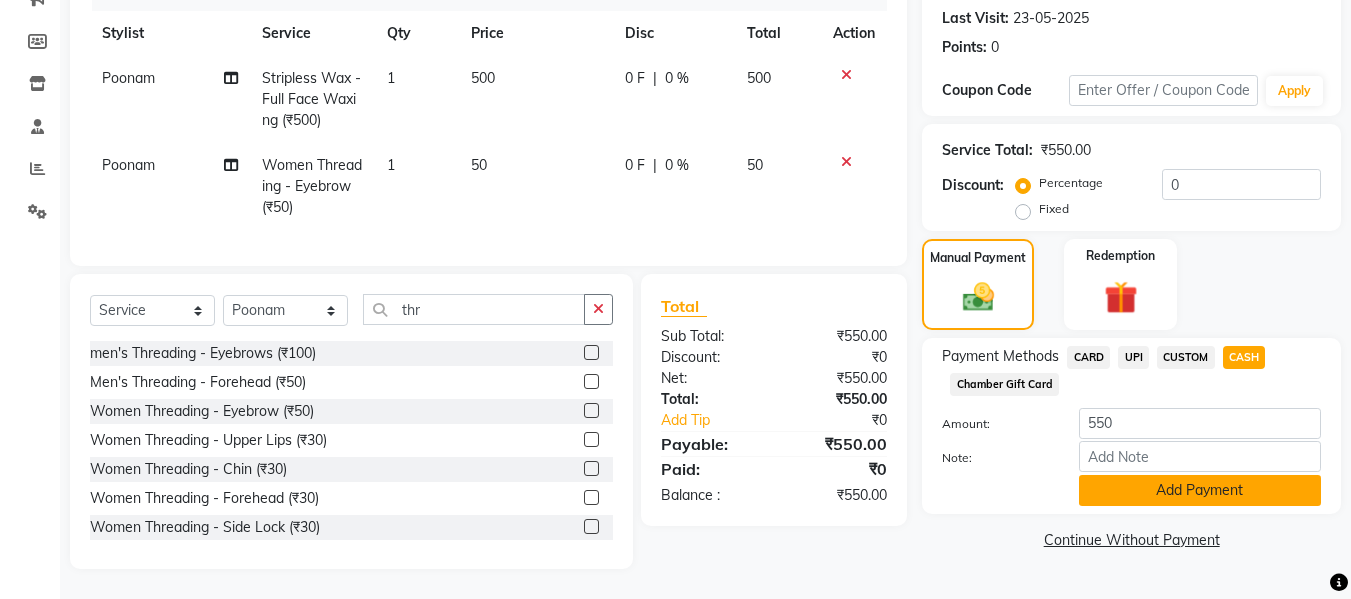 click on "Add Payment" 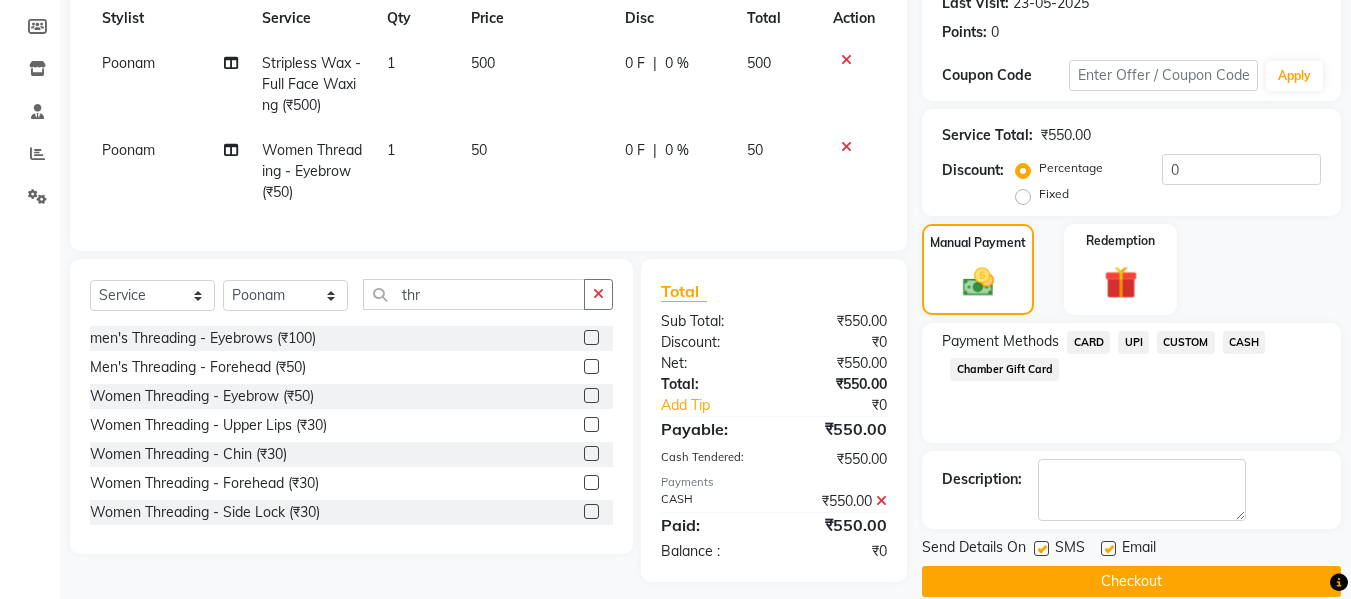 click on "Checkout" 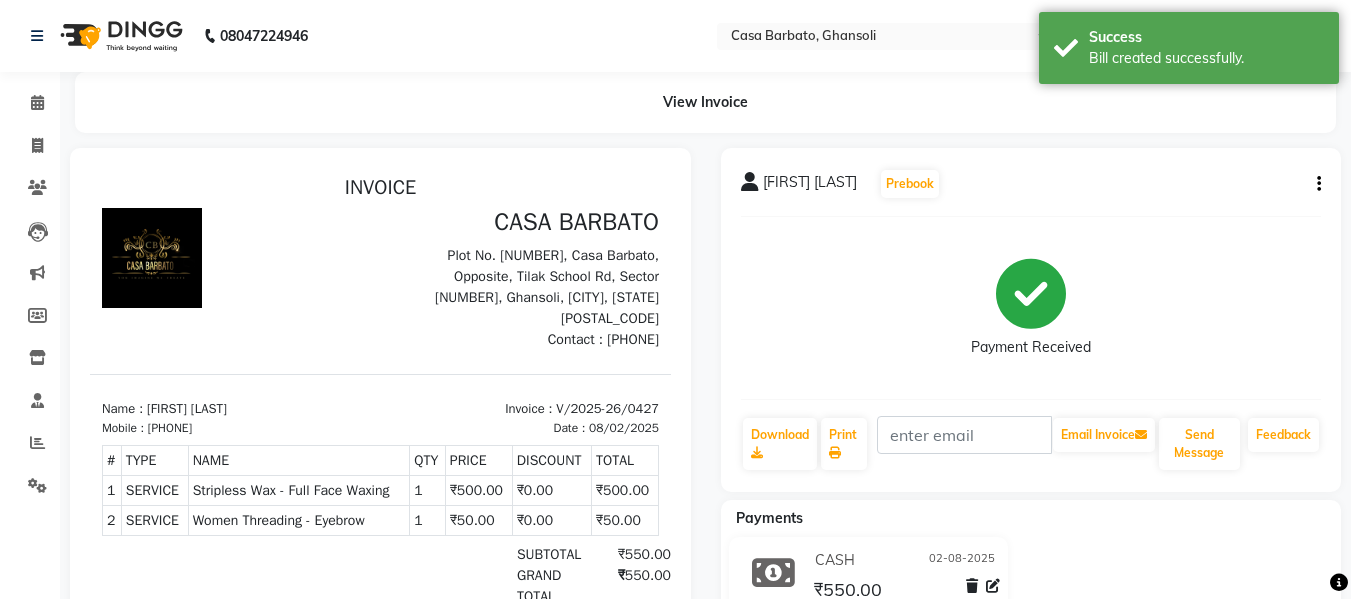 scroll, scrollTop: 0, scrollLeft: 0, axis: both 